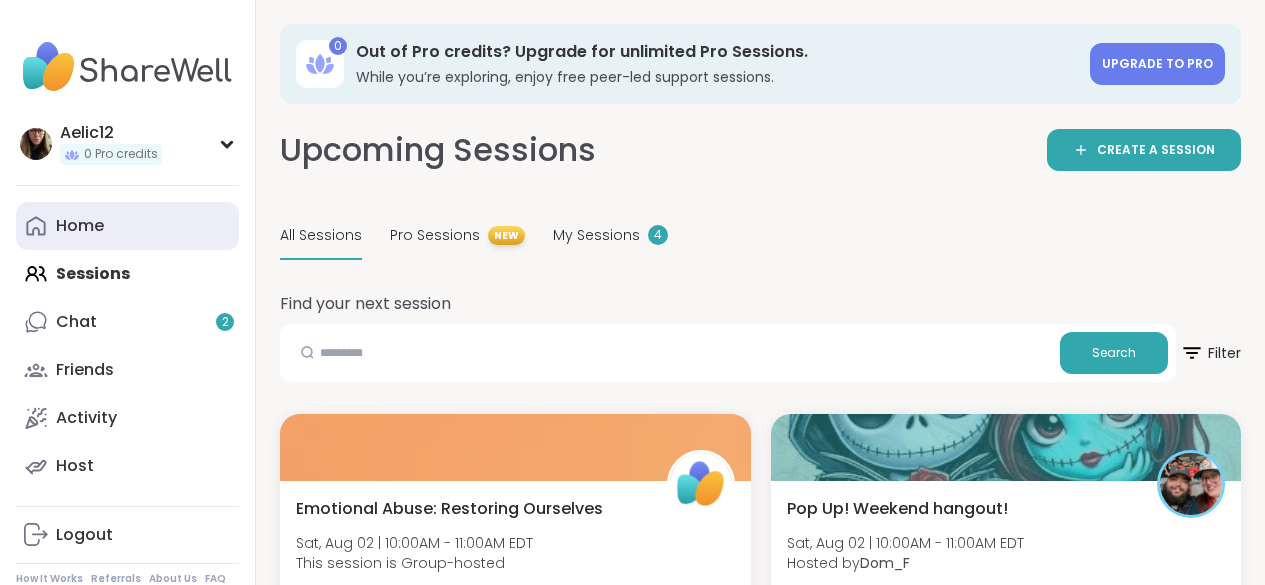 scroll, scrollTop: 1009, scrollLeft: 0, axis: vertical 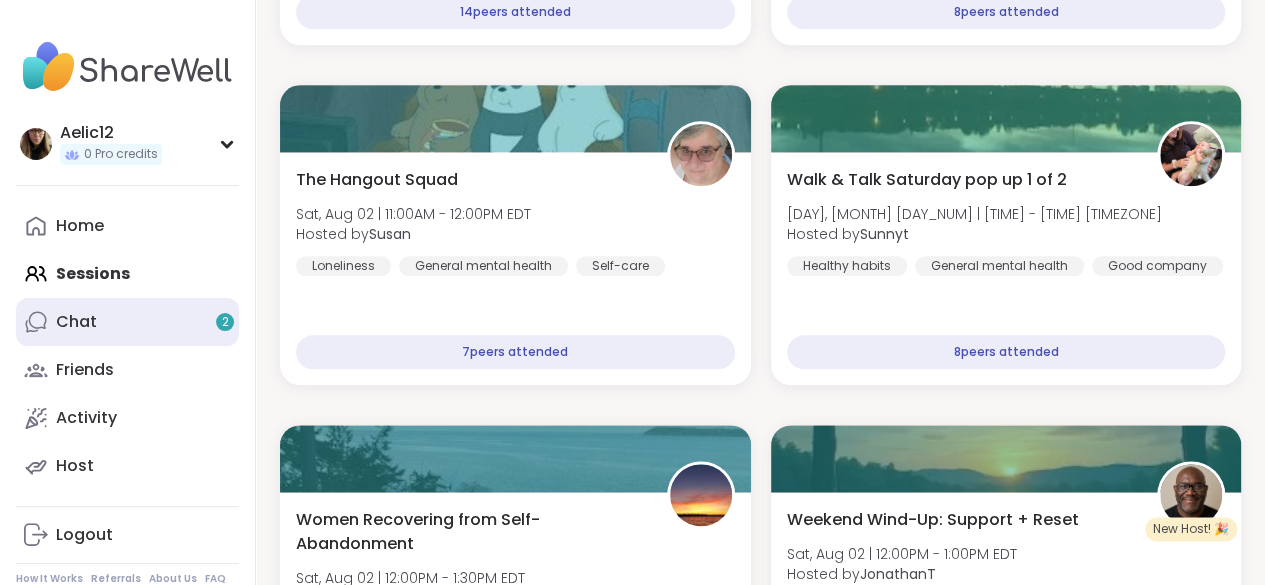 click on "Chat 2" at bounding box center (127, 322) 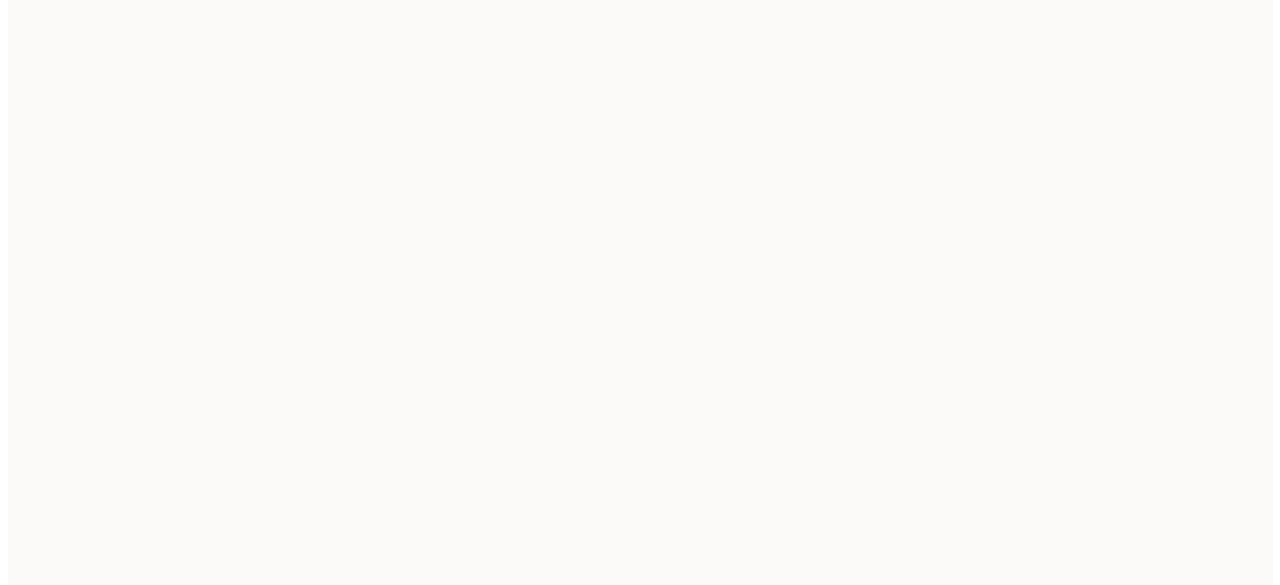 scroll, scrollTop: 0, scrollLeft: 0, axis: both 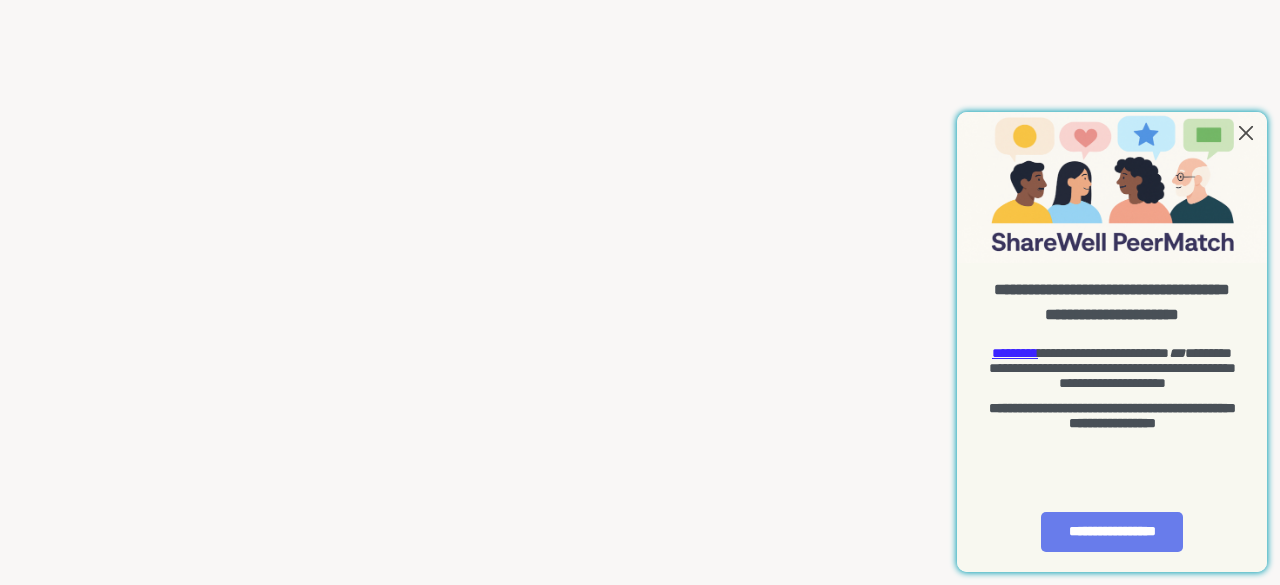 click at bounding box center (1246, 132) 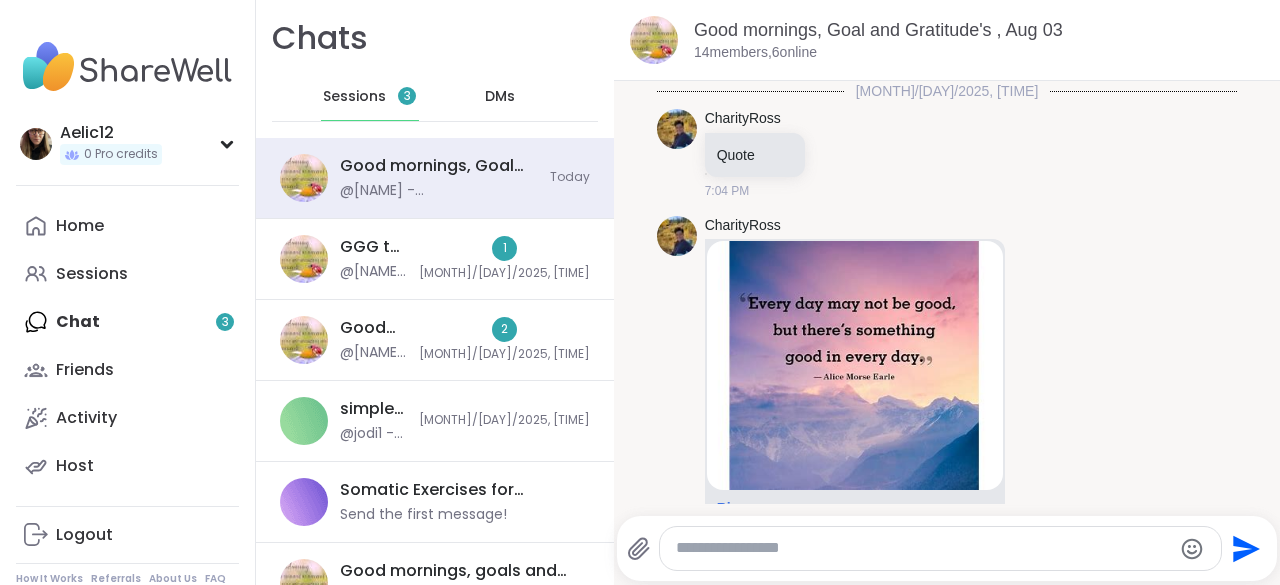 scroll, scrollTop: 0, scrollLeft: 0, axis: both 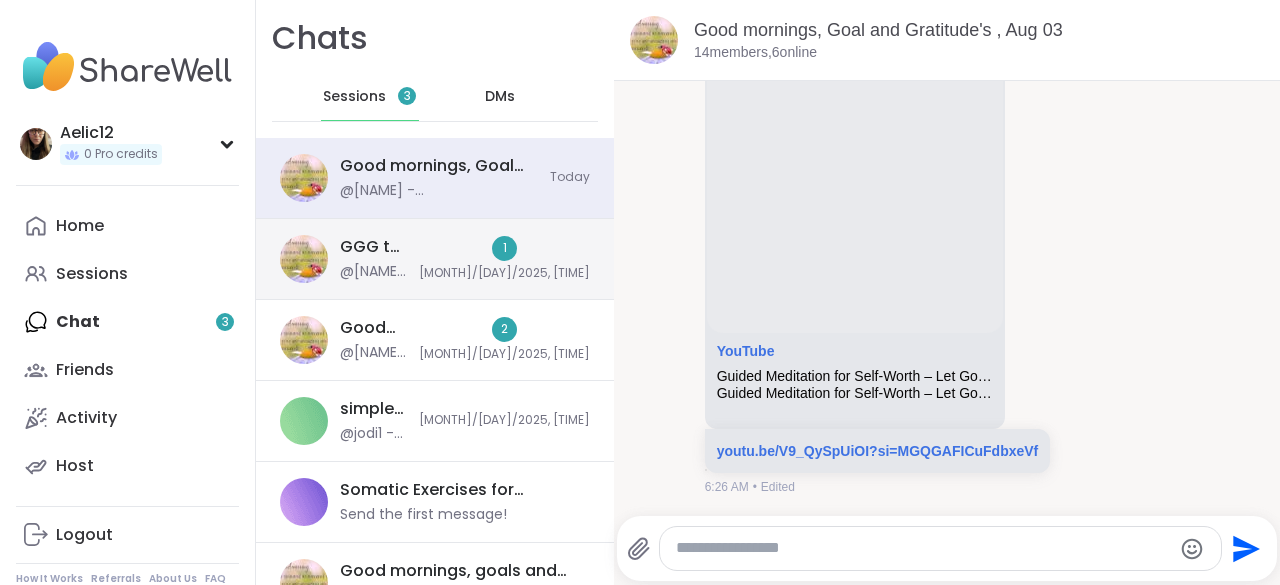 click on "1 [MONTH]/[DAY]/2025, [TIME]" at bounding box center [504, 259] 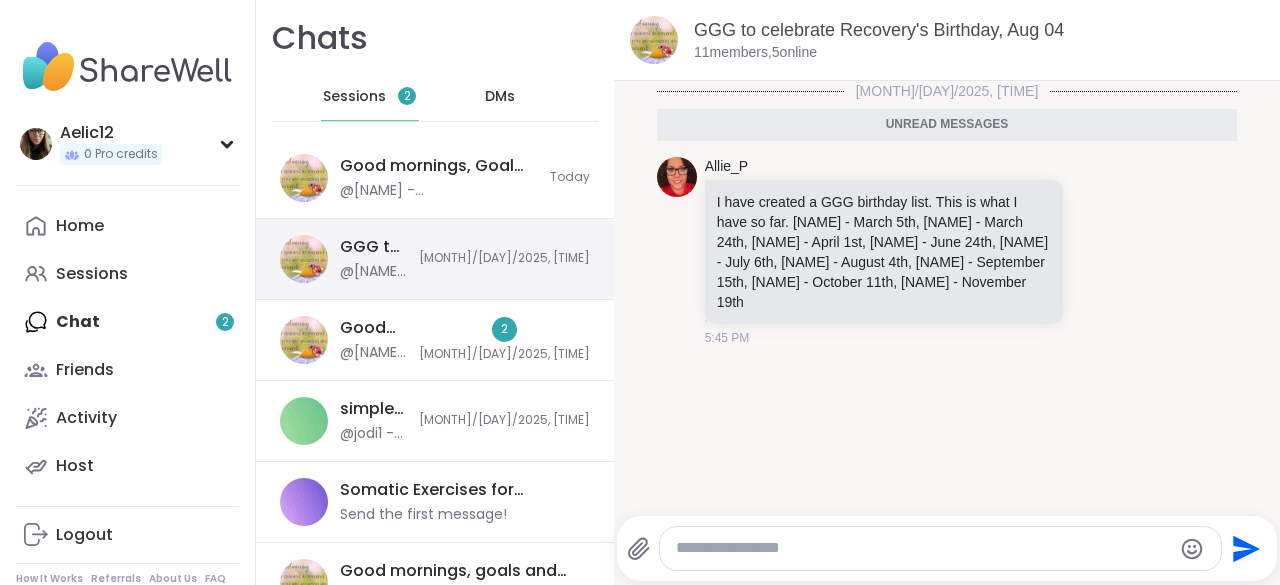 scroll, scrollTop: 0, scrollLeft: 0, axis: both 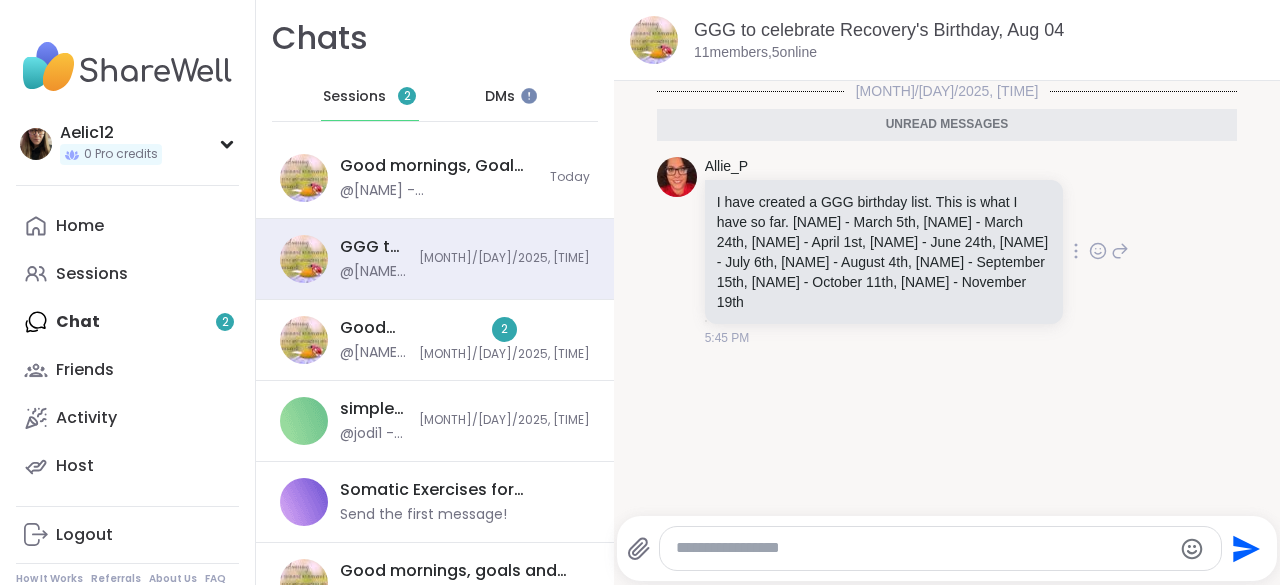 click 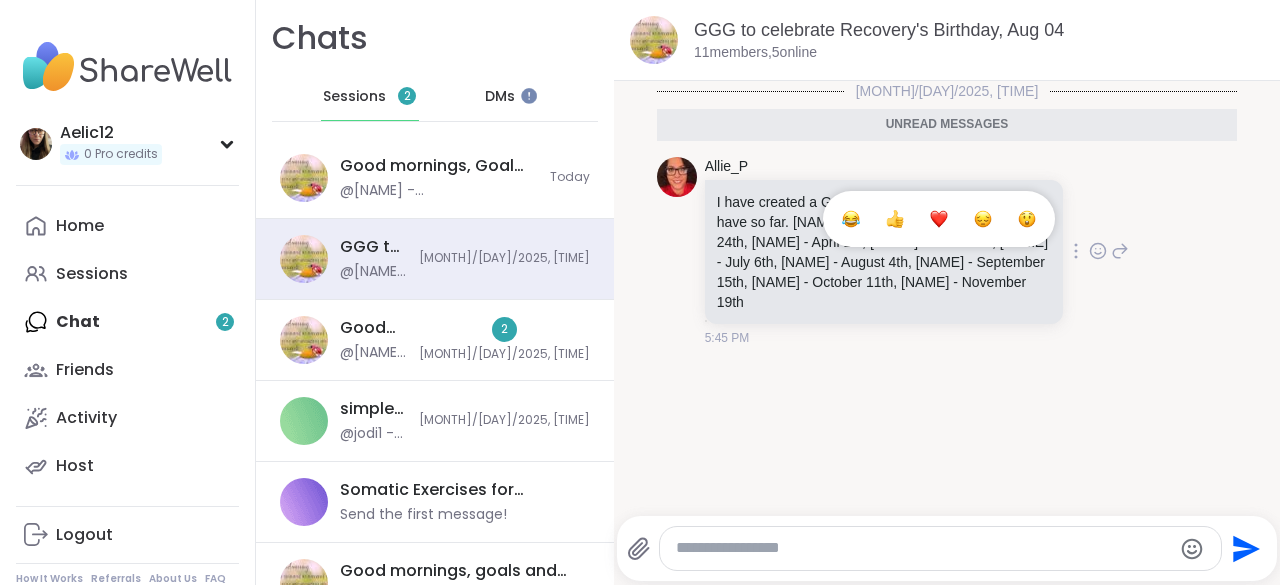 click at bounding box center [939, 219] 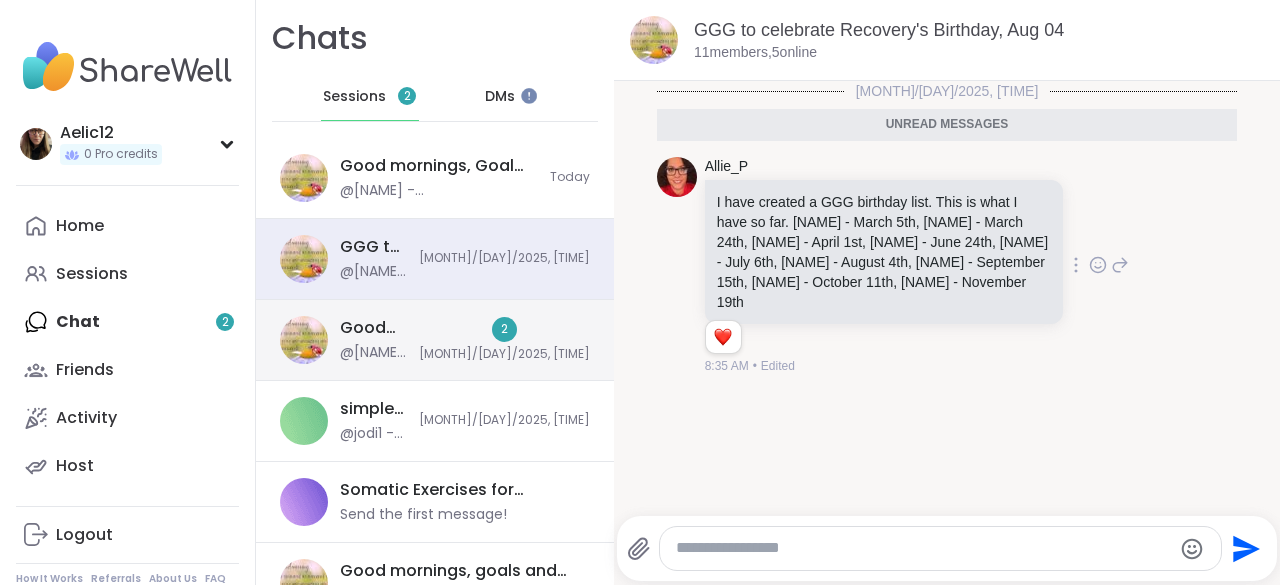 click on "Good mornings, goals and gratitude's, Aug 01 @[NAME] - Nov 19 2 [MONTH]/[DAY]/2025, [TIME]" at bounding box center (435, 340) 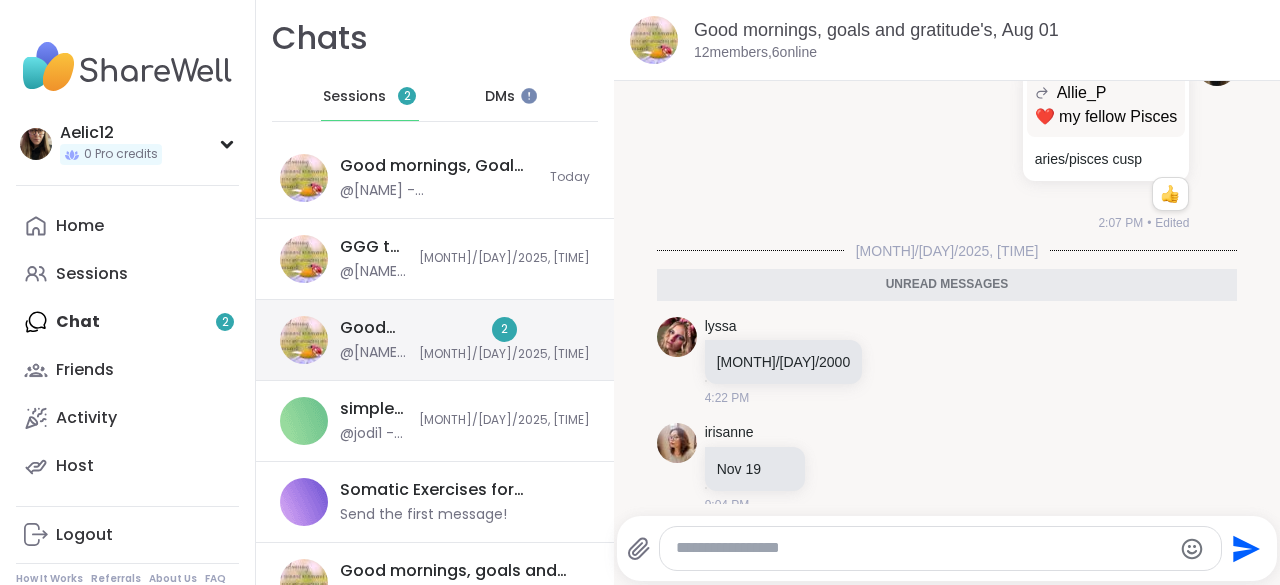 scroll, scrollTop: 4186, scrollLeft: 0, axis: vertical 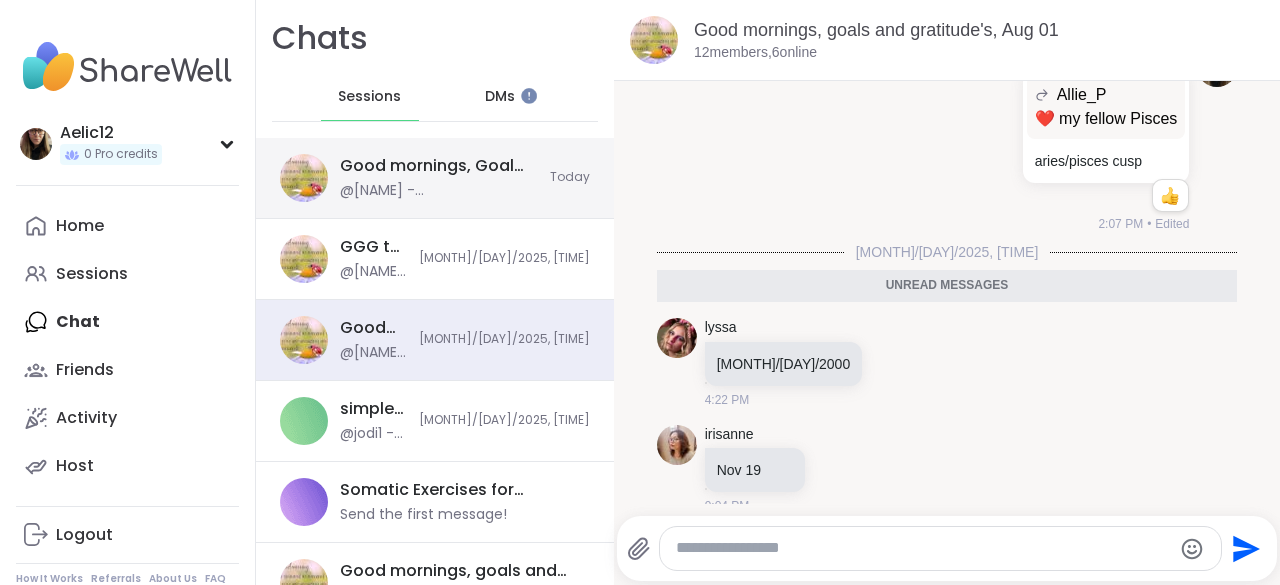 click on "Good mornings, Goal and Gratitude's , Aug 03" at bounding box center (439, 166) 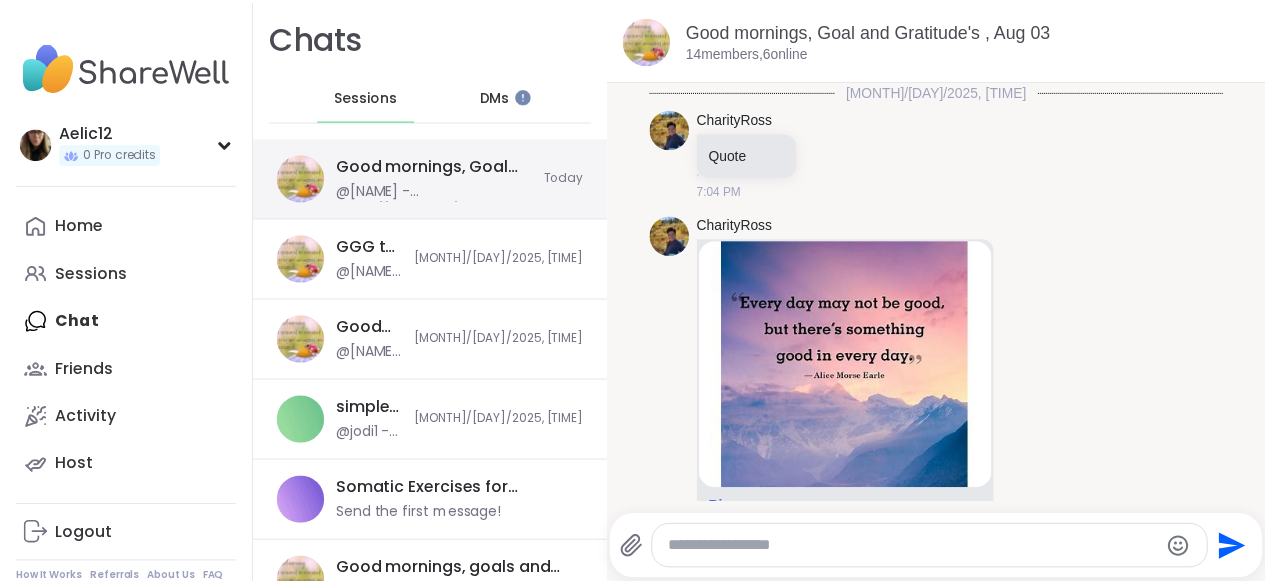scroll, scrollTop: 900, scrollLeft: 0, axis: vertical 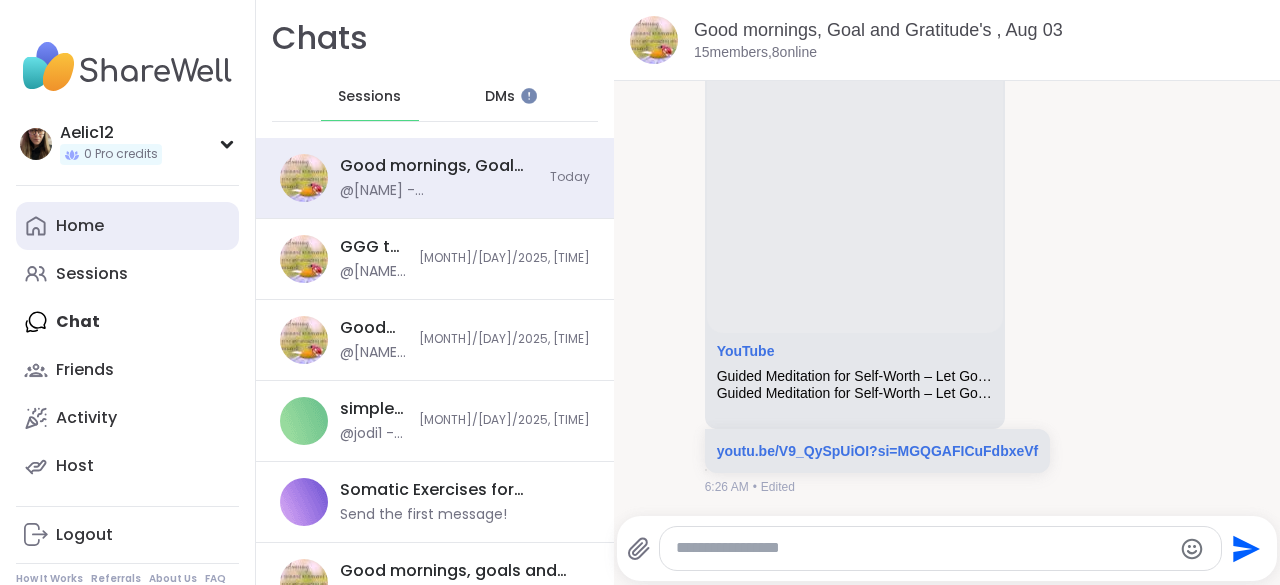 click on "Home" at bounding box center (127, 226) 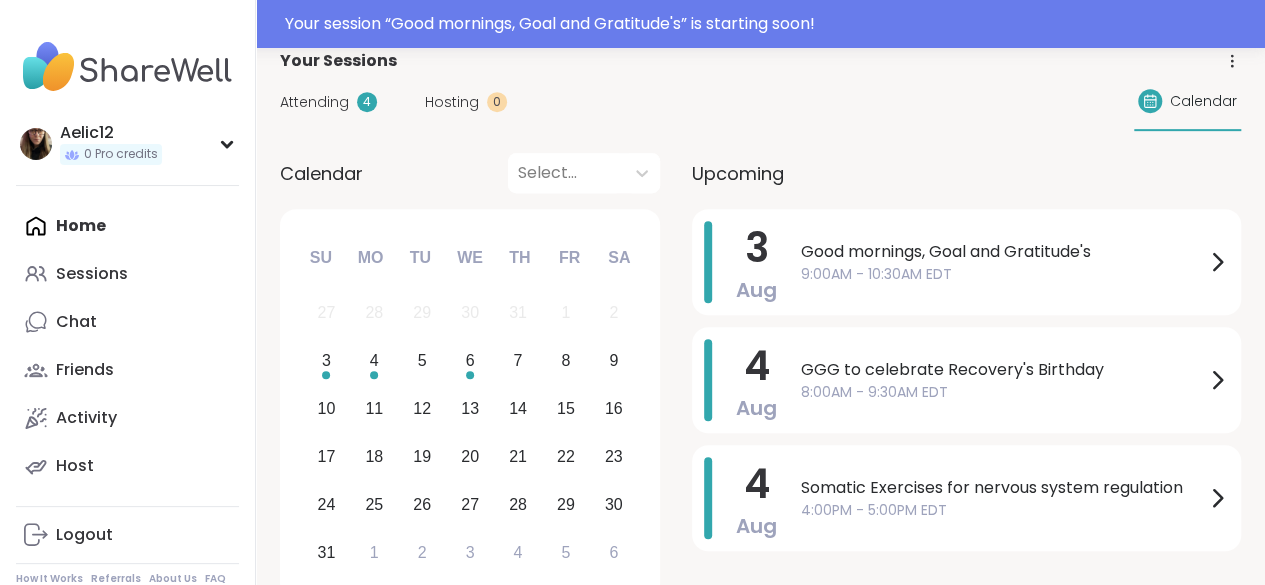 scroll, scrollTop: 438, scrollLeft: 0, axis: vertical 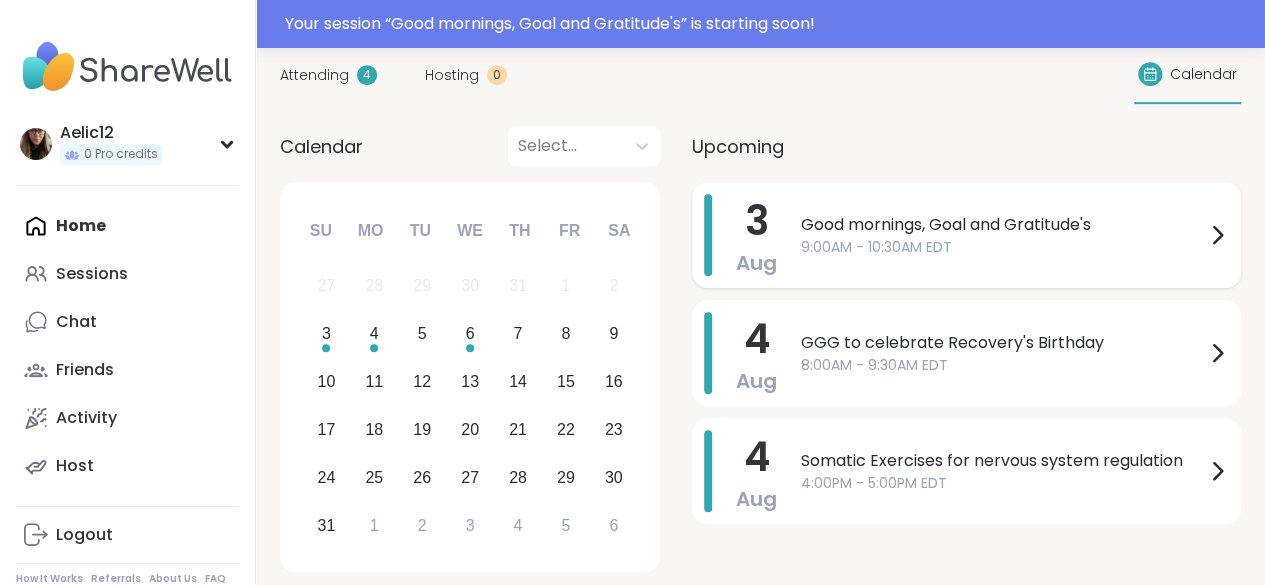 click on "Good mornings, Goal and Gratitude's" at bounding box center (1003, 225) 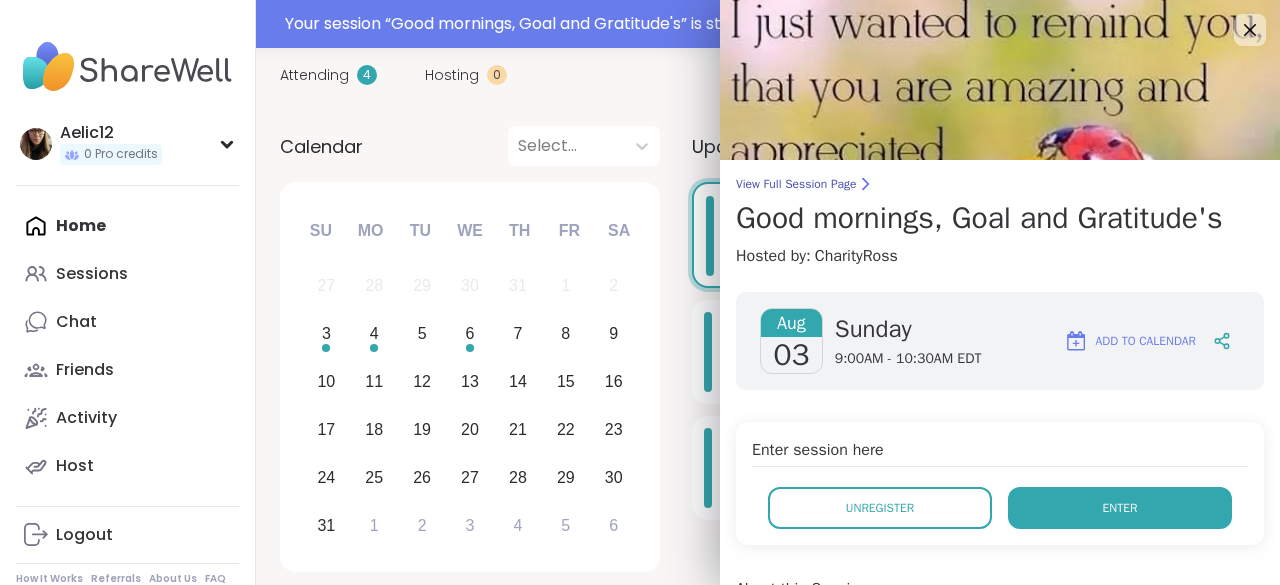 click on "Enter" at bounding box center [1120, 508] 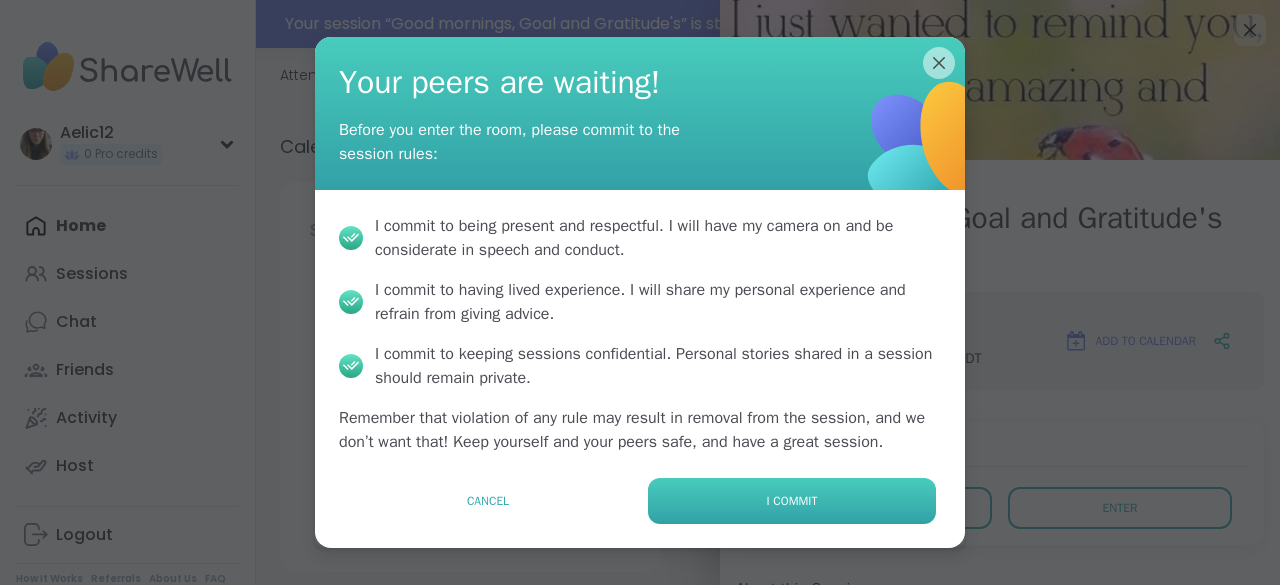 click on "I commit" at bounding box center (792, 501) 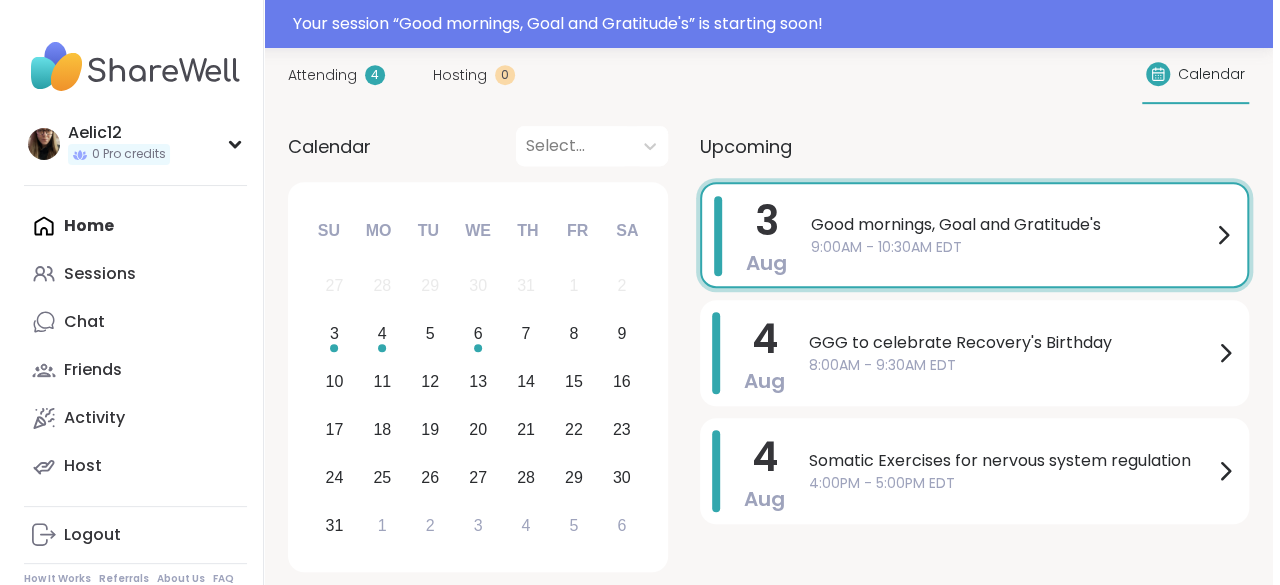 scroll, scrollTop: 0, scrollLeft: 0, axis: both 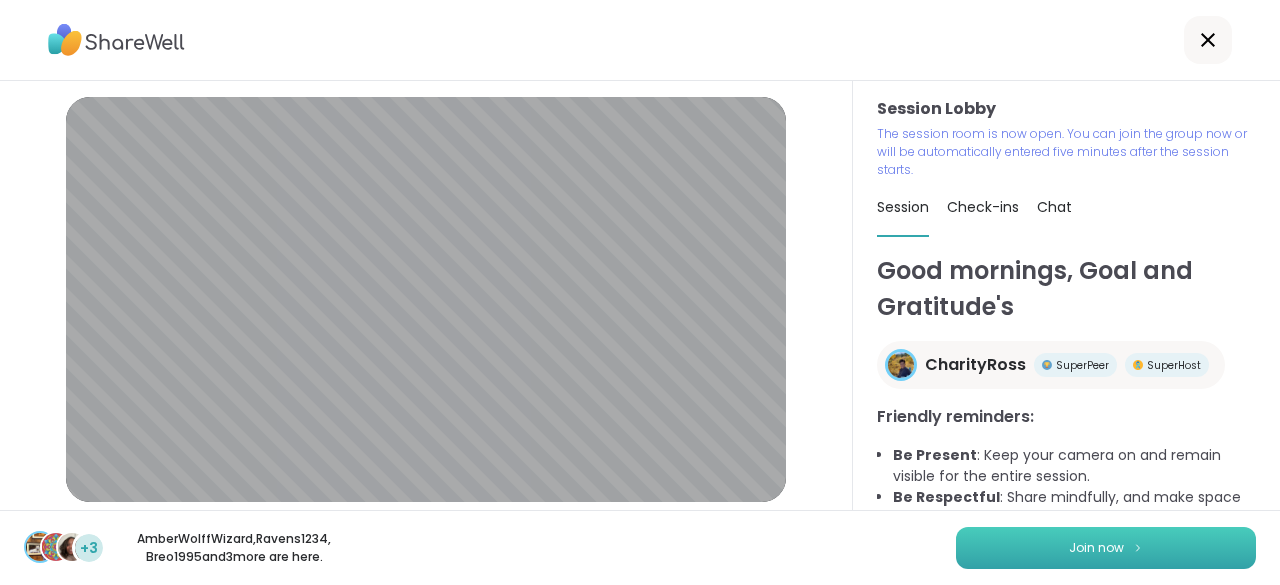 click on "Join now" at bounding box center [1106, 548] 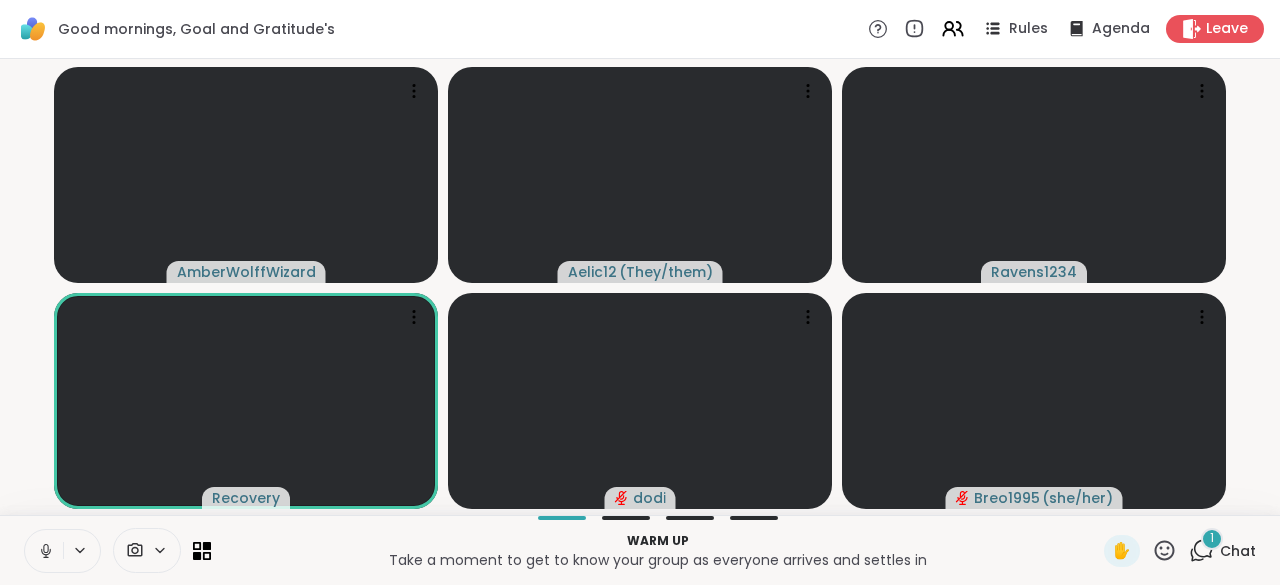 click 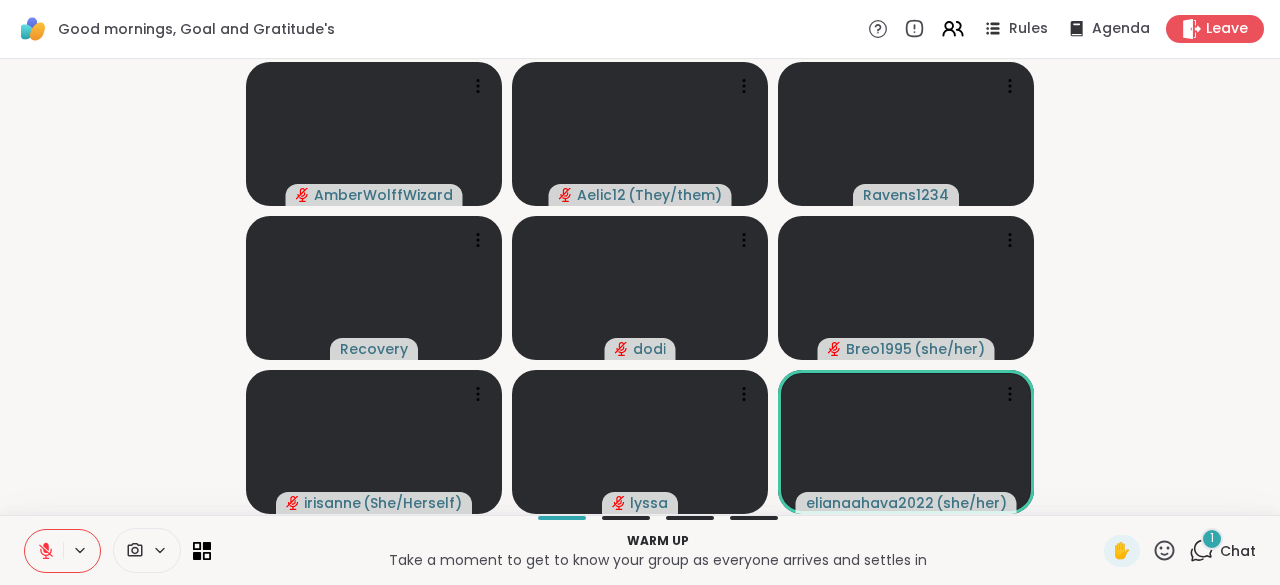 click 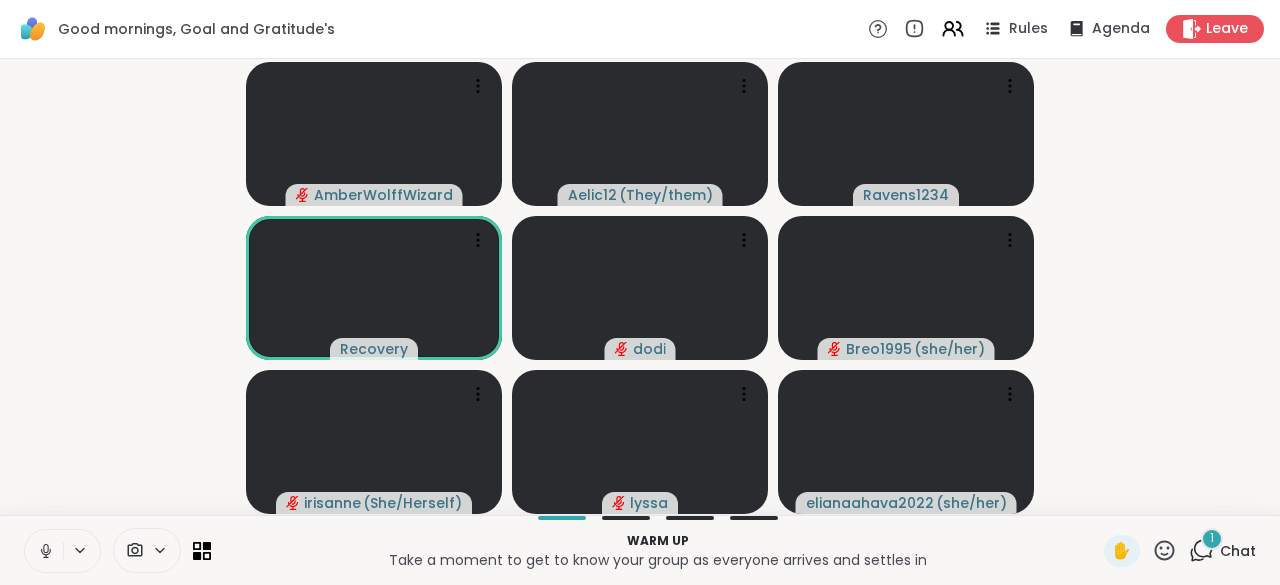 click 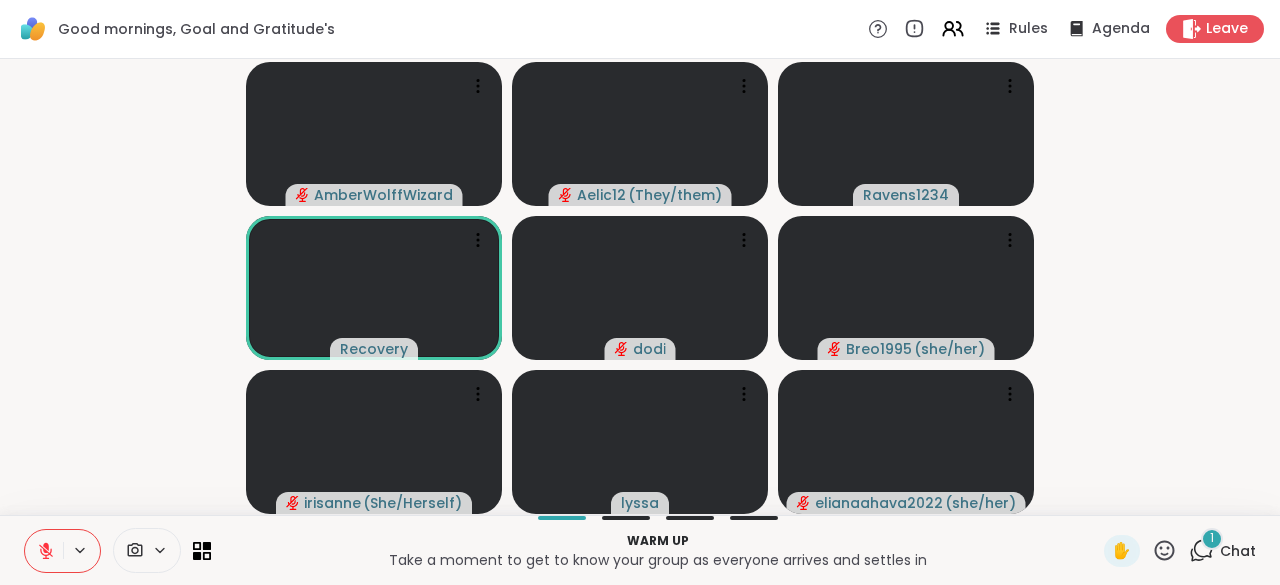 click 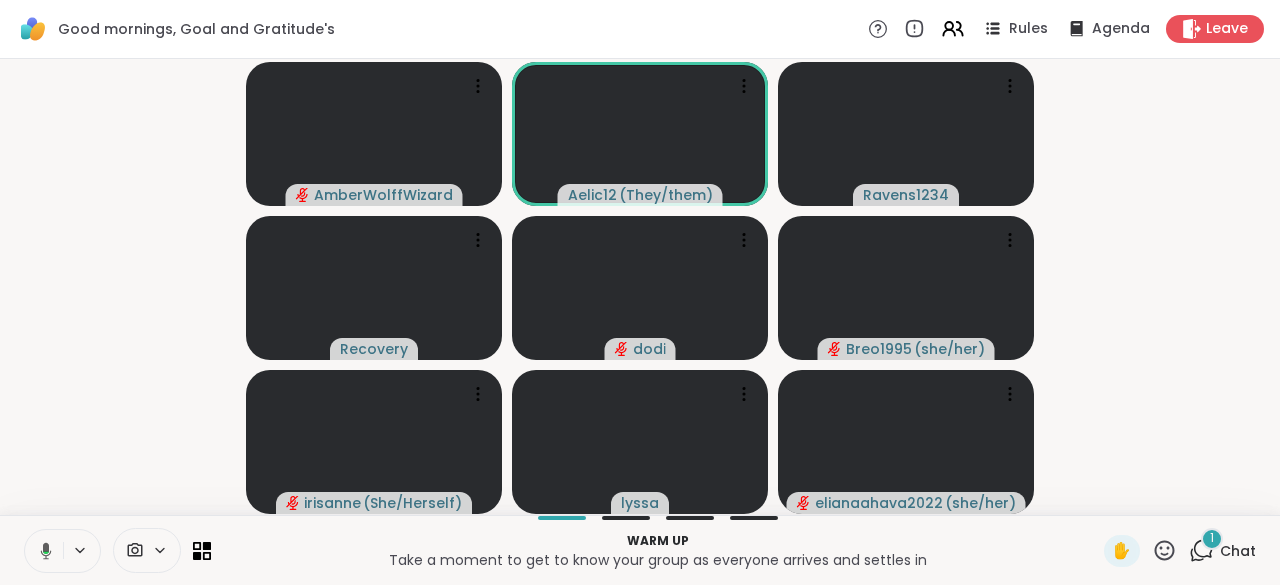 click 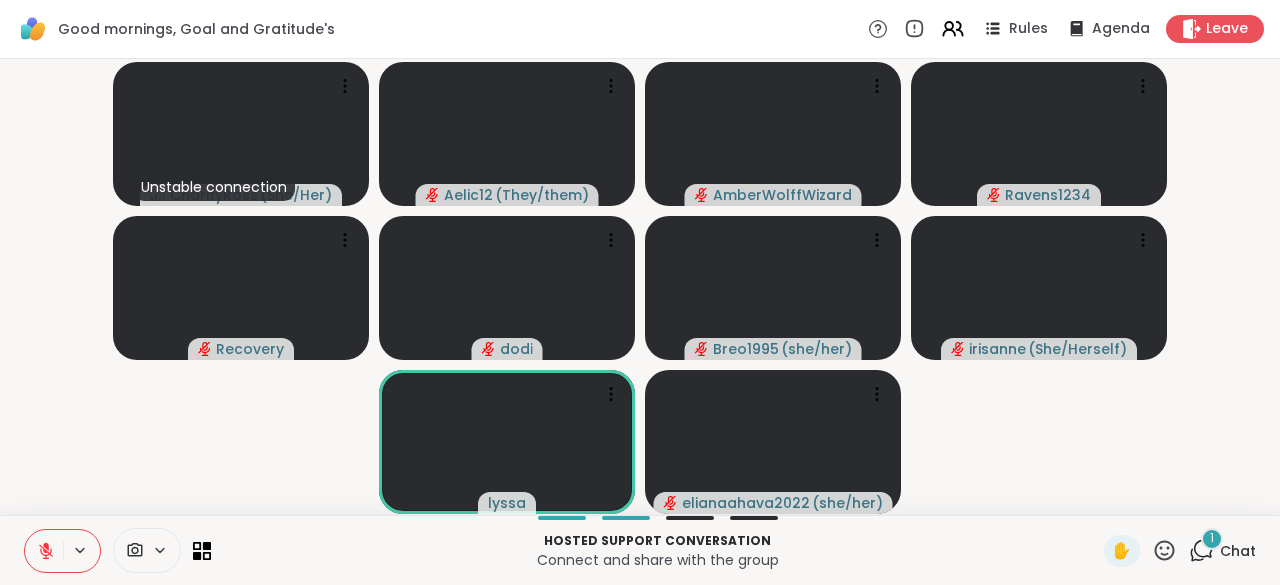 click on "1" at bounding box center [1212, 539] 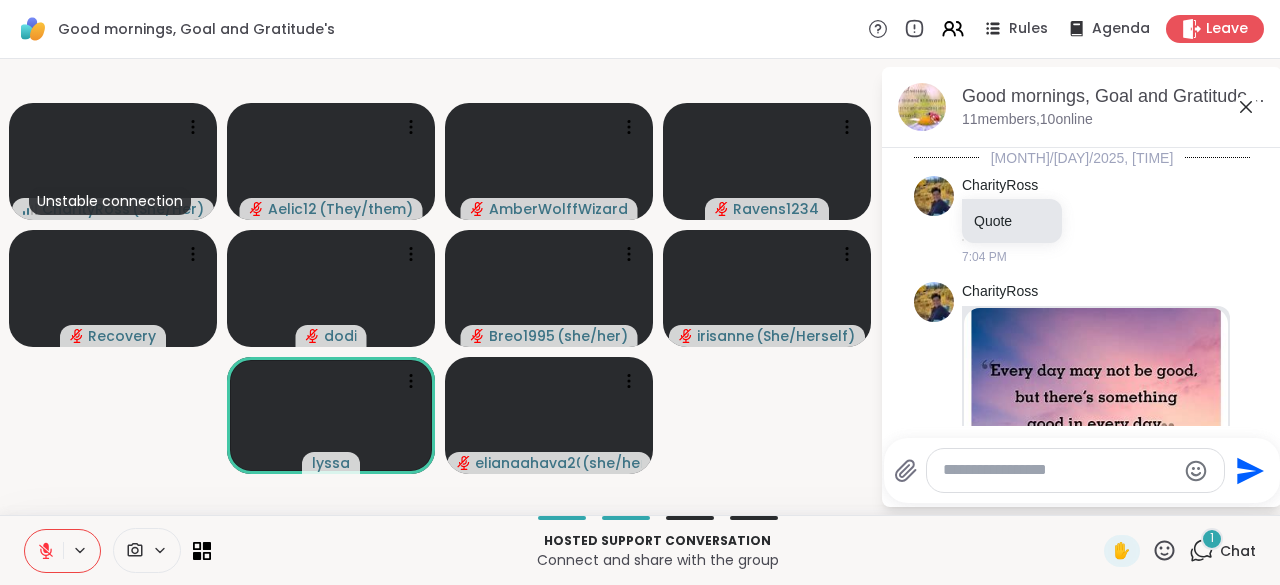 scroll, scrollTop: 1257, scrollLeft: 0, axis: vertical 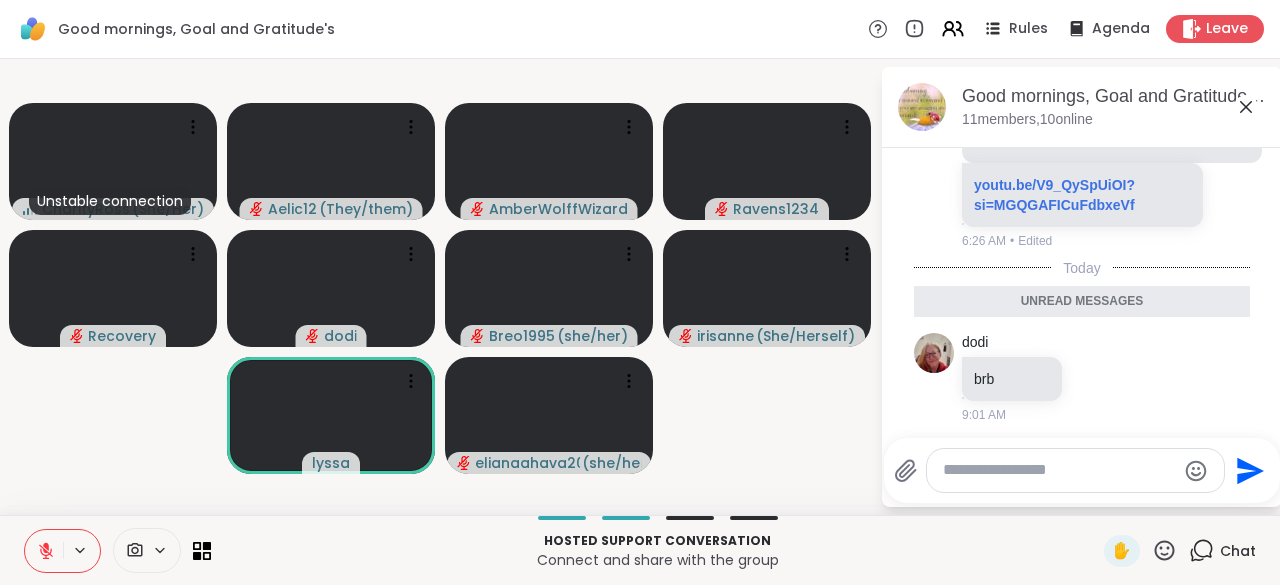 click on "Hosted support conversation Connect and share with the group" at bounding box center (657, 550) 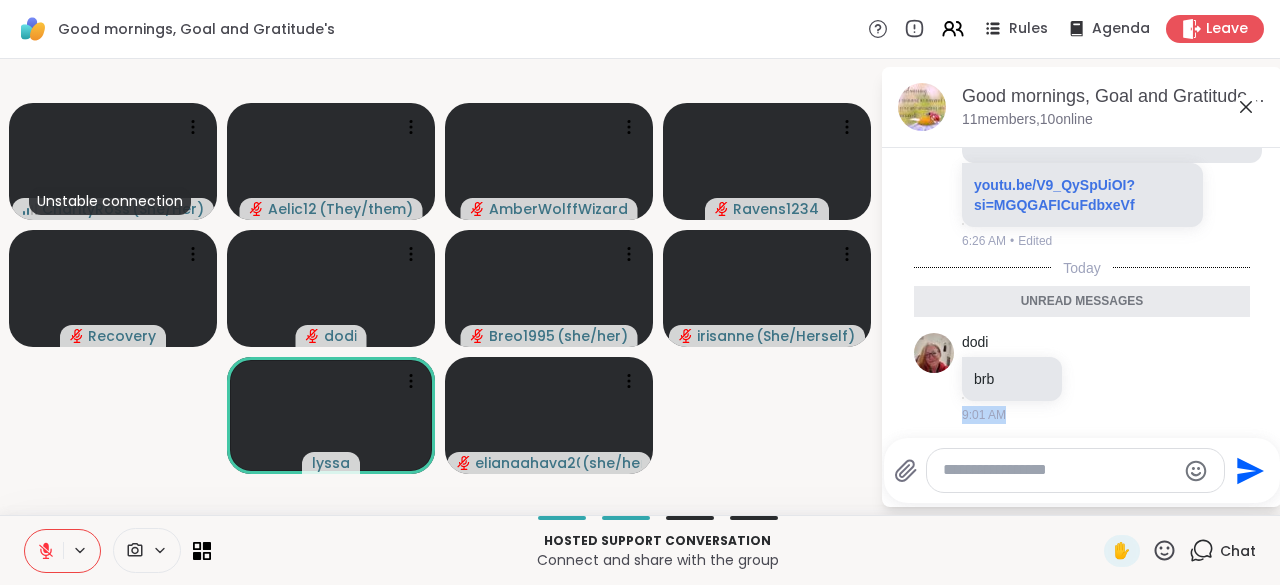 scroll, scrollTop: 4, scrollLeft: 0, axis: vertical 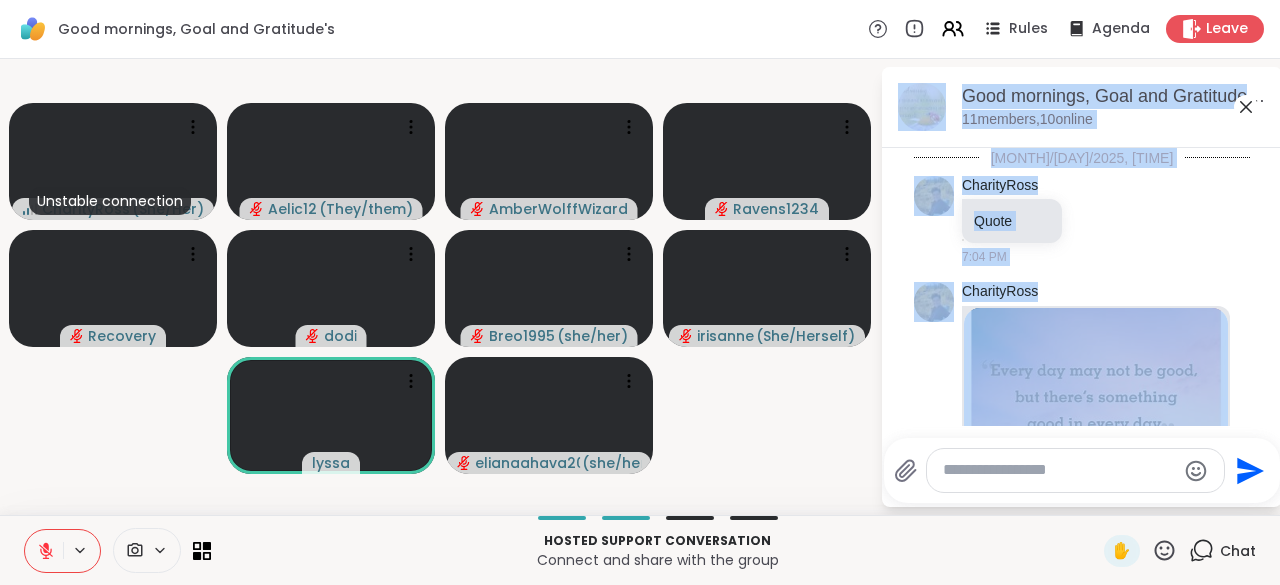 drag, startPoint x: 904, startPoint y: 459, endPoint x: 1246, endPoint y: 104, distance: 492.93915 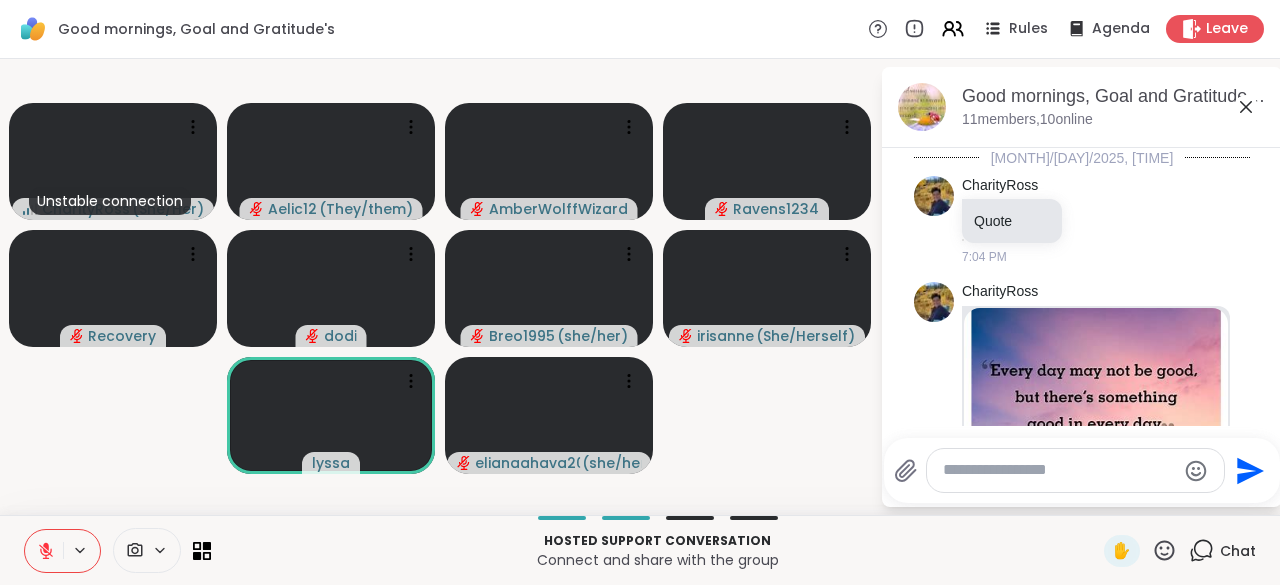 click 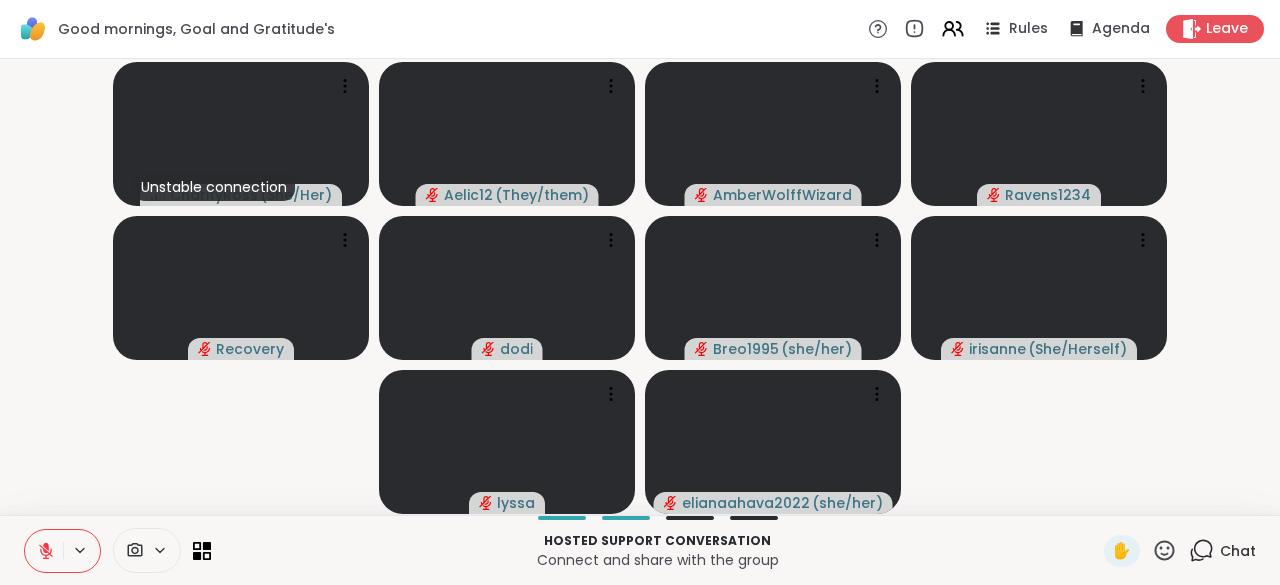 click 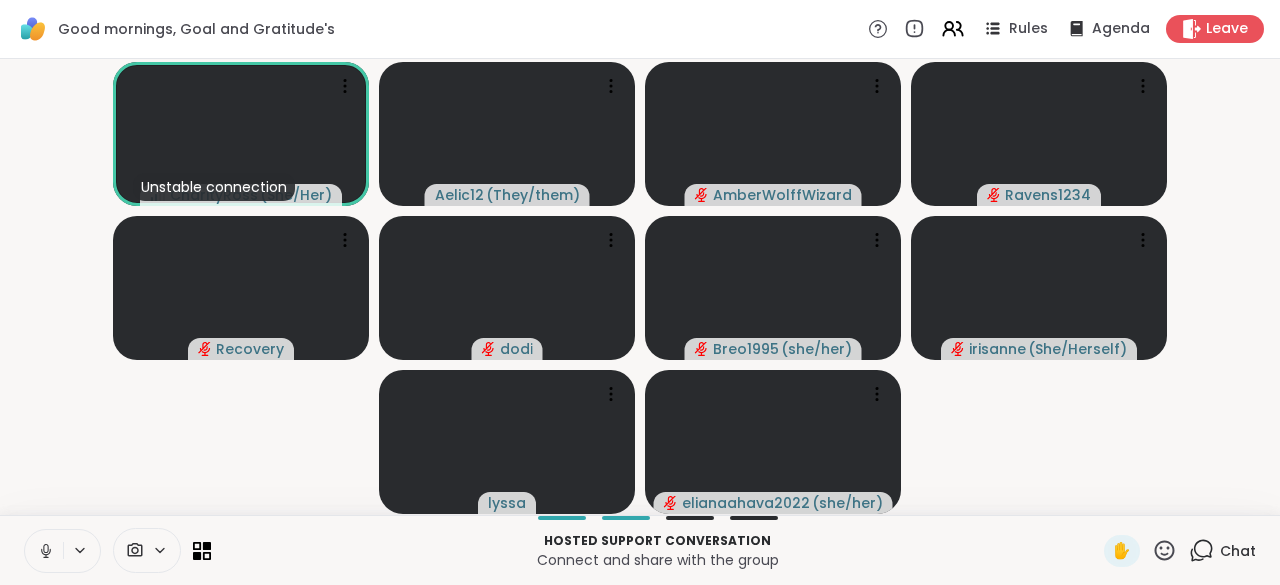 click 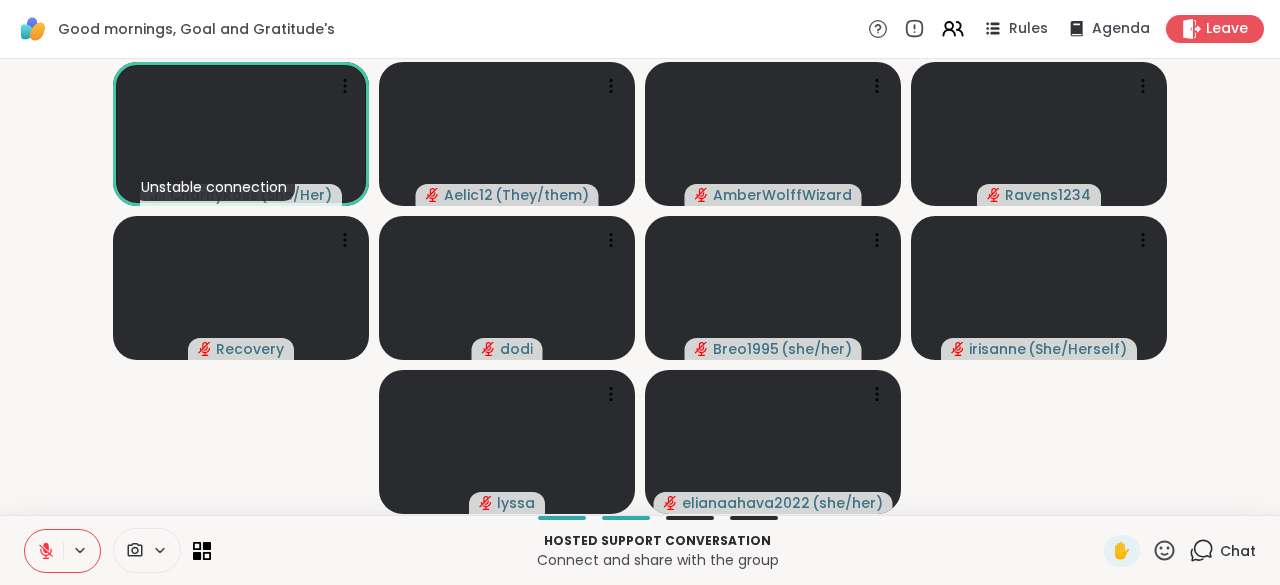 click 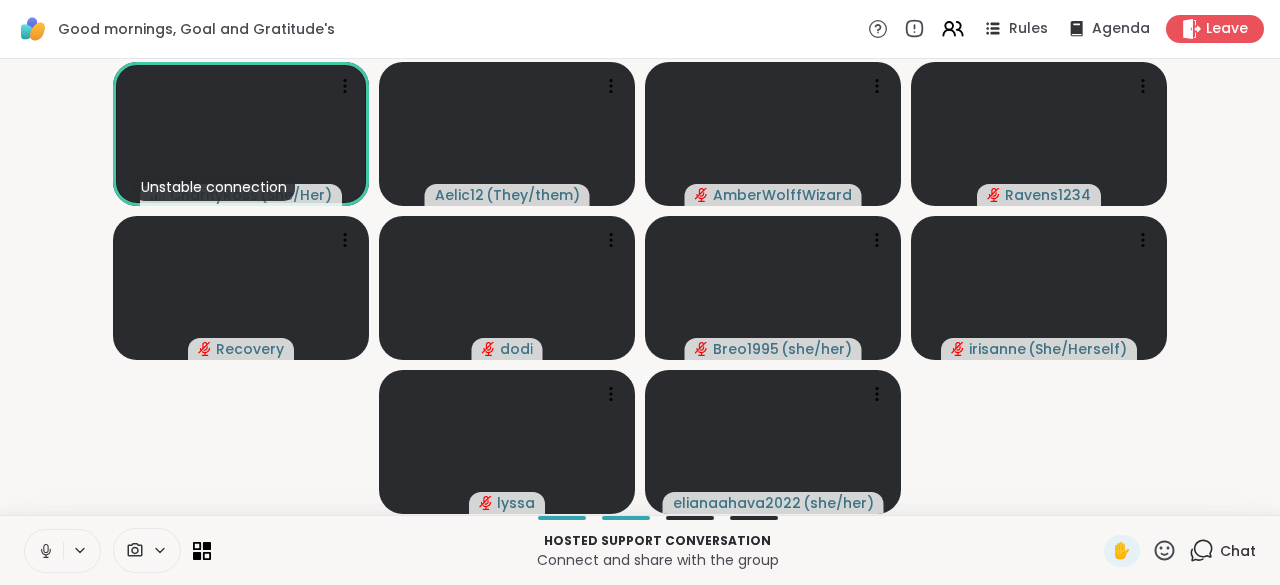 click 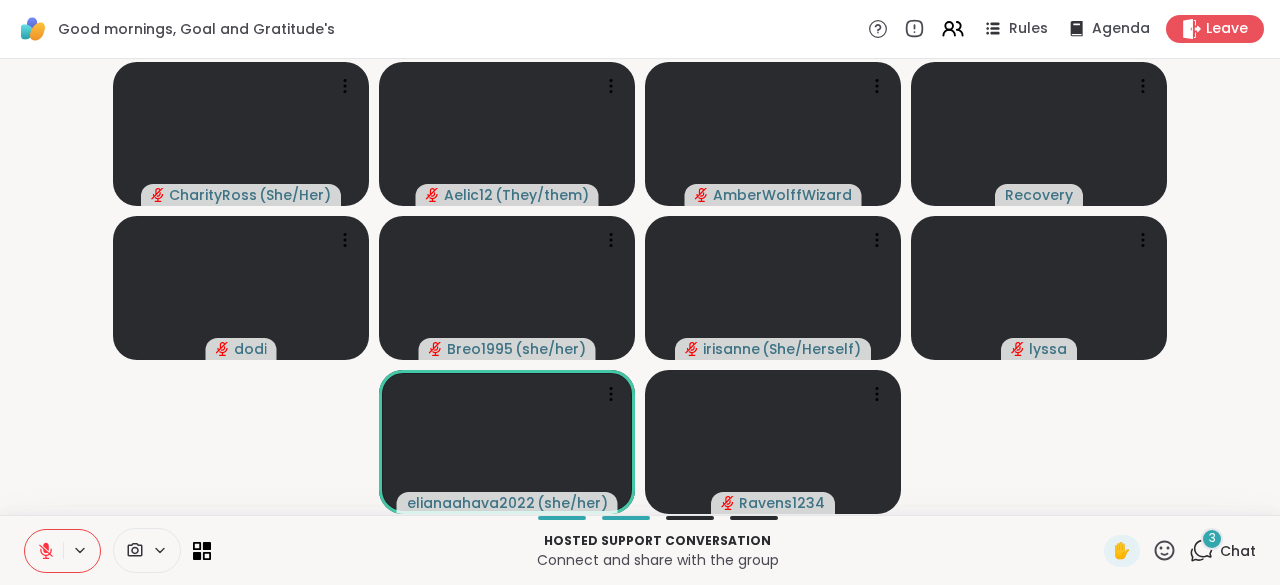 type 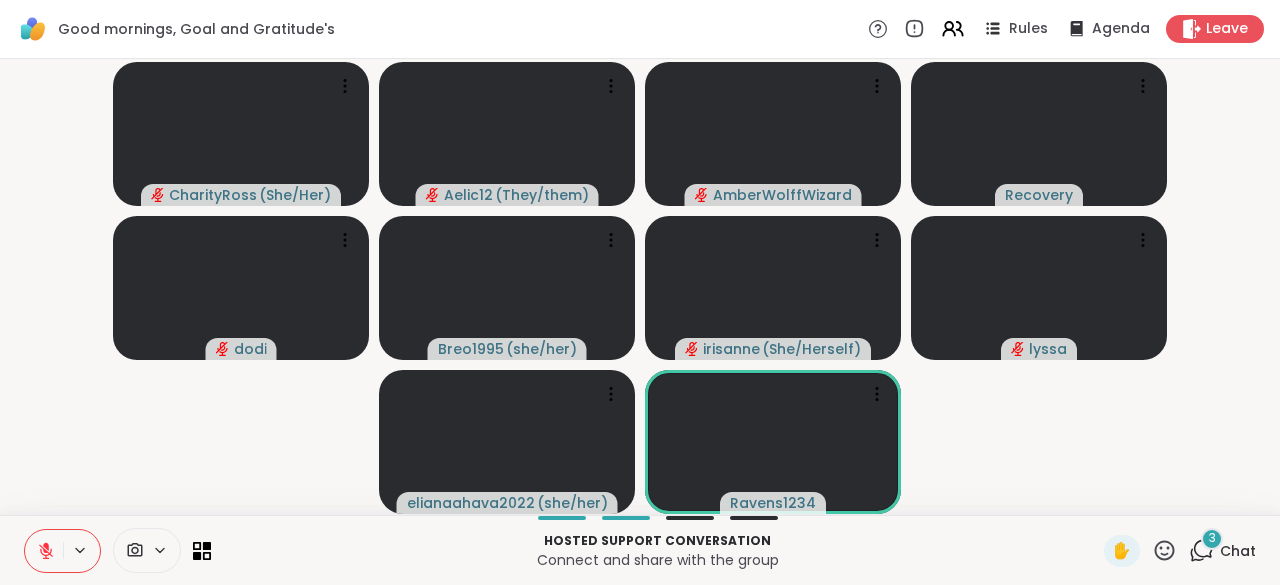 click 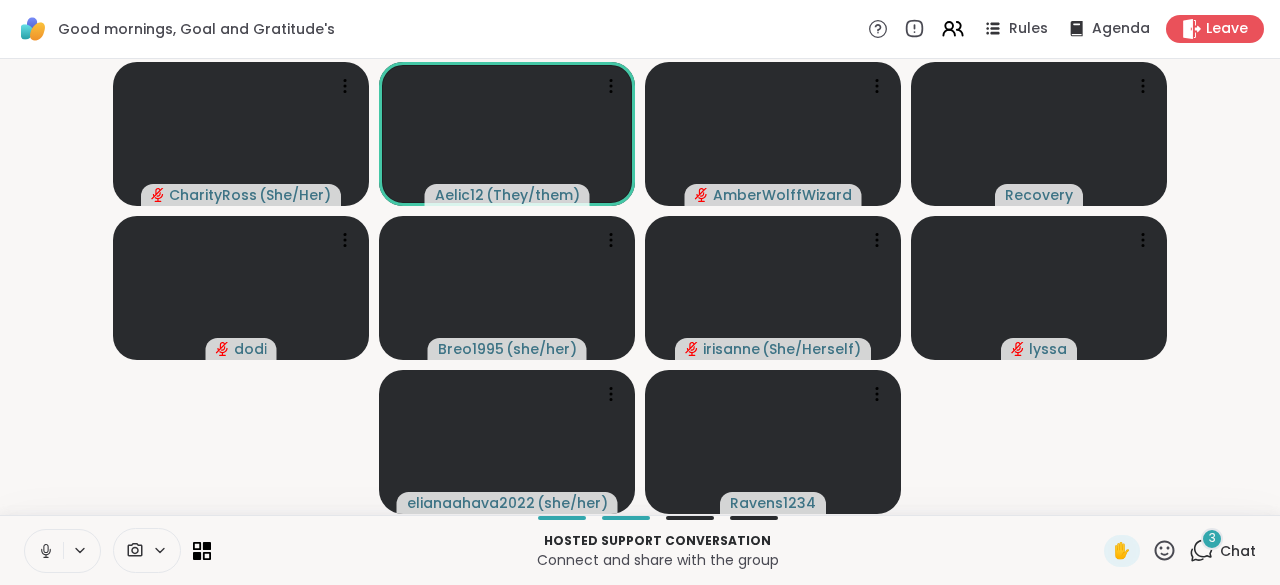 click 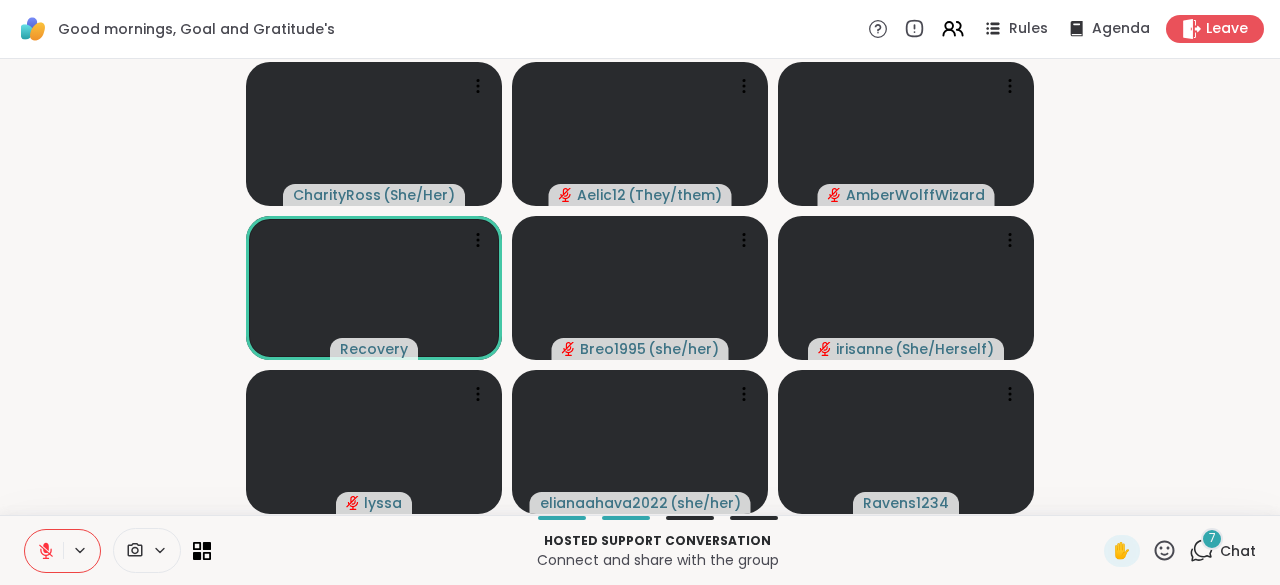 click 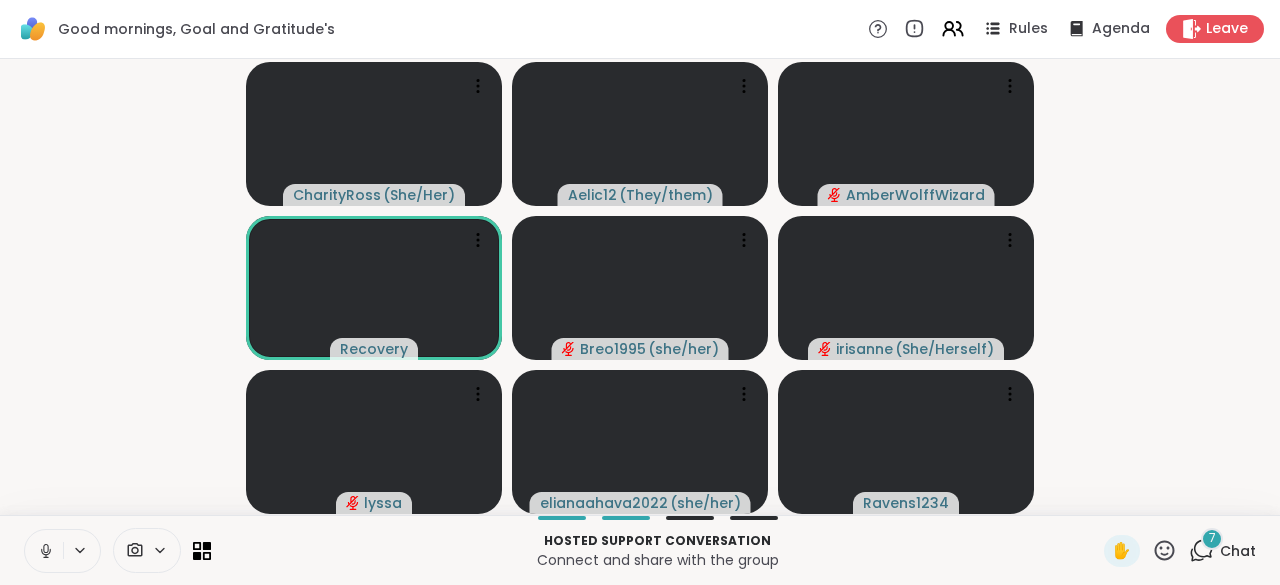 click 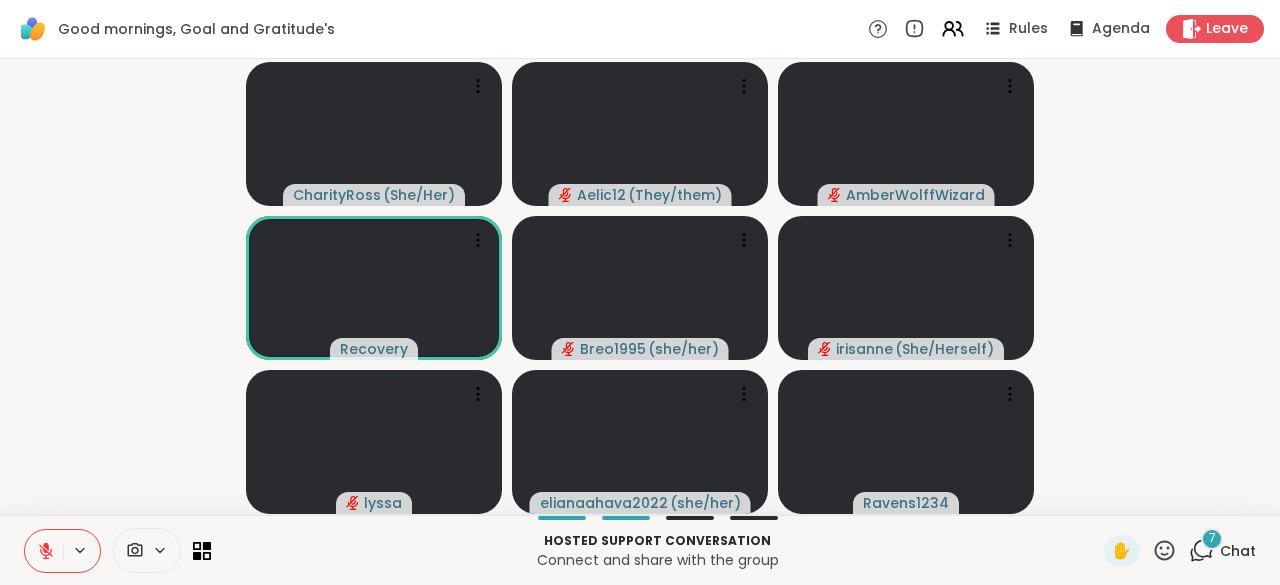 click 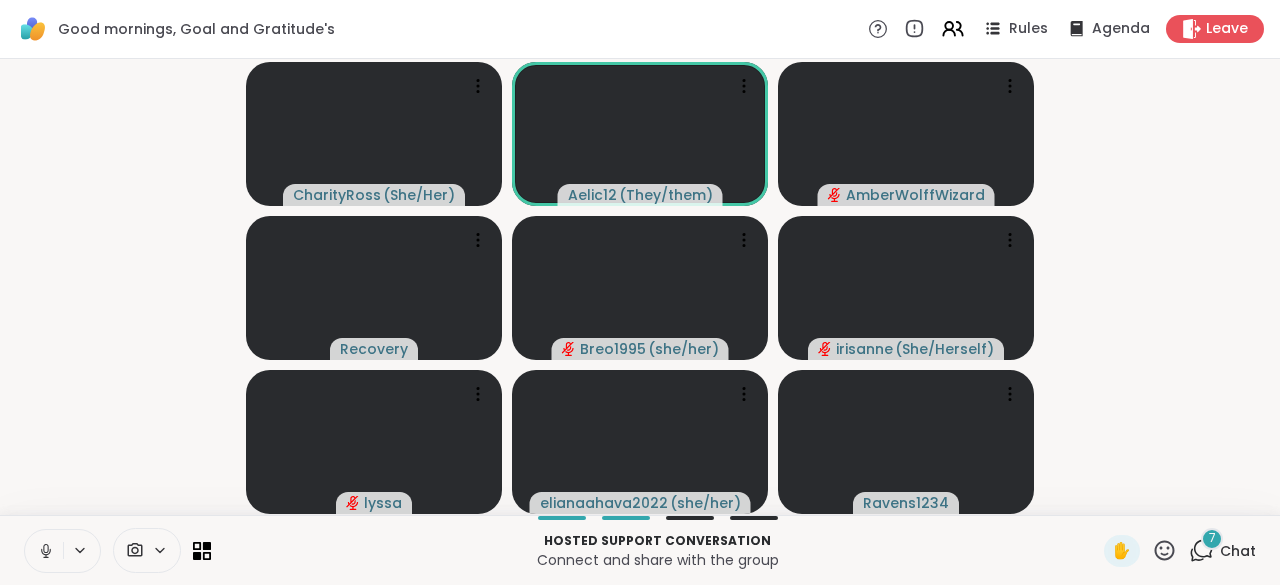 click 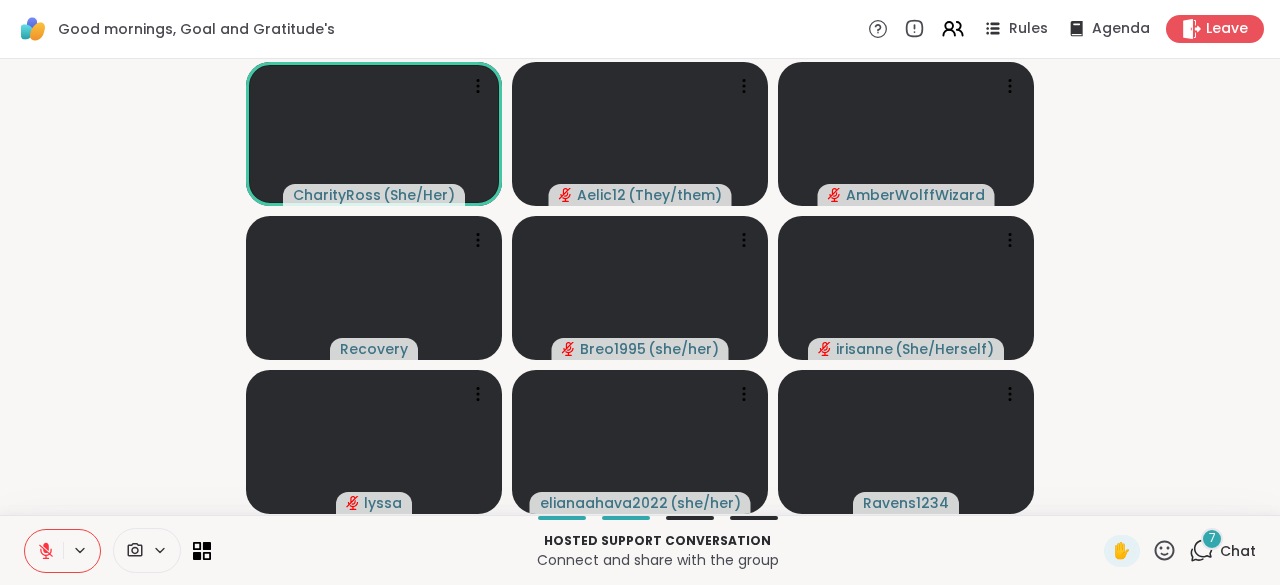 click 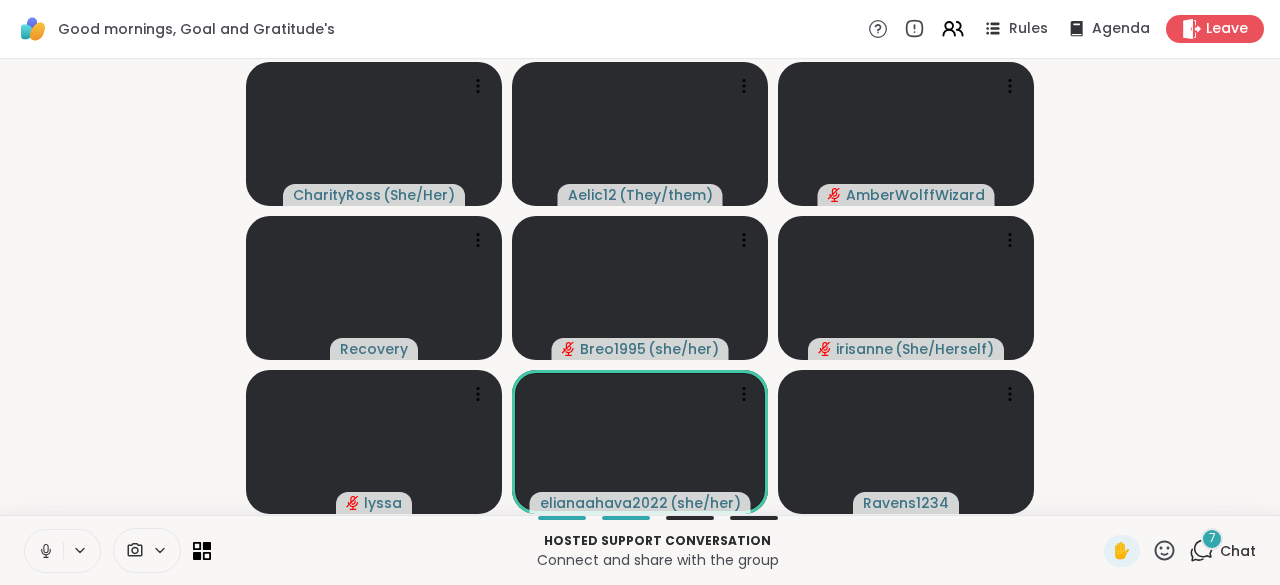 click 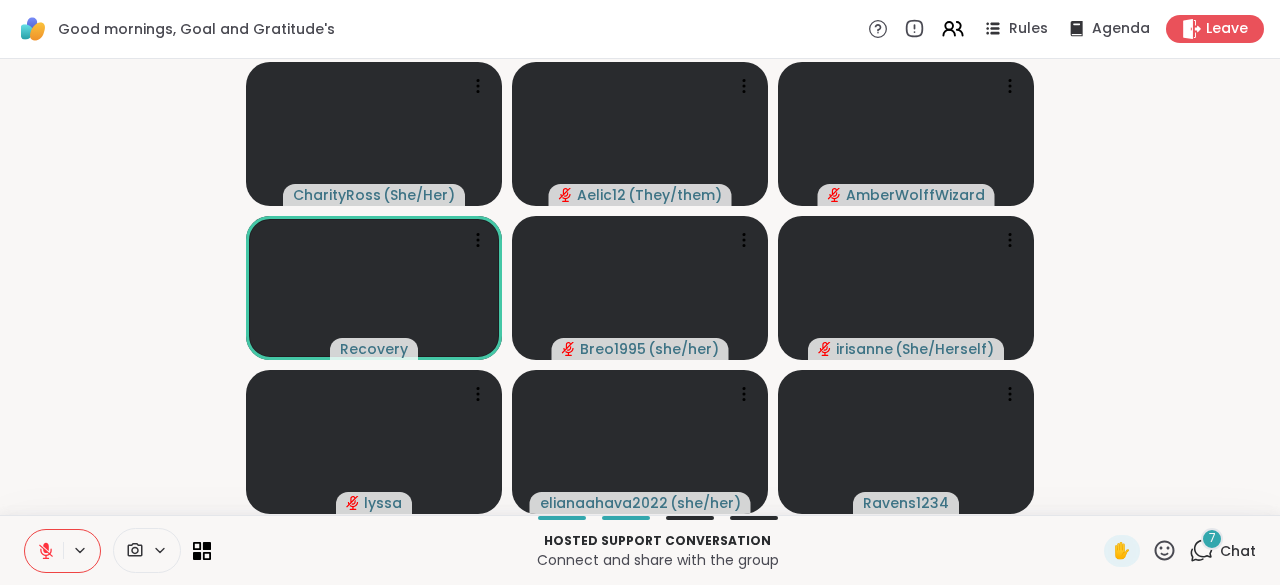 click 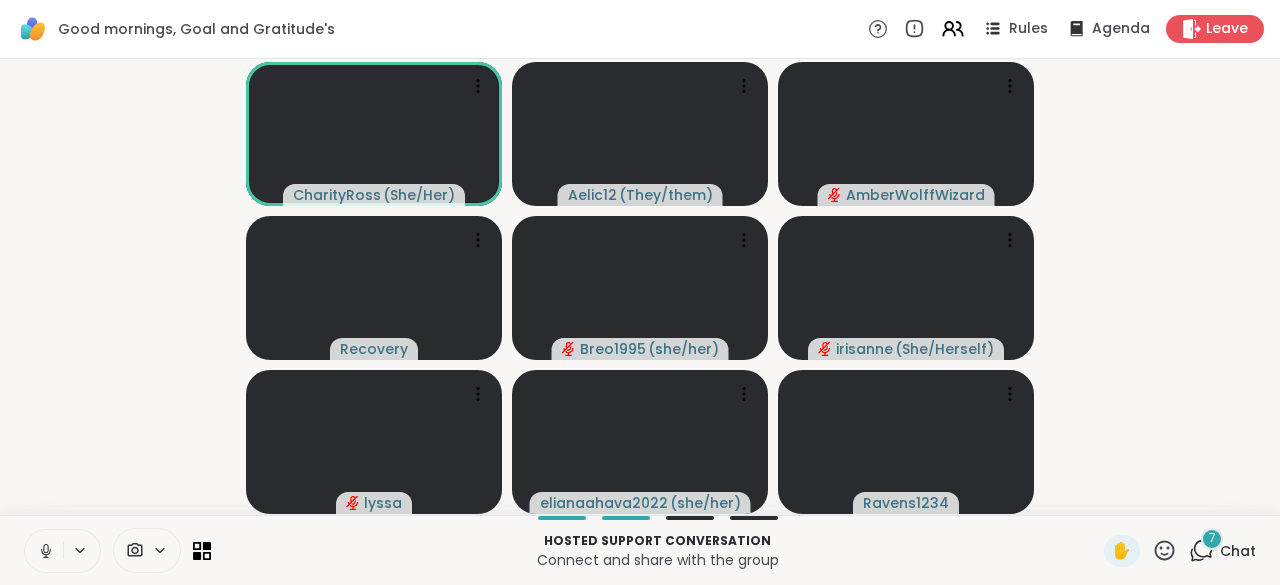 click 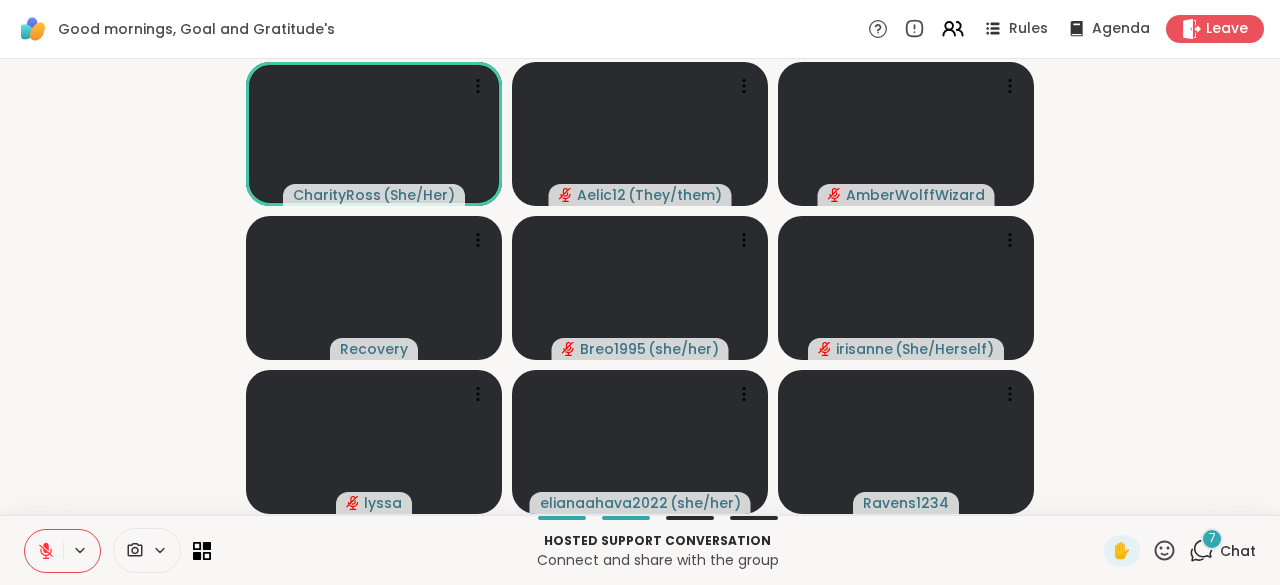 click 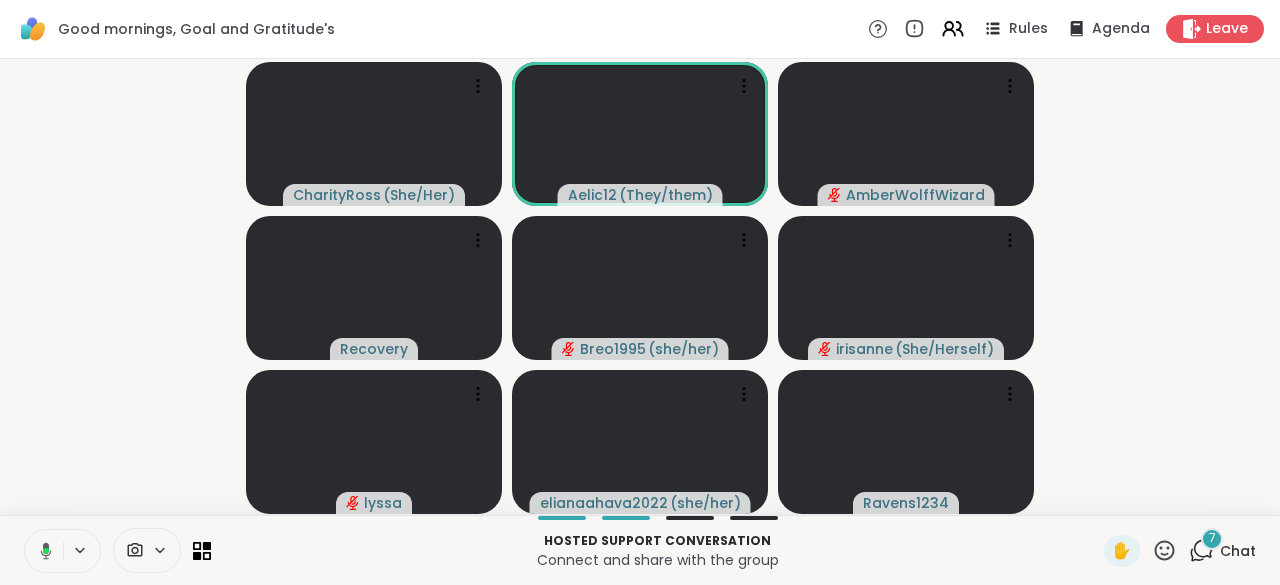 click 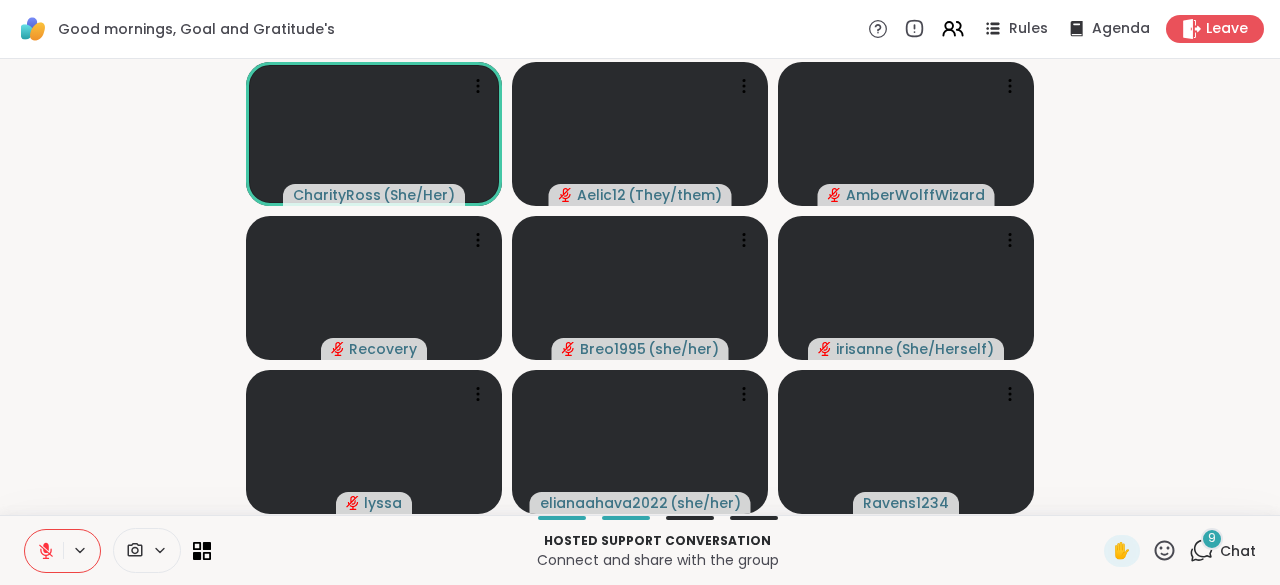 click 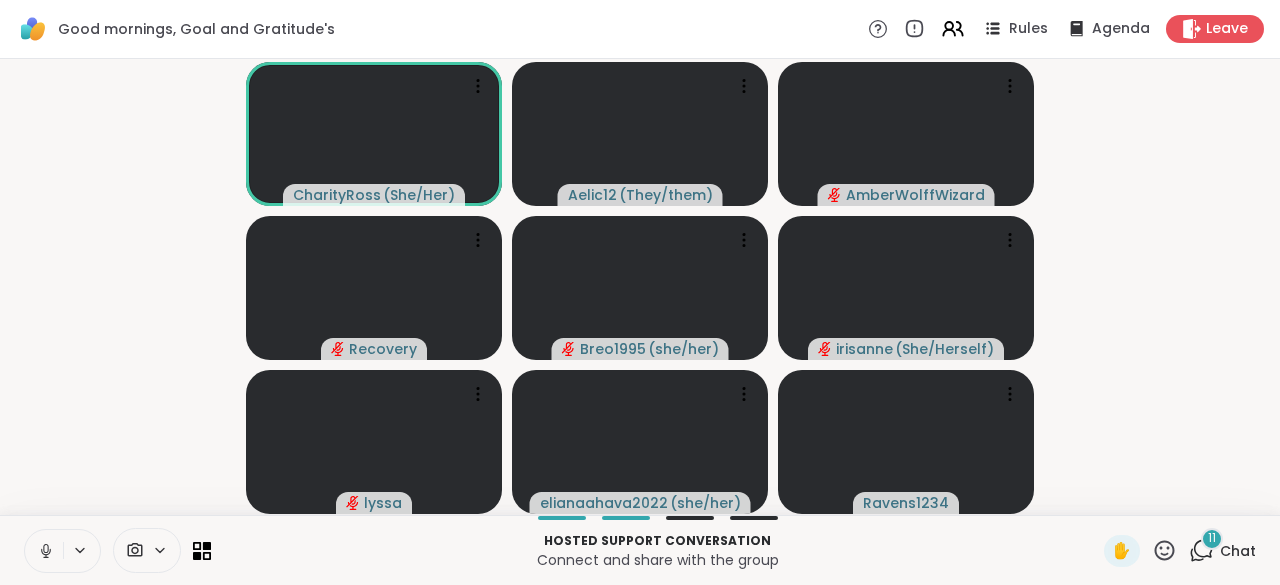 click 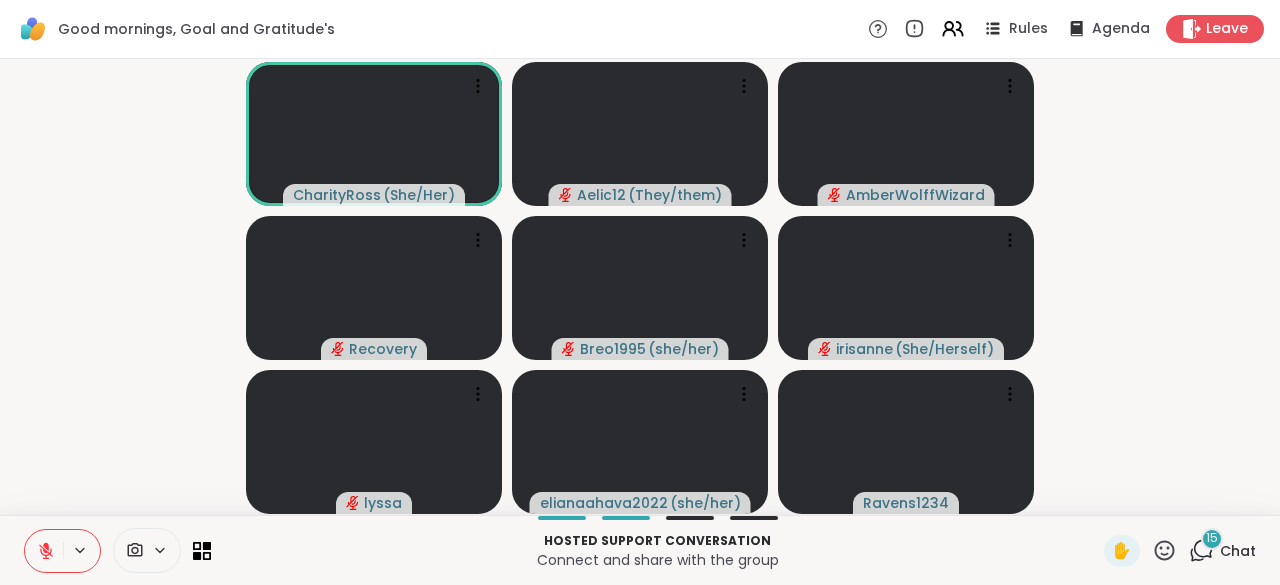 click 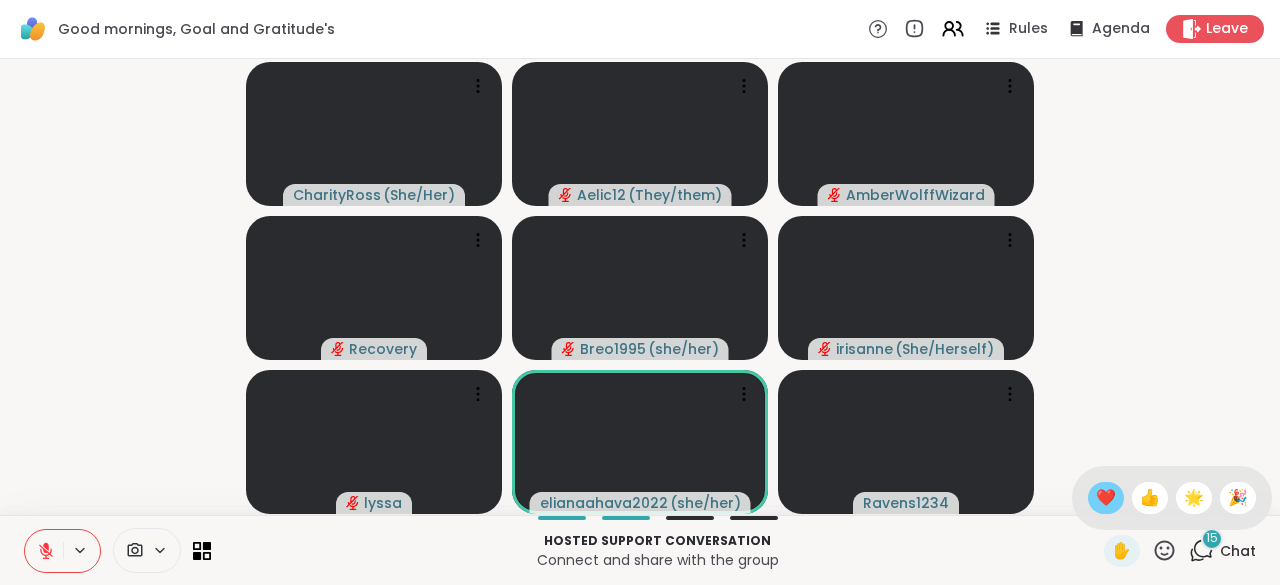 click on "❤️" at bounding box center [1106, 498] 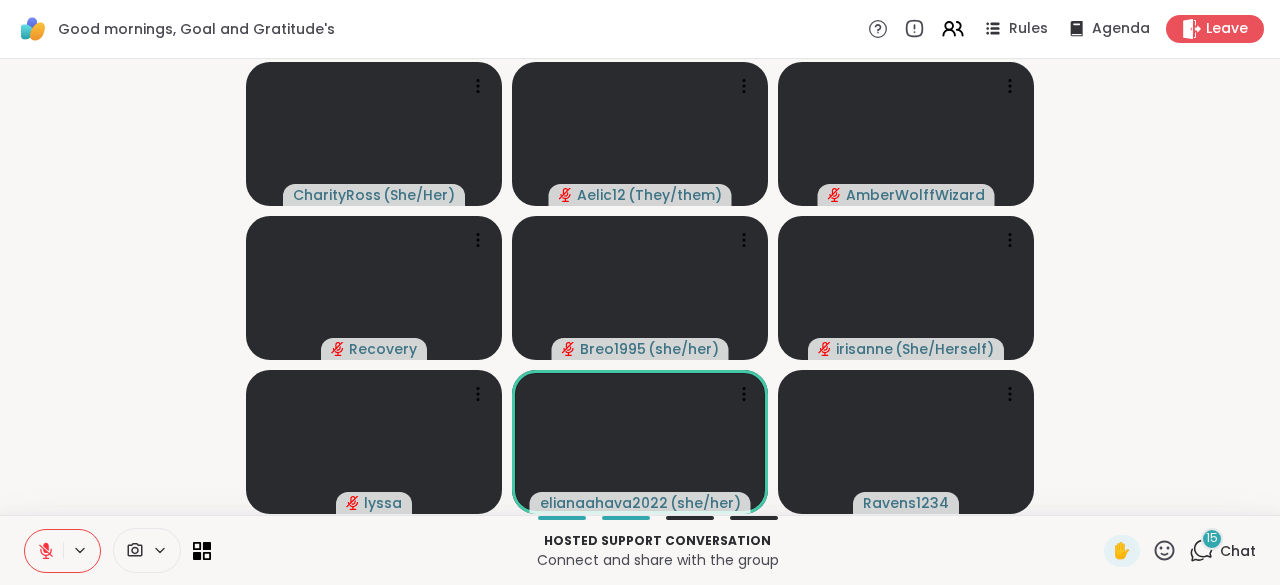 click on "15 Chat" at bounding box center [1222, 551] 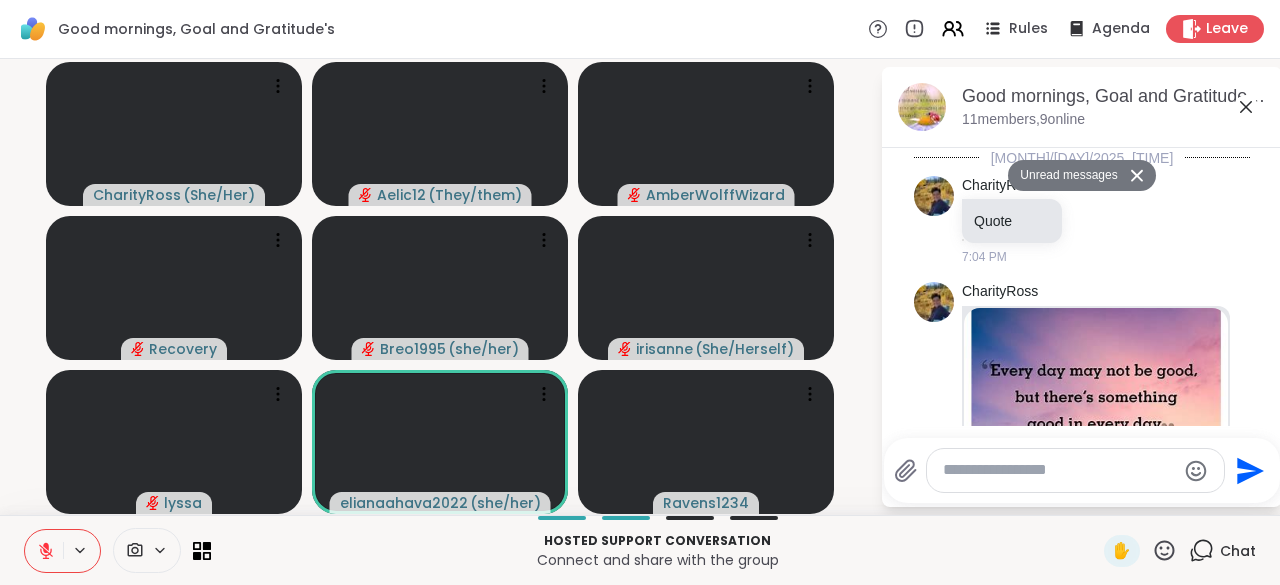 scroll, scrollTop: 4499, scrollLeft: 0, axis: vertical 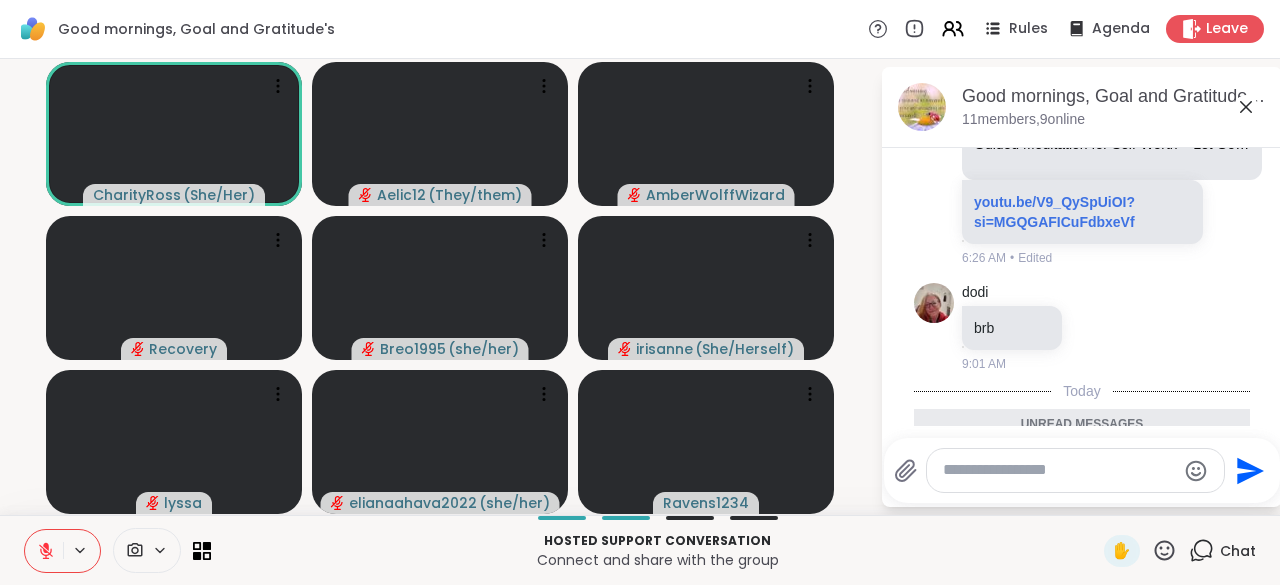 click 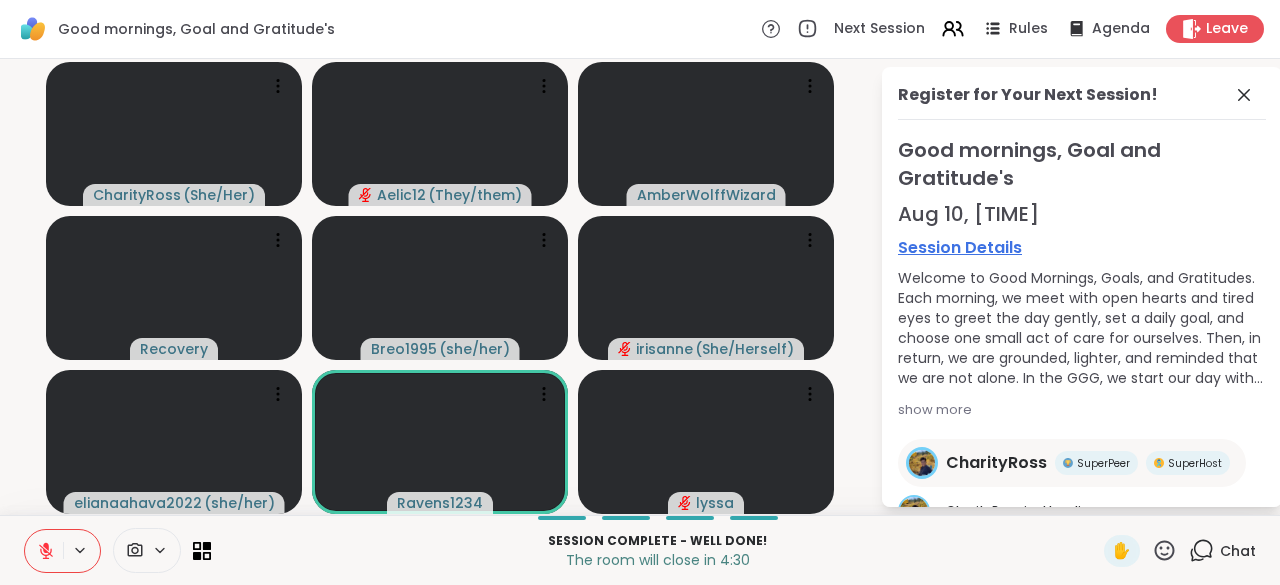 click 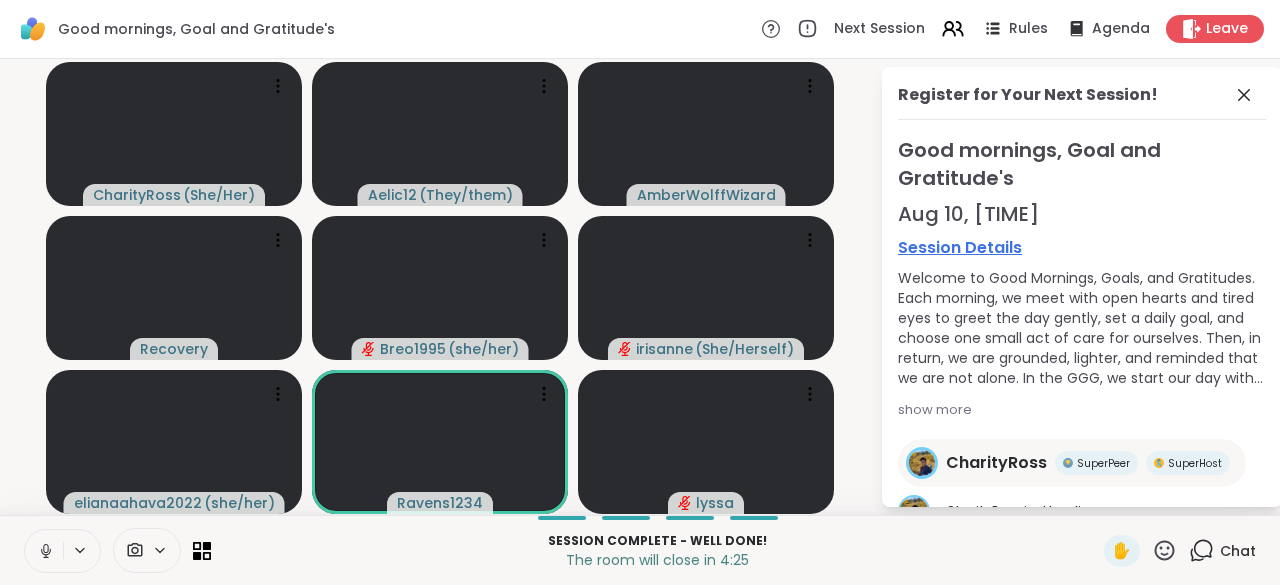 click 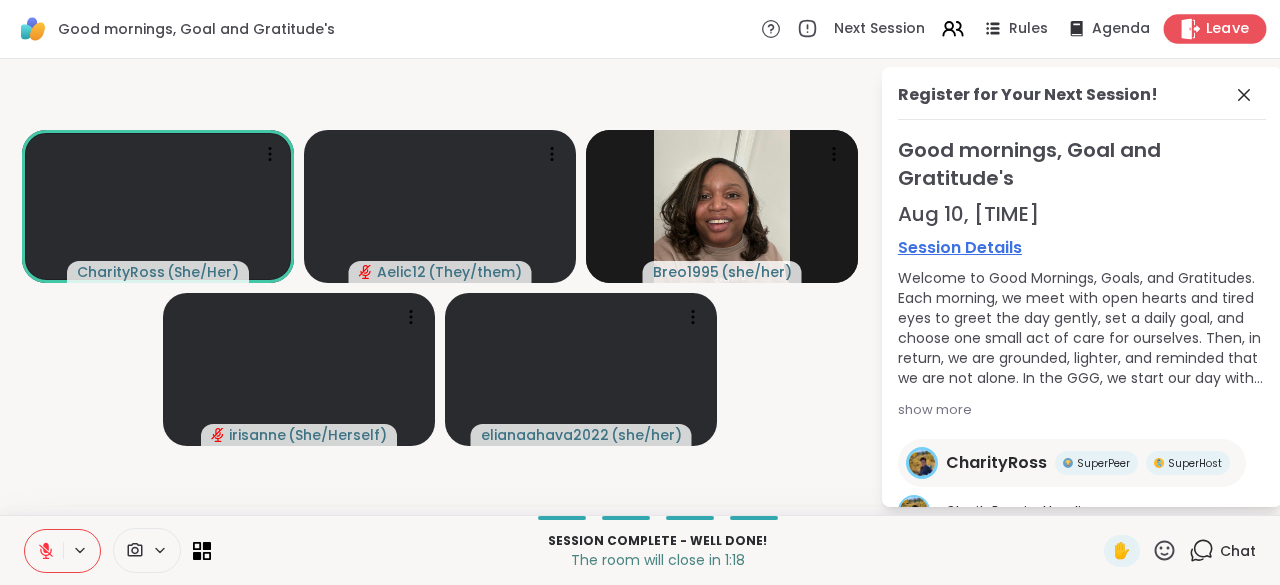 click on "Leave" at bounding box center [1215, 28] 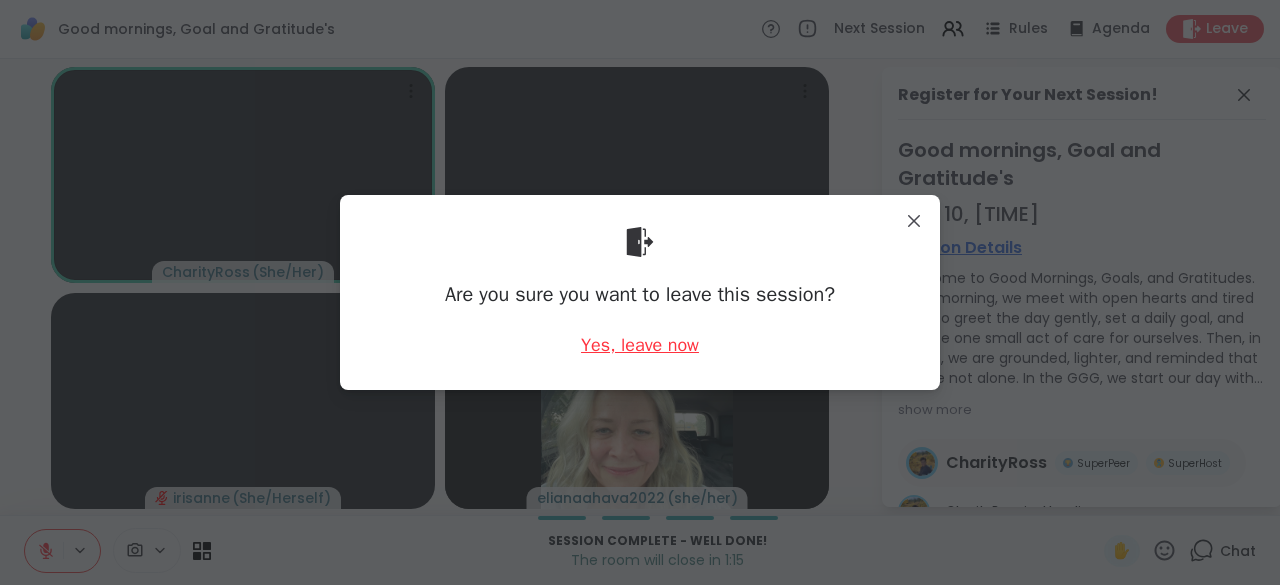 click on "Yes, leave now" at bounding box center (640, 345) 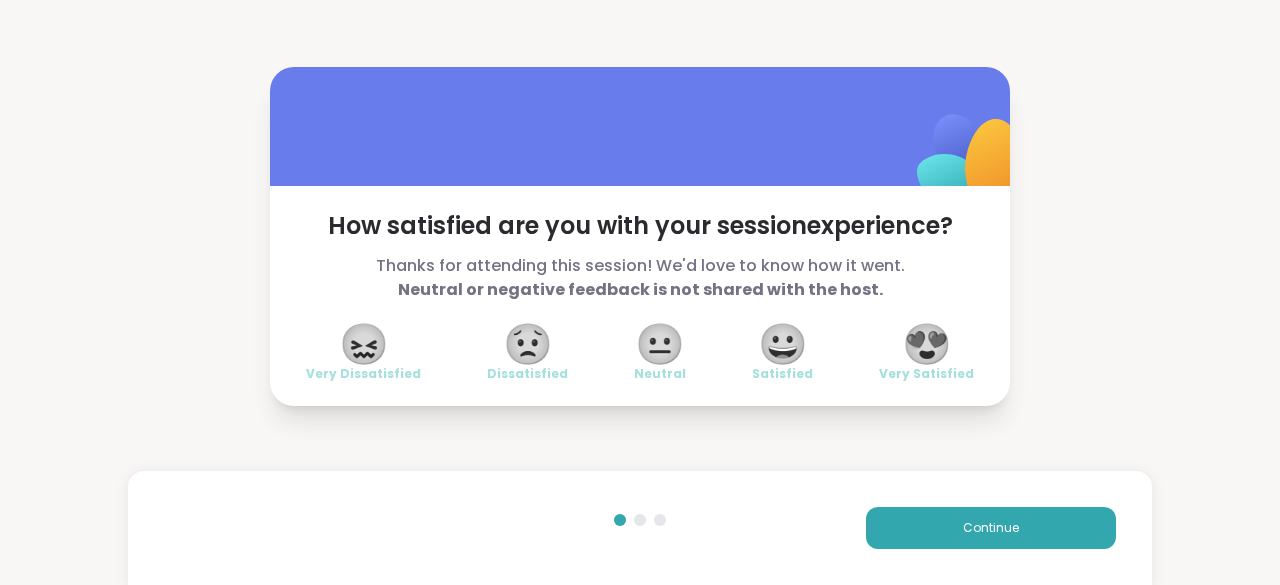 click on "😍" at bounding box center (927, 344) 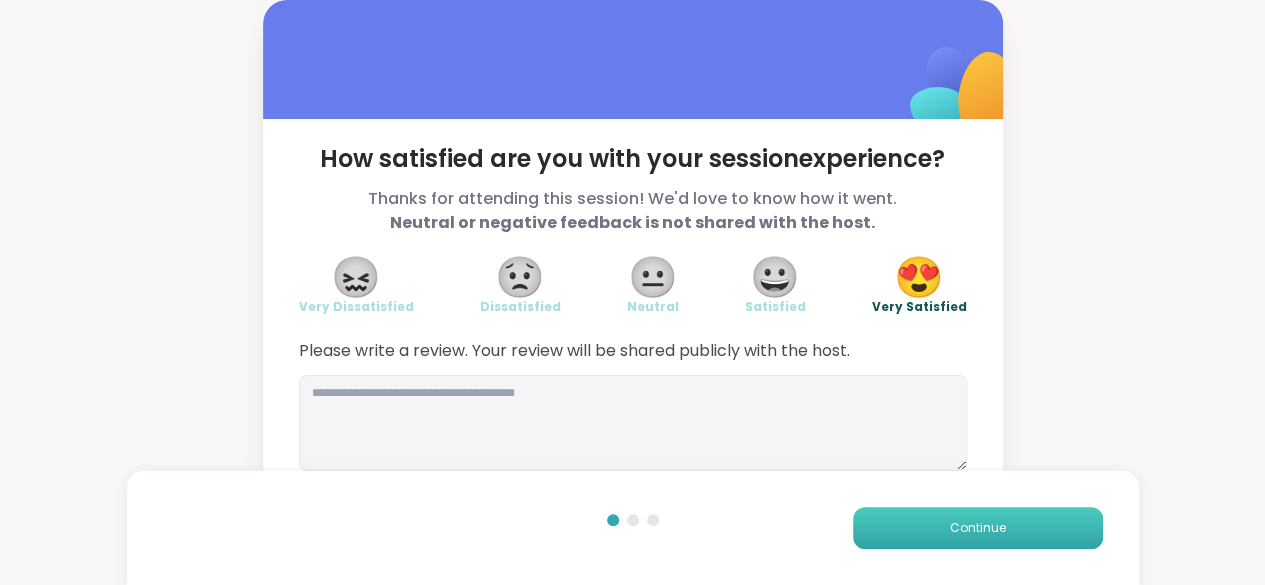 click on "Continue" at bounding box center [978, 528] 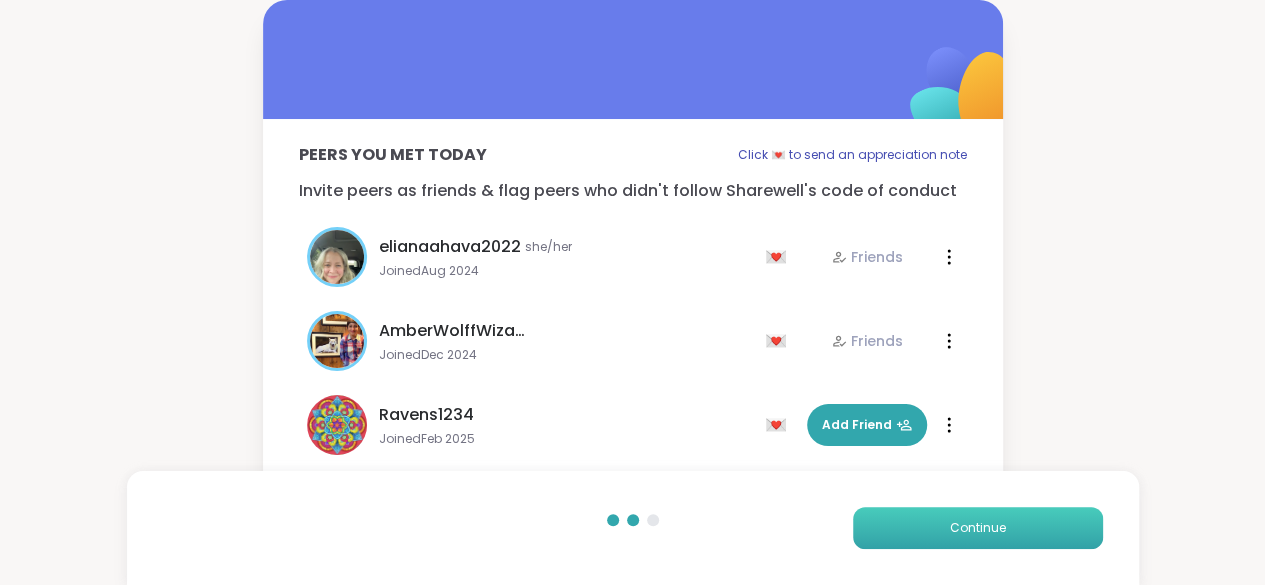 click on "Continue" at bounding box center (978, 528) 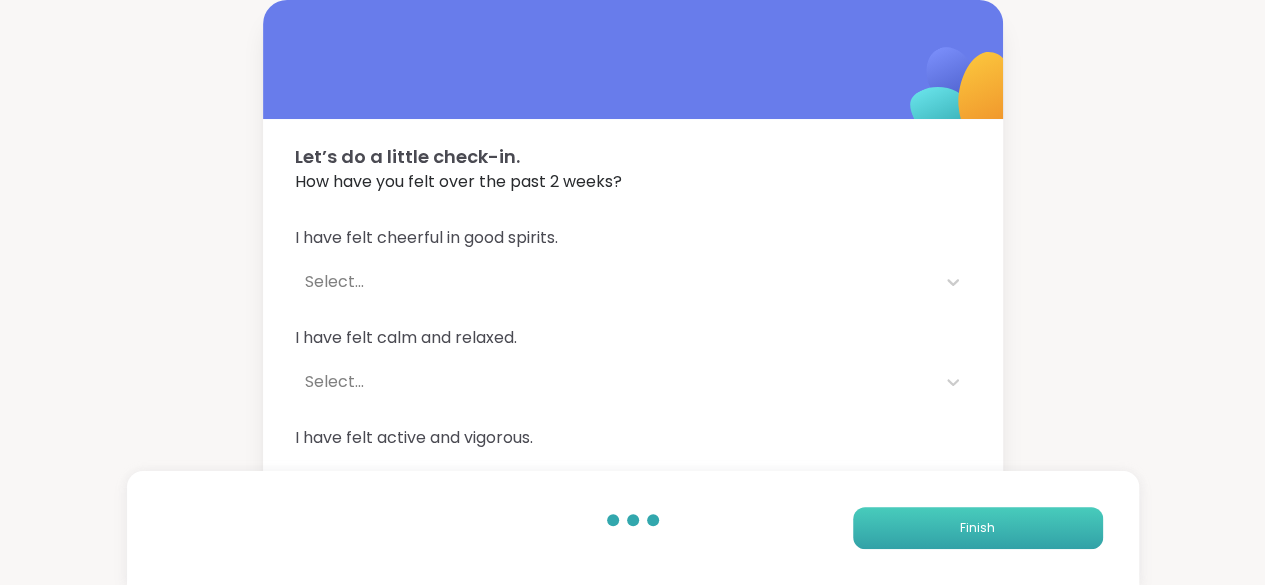 click on "Finish" at bounding box center (978, 528) 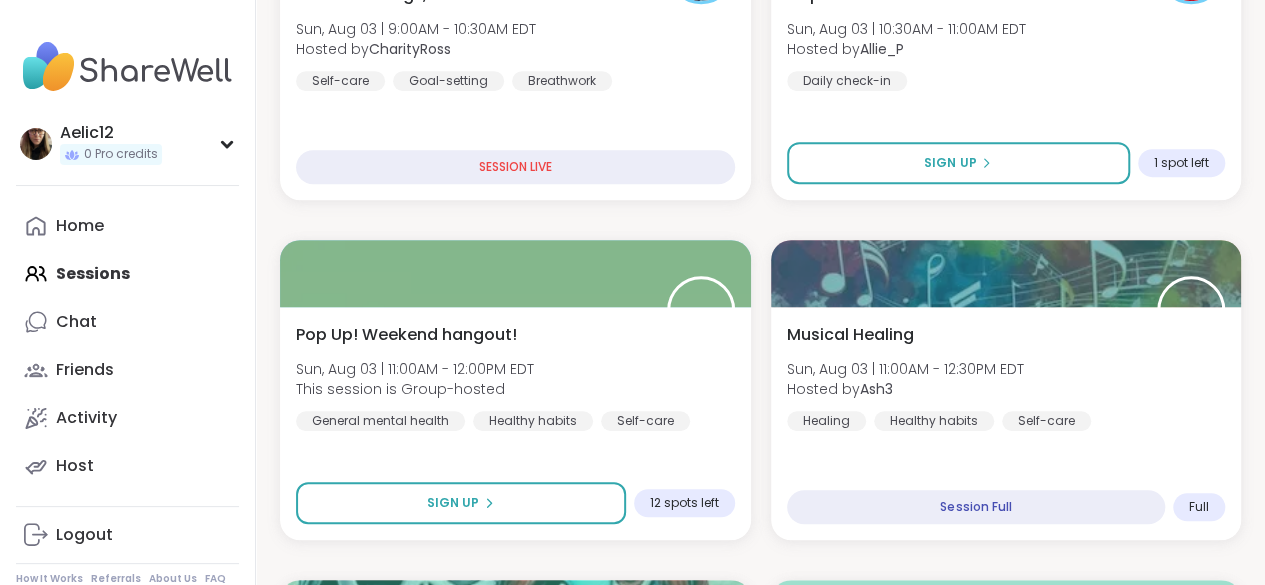 scroll, scrollTop: 562, scrollLeft: 0, axis: vertical 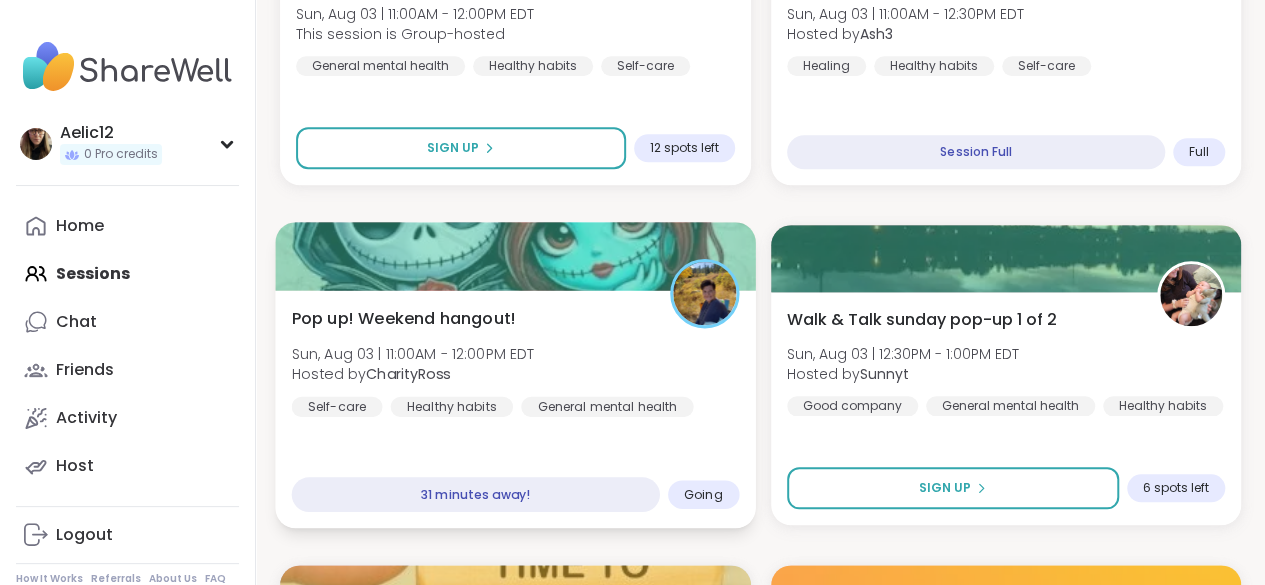 click on "Pop up! Weekend hangout! Sun, Aug 03 | 11:00AM - 12:00PM EDT Hosted by  CharityRoss Self-care Healthy habits General mental health 31 minutes away! Going" at bounding box center [515, 409] 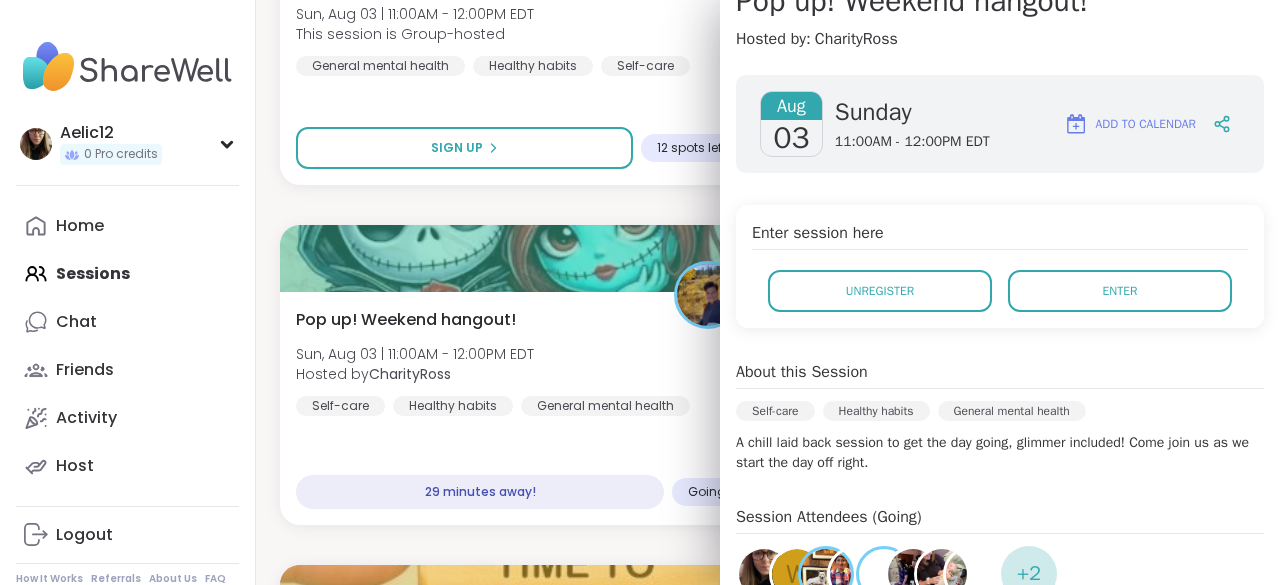 scroll, scrollTop: 245, scrollLeft: 0, axis: vertical 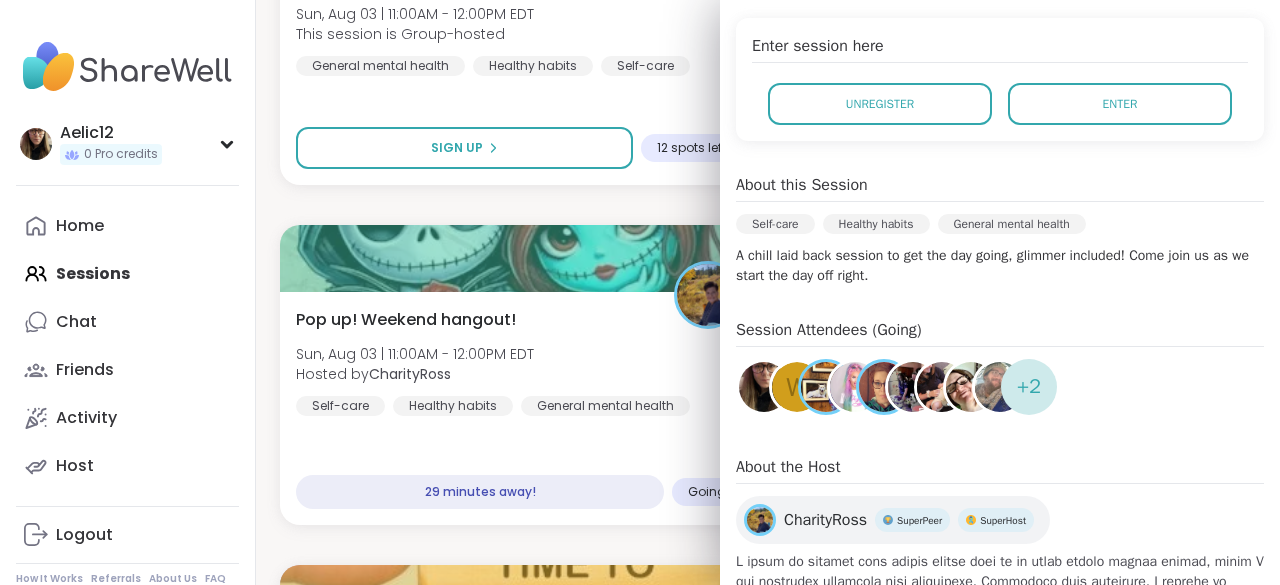 click on "+ 2" at bounding box center (1029, 387) 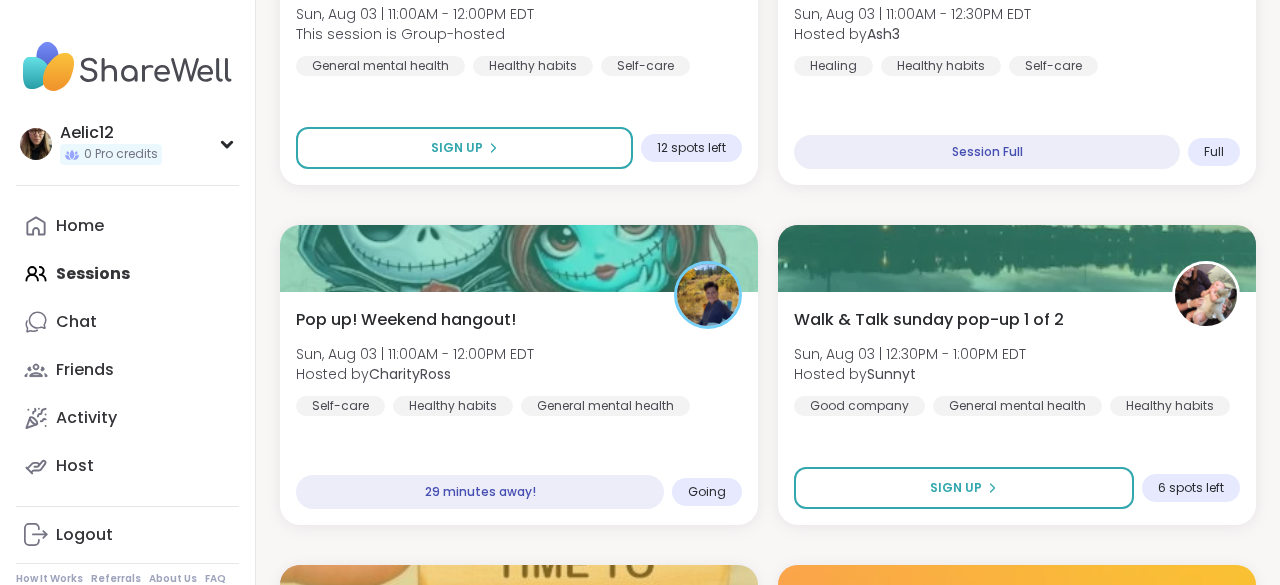 click on "0 Out of Pro credits? Upgrade for unlimited Pro Sessions. While you’re exploring, enjoy free peer-led support sessions. Upgrade to Pro Upcoming Sessions CREATE A SESSION All Sessions Pro Sessions NEW My Sessions 5 Find your next session Search  Filter    Good mornings, Goal and Gratitude's  Sun, Aug 03 | 9:00AM - 10:30AM EDT Hosted by  CharityRoss Self-care Goal-setting Breathwork 14  peers attended Cup Of Calm Cafe Sun, Aug 03 | 10:30AM - 11:00AM EDT Hosted by  Allie_P Daily check-in SESSION LIVE Pop Up! Weekend hangout! Sun, Aug 03 | 11:00AM - 12:00PM EDT This session is Group-hosted General mental health Healthy habits Self-care Sign Up 12 spots left Musical Healing Sun, Aug 03 | 11:00AM - 12:30PM EDT Hosted by  Ash3 Healing Healthy habits Self-care Session Full Full Pop up! Weekend hangout! Sun, Aug 03 | 11:00AM - 12:00PM EDT Hosted by  CharityRoss Self-care Healthy habits General mental health 29 minutes away! Going Walk & Talk sunday pop-up 1 of 2 Sun, Aug 03 | 12:30PM - 1:00PM EDT Hosted by  Full" at bounding box center (768, 2409) 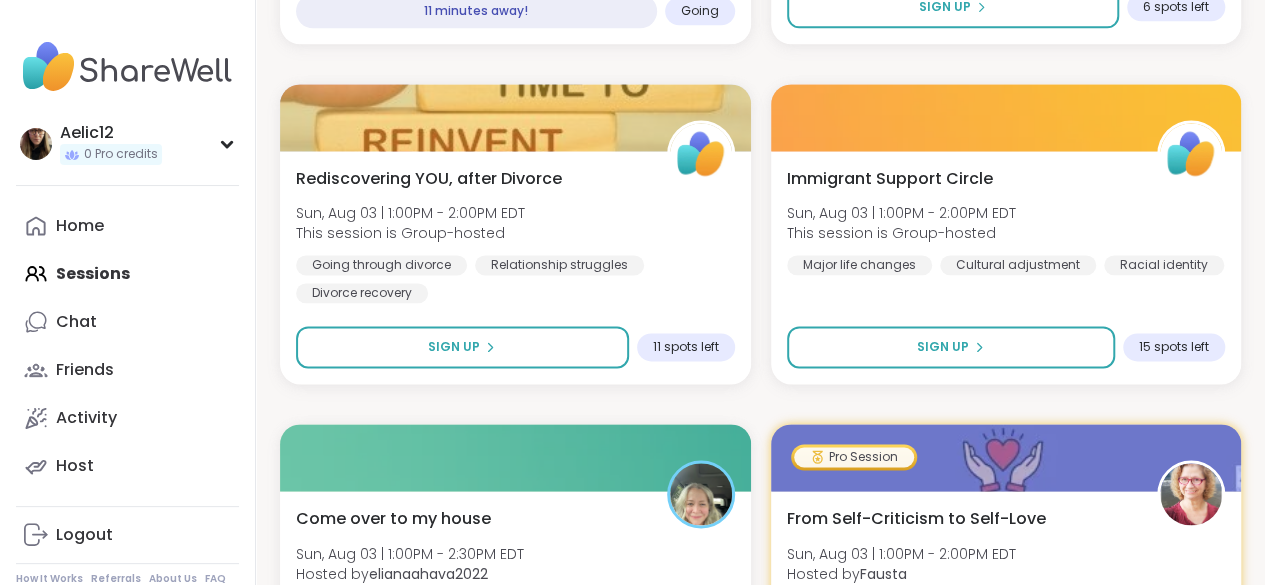 scroll, scrollTop: 1381, scrollLeft: 0, axis: vertical 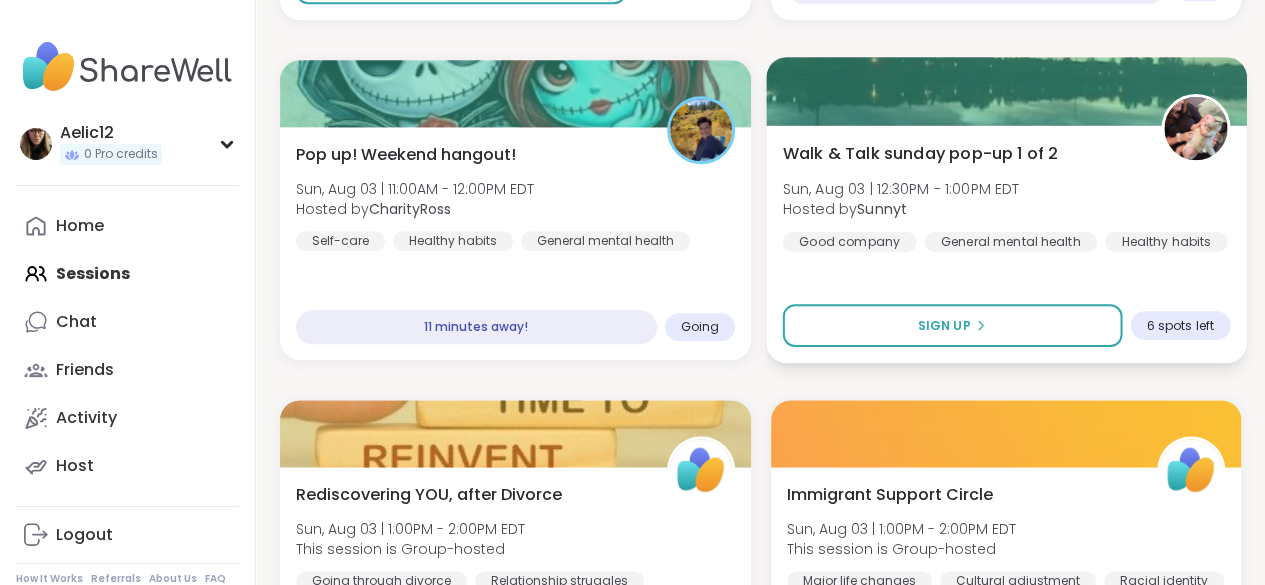 click on "Walk & Talk sunday pop-up 1 of 2 Sun, Aug 03 | 12:30PM - 1:00PM EDT Hosted by  Sunnyt Good company General mental health Healthy habits Sign Up 6 spots left" at bounding box center (1006, 244) 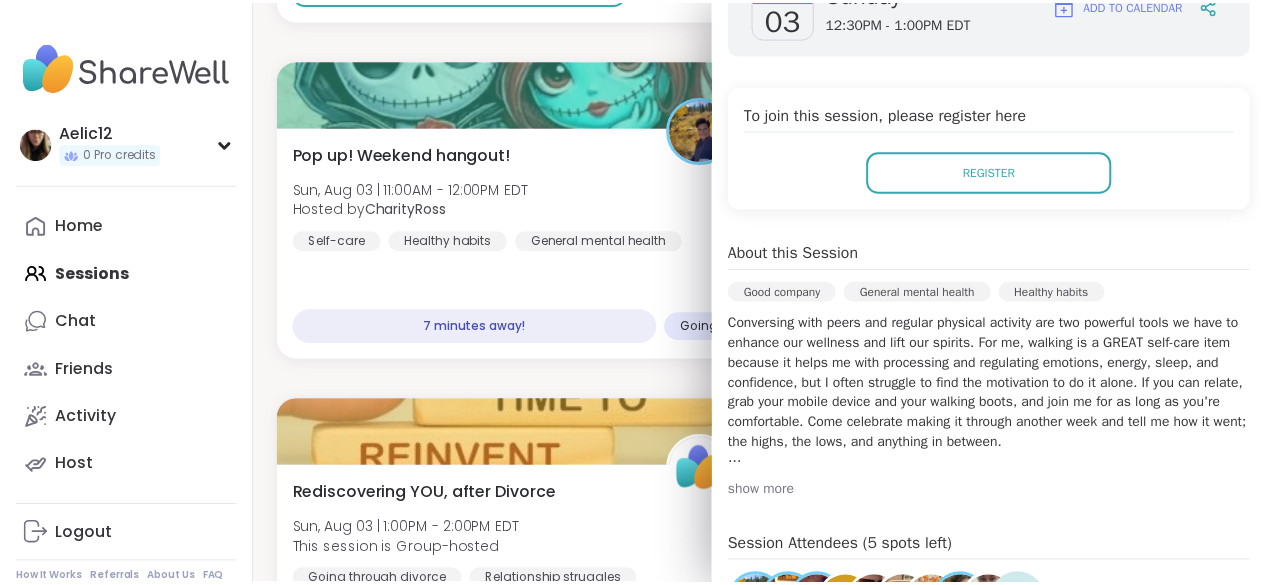 scroll, scrollTop: 314, scrollLeft: 0, axis: vertical 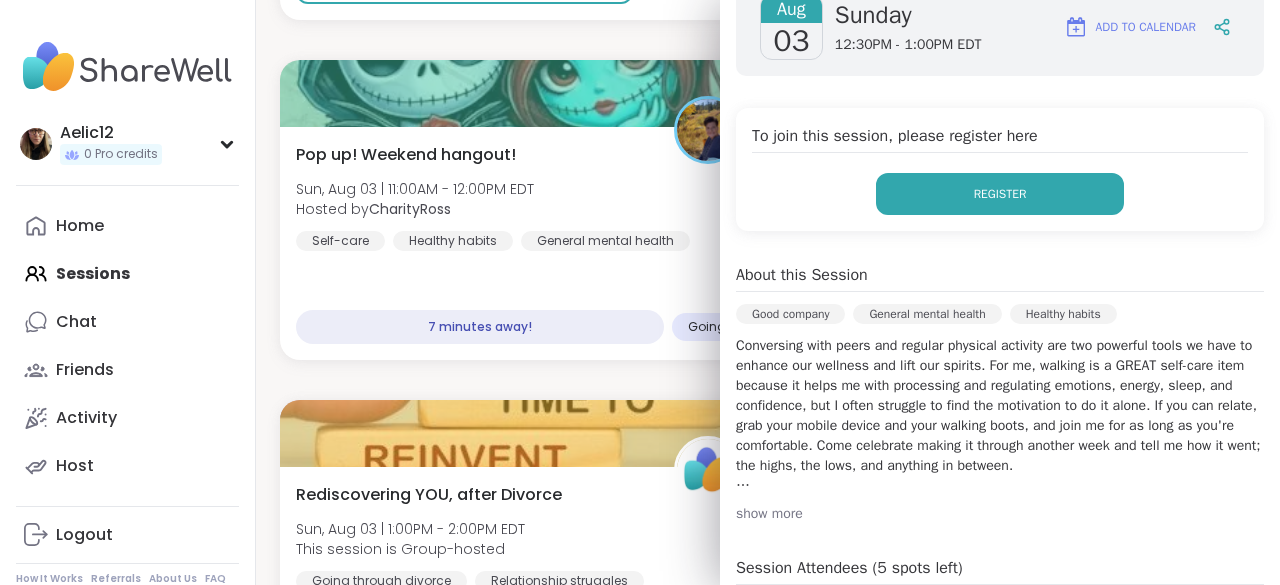 click on "Register" at bounding box center (1000, 194) 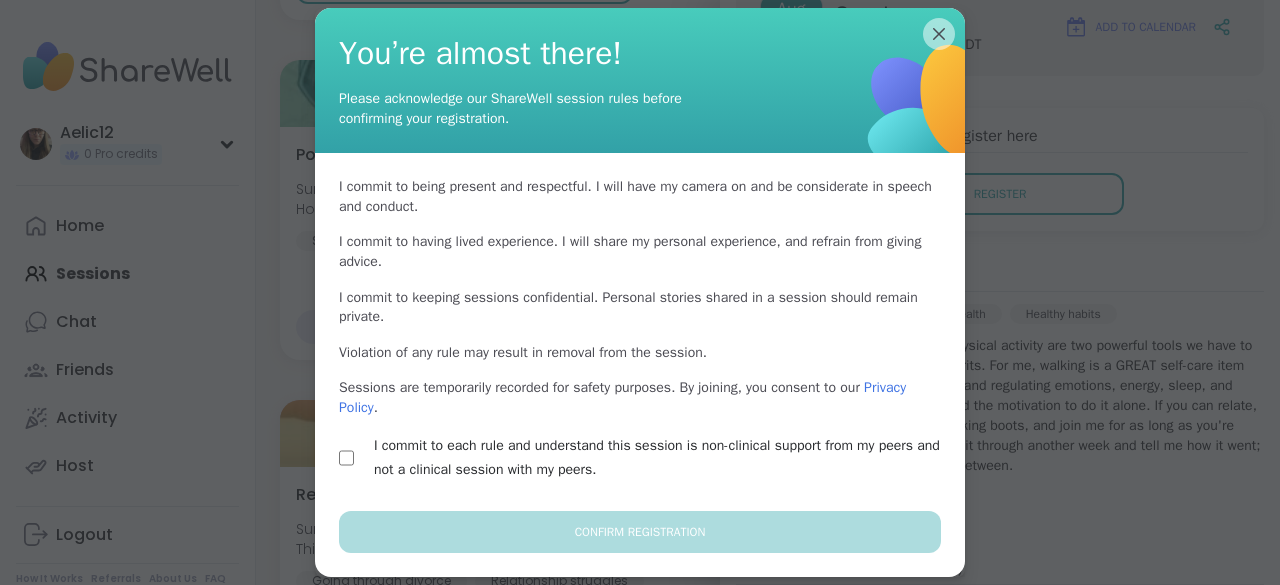 click on "I commit to each rule and understand this session is non-clinical support from my peers and not a clinical session with my peers." at bounding box center (663, 458) 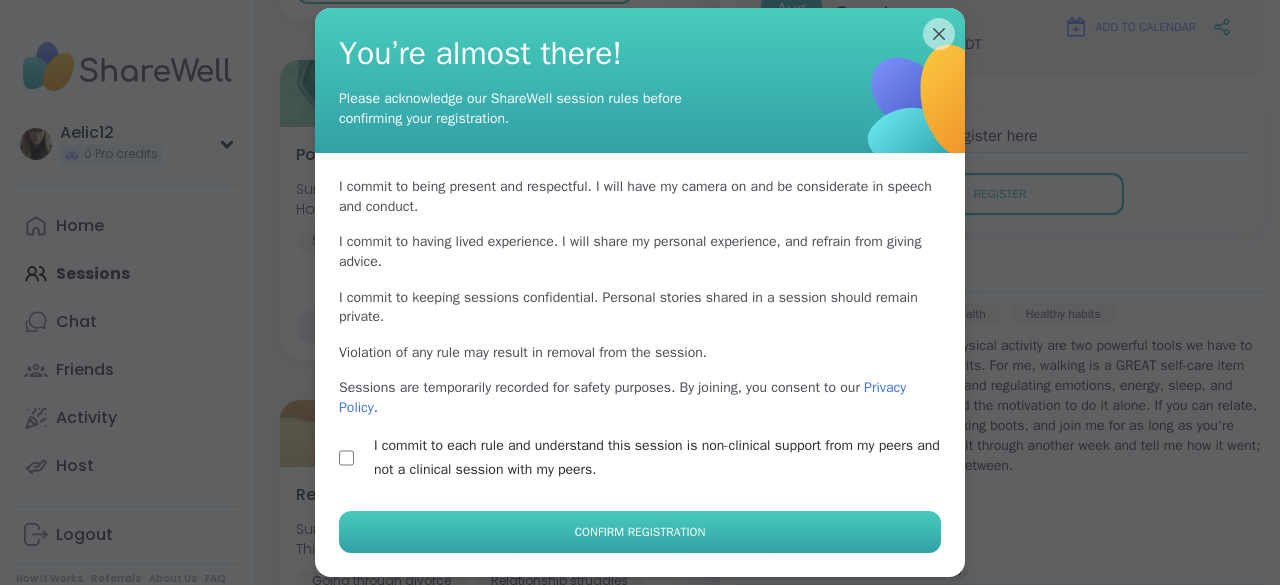 click on "Confirm Registration" at bounding box center (640, 532) 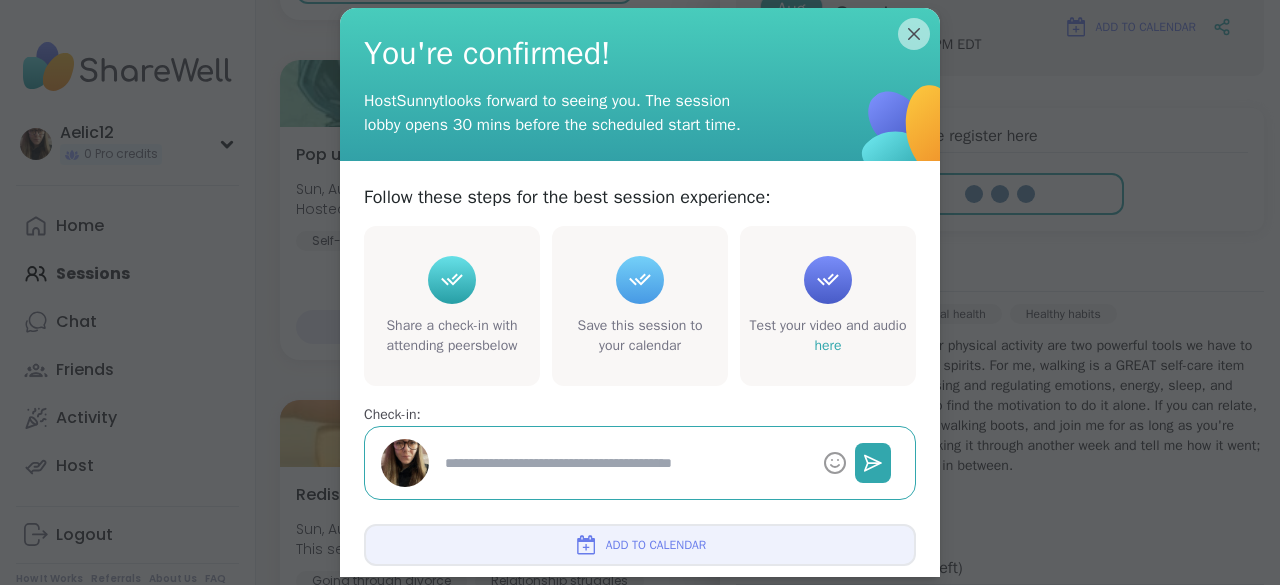 type on "*" 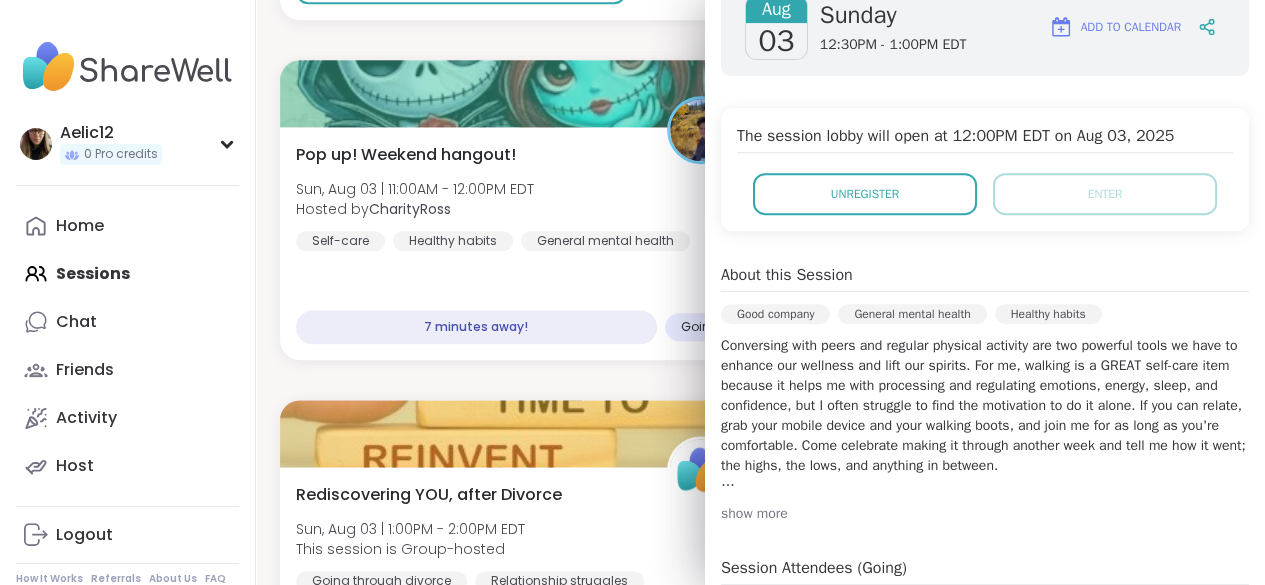 click on "0 Out of Pro credits? Upgrade for unlimited Pro Sessions. While you’re exploring, enjoy free peer-led support sessions. Upgrade to Pro Upcoming Sessions CREATE A SESSION All Sessions Pro Sessions NEW My Sessions 5 Find your next session Search  Filter    Good mornings, Goal and Gratitude's  Sun, Aug 03 | 9:00AM - 10:30AM EDT Hosted by  CharityRoss Self-care Goal-setting Breathwork 14  peers attended Cup Of Calm Cafe Sun, Aug 03 | 10:30AM - 11:00AM EDT Hosted by  Allie_P Daily check-in SESSION LIVE Pop Up! Weekend hangout! Sun, Aug 03 | 11:00AM - 12:00PM EDT This session is Group-hosted General mental health Healthy habits Self-care Sign Up 12 spots left Musical Healing Sun, Aug 03 | 11:00AM - 12:30PM EDT Hosted by  Ash3 Healing Healthy habits Self-care Session Full Full Pop up! Weekend hangout! Sun, Aug 03 | 11:00AM - 12:00PM EDT Hosted by  CharityRoss Self-care Healthy habits General mental health 7 minutes away! Going Walk & Talk sunday pop-up 1 of 2 Sun, Aug 03 | 12:30PM - 1:00PM EDT Hosted by  Going" at bounding box center (760, 2244) 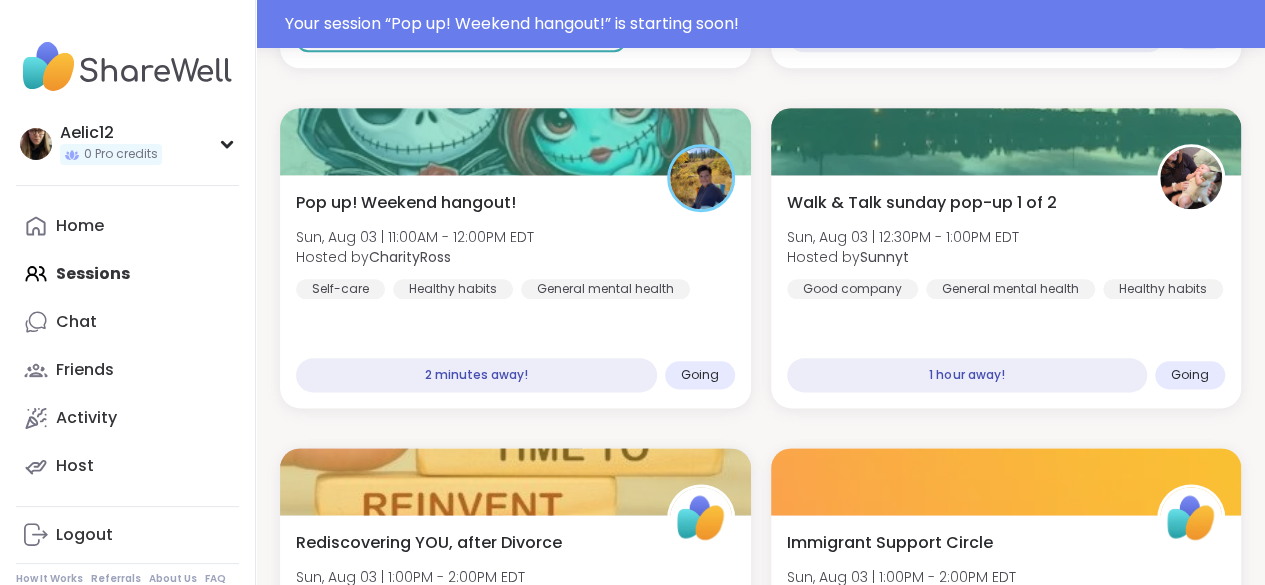 scroll, scrollTop: 1082, scrollLeft: 0, axis: vertical 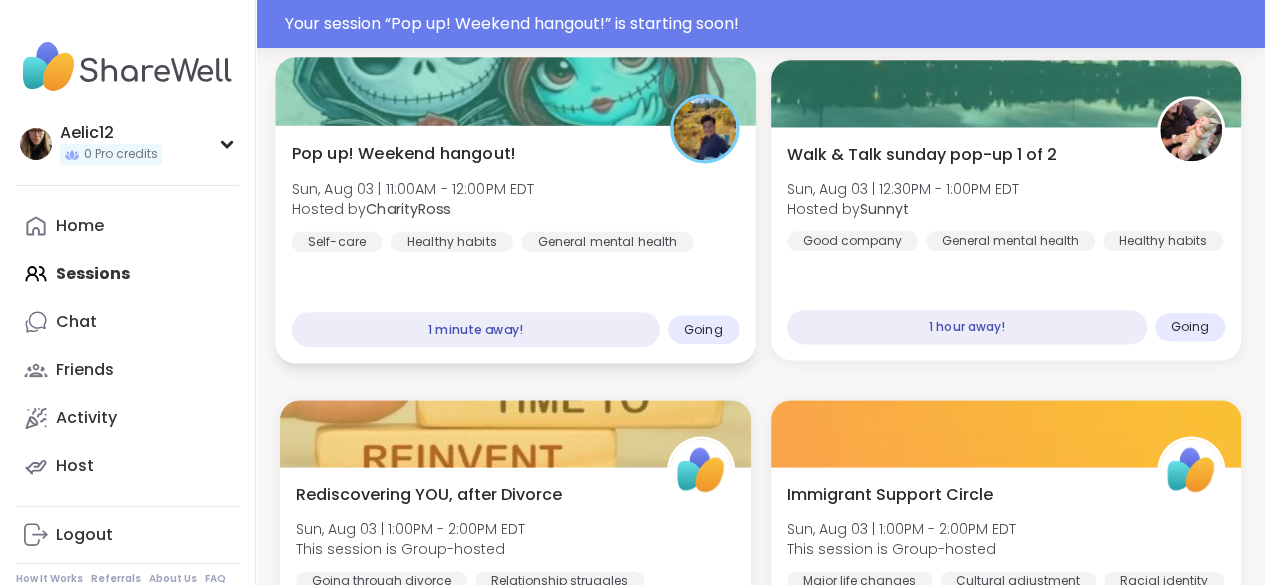 click on "1 minute away!" at bounding box center [476, 329] 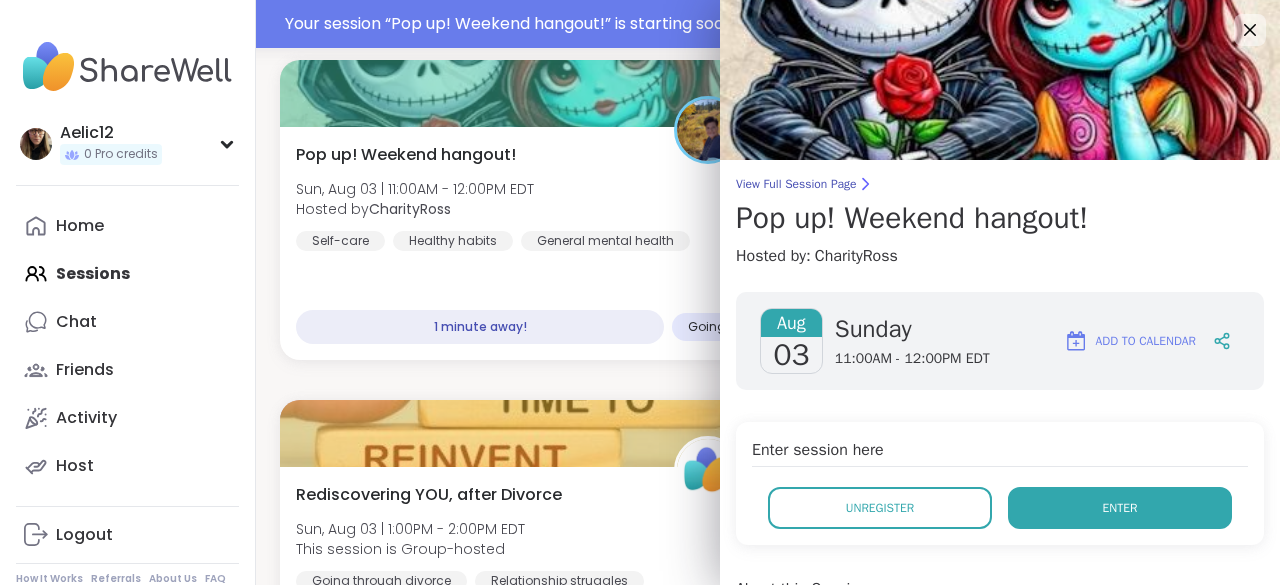 click on "Enter" at bounding box center (1120, 508) 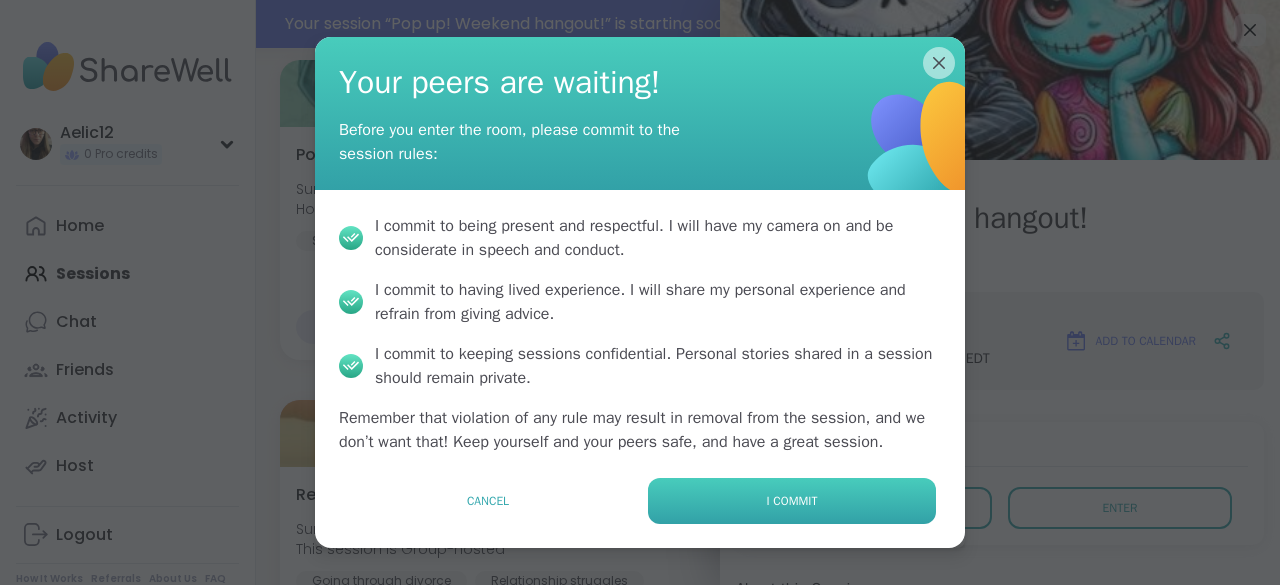 click on "I commit" at bounding box center (792, 501) 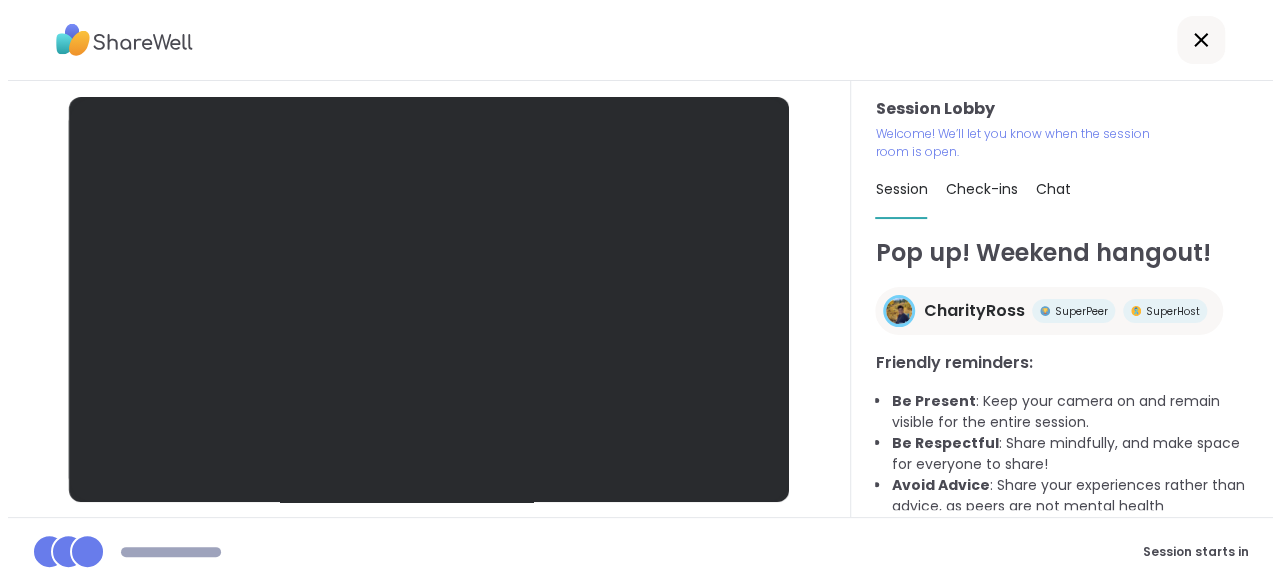 scroll, scrollTop: 0, scrollLeft: 0, axis: both 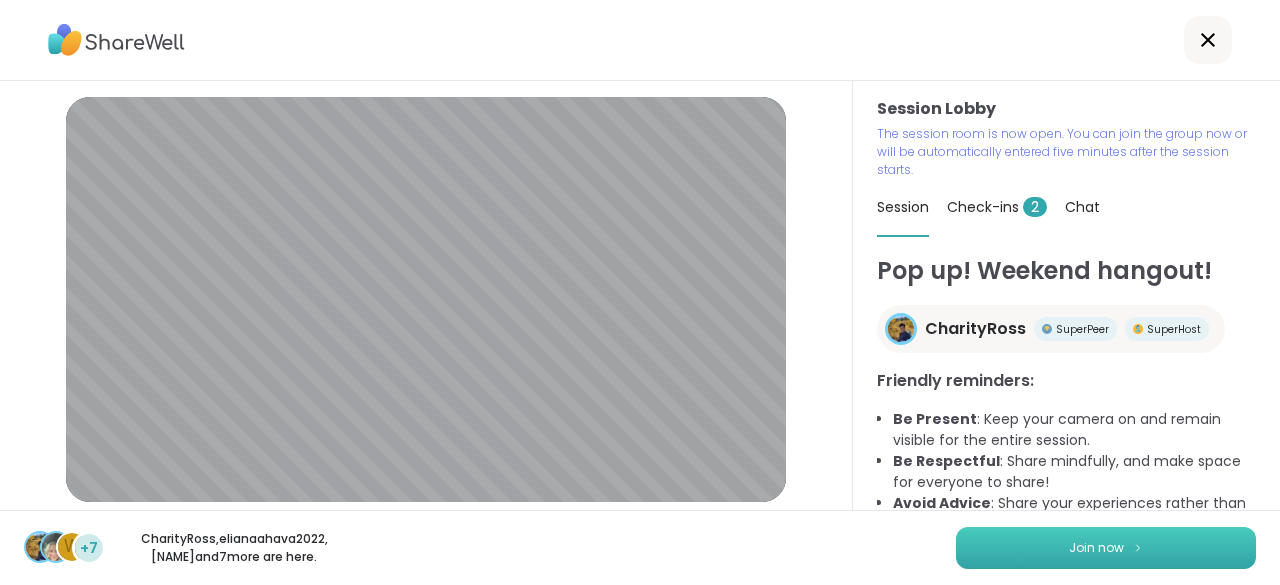 click on "Join now" at bounding box center (1106, 548) 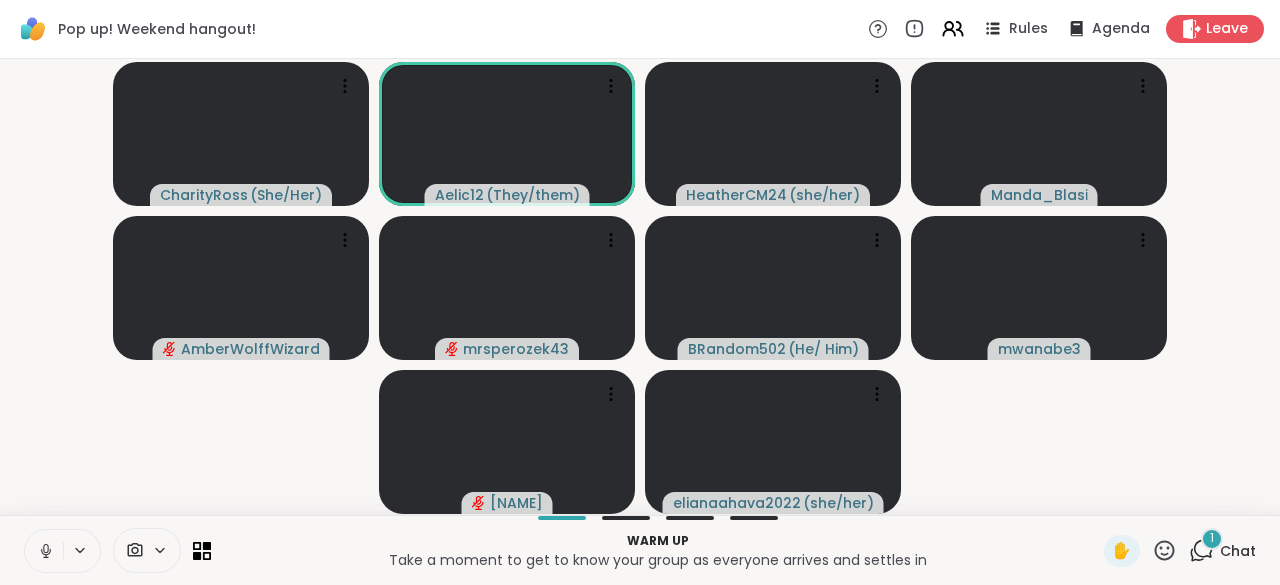click 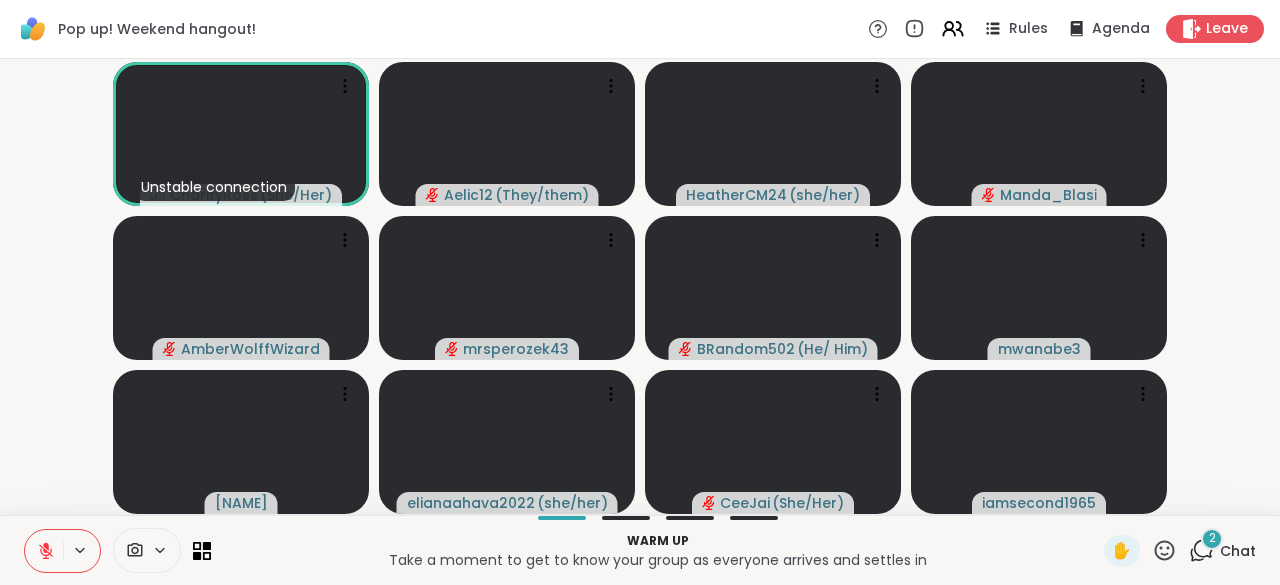 type 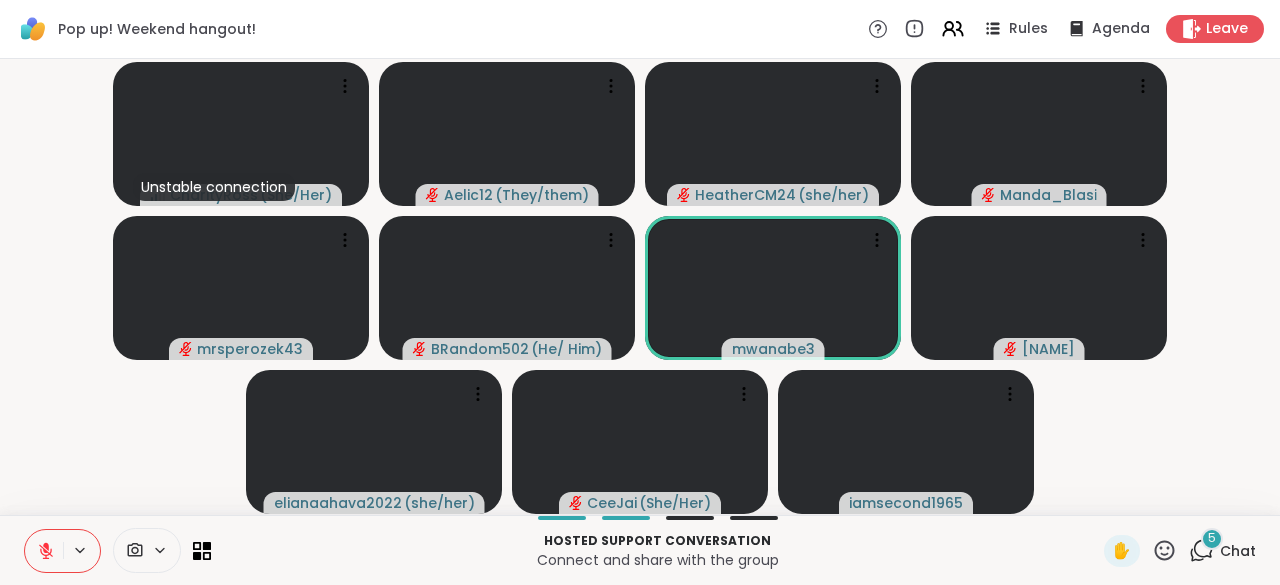 click 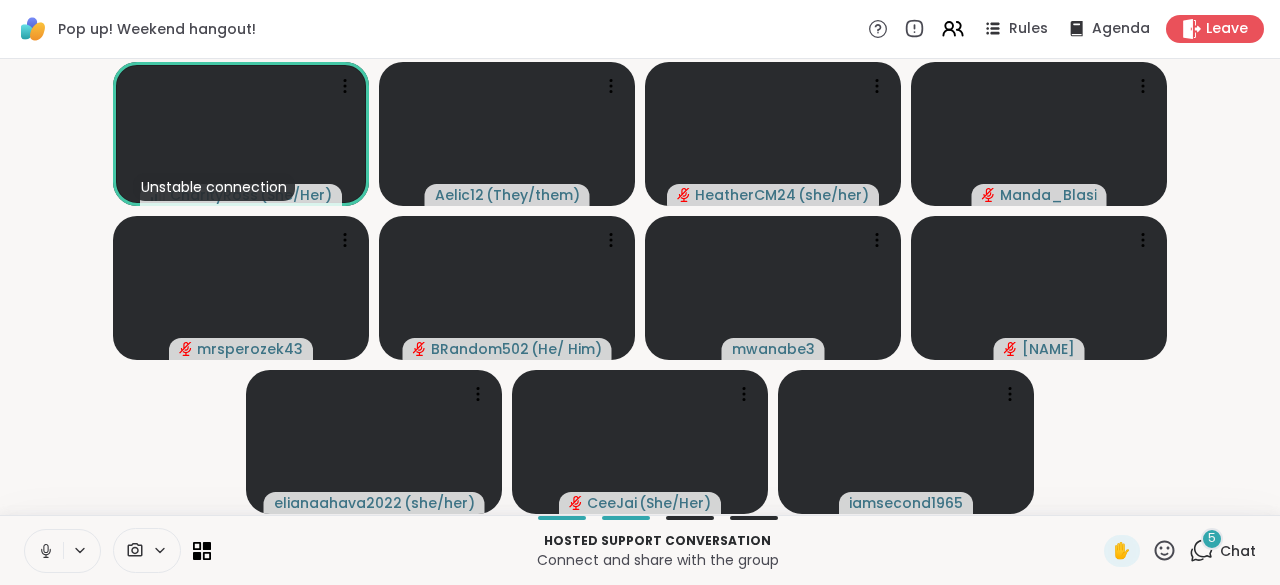 click 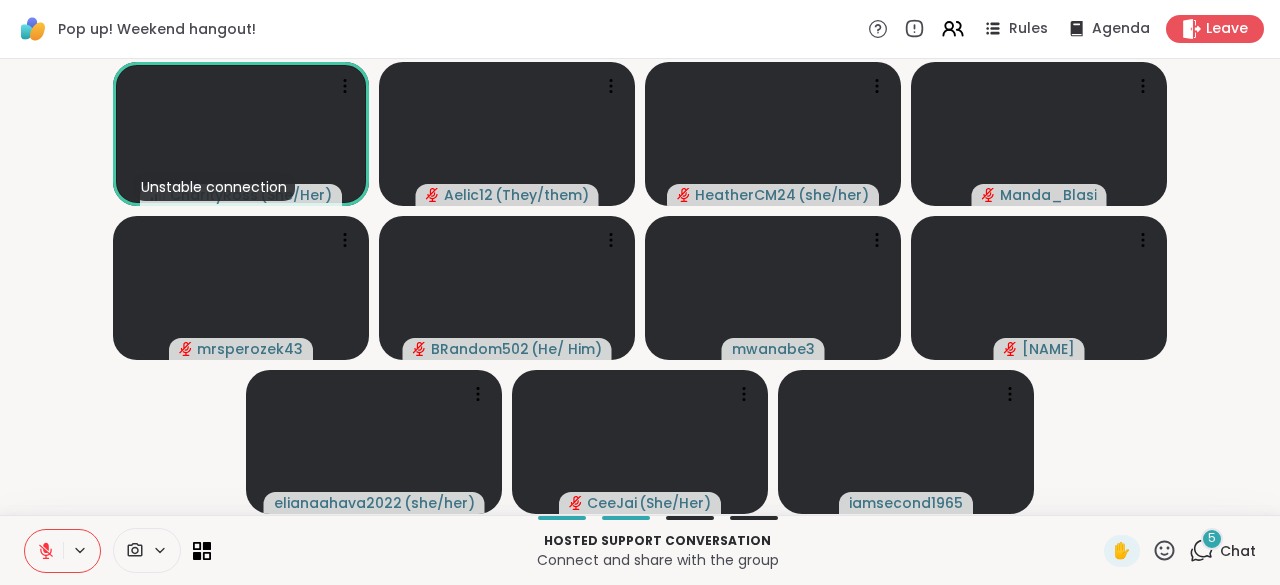 click 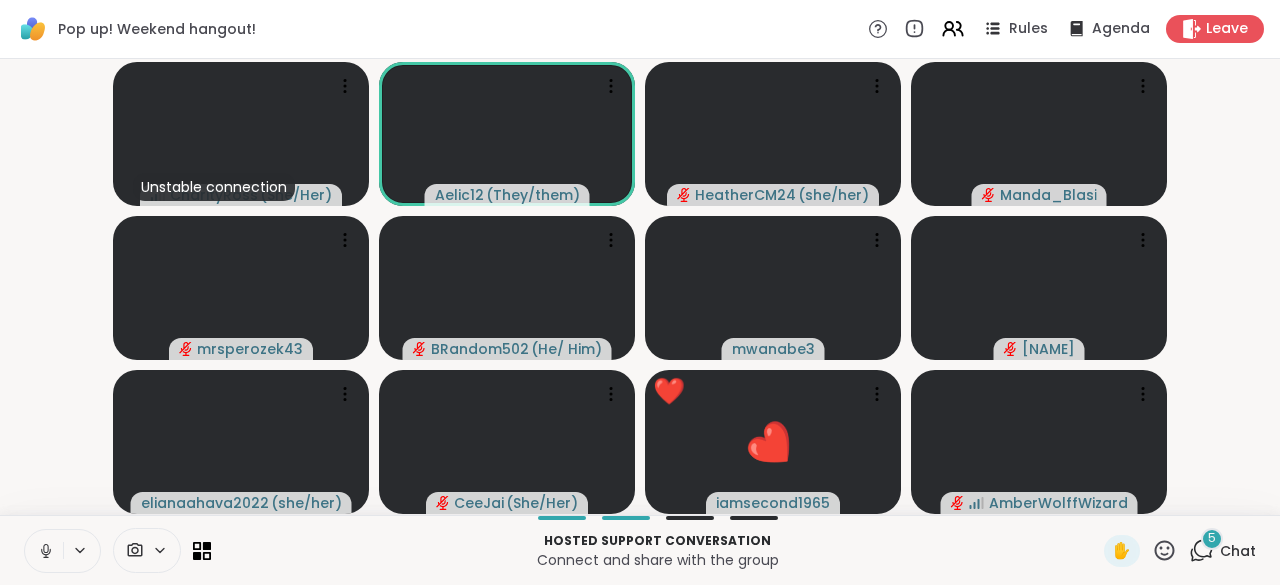 click 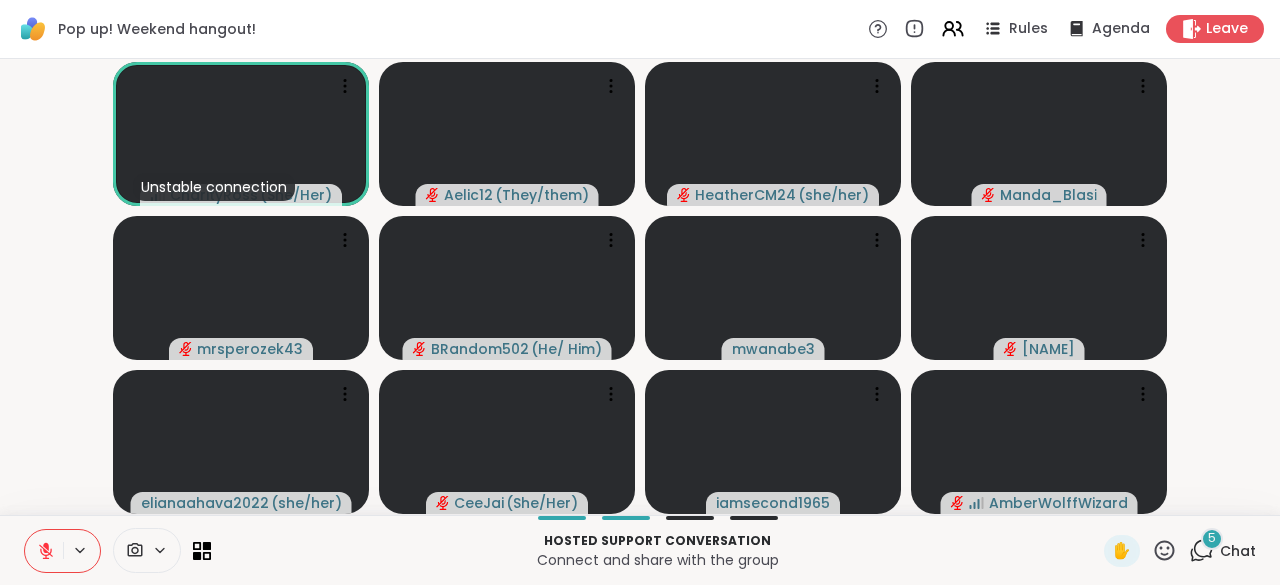 click 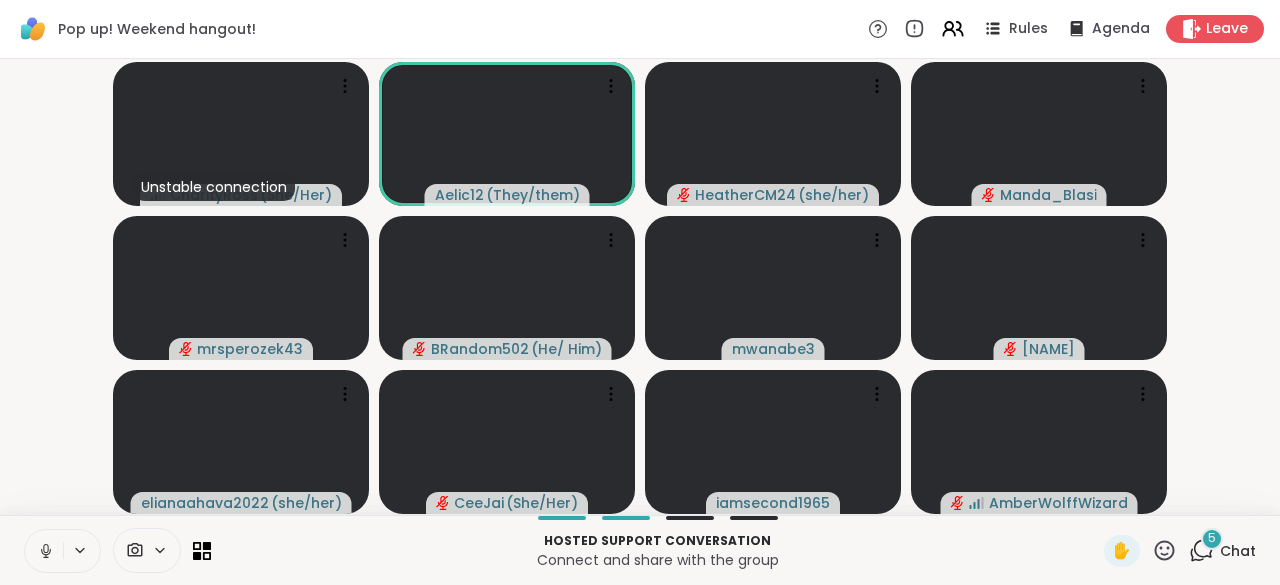 click 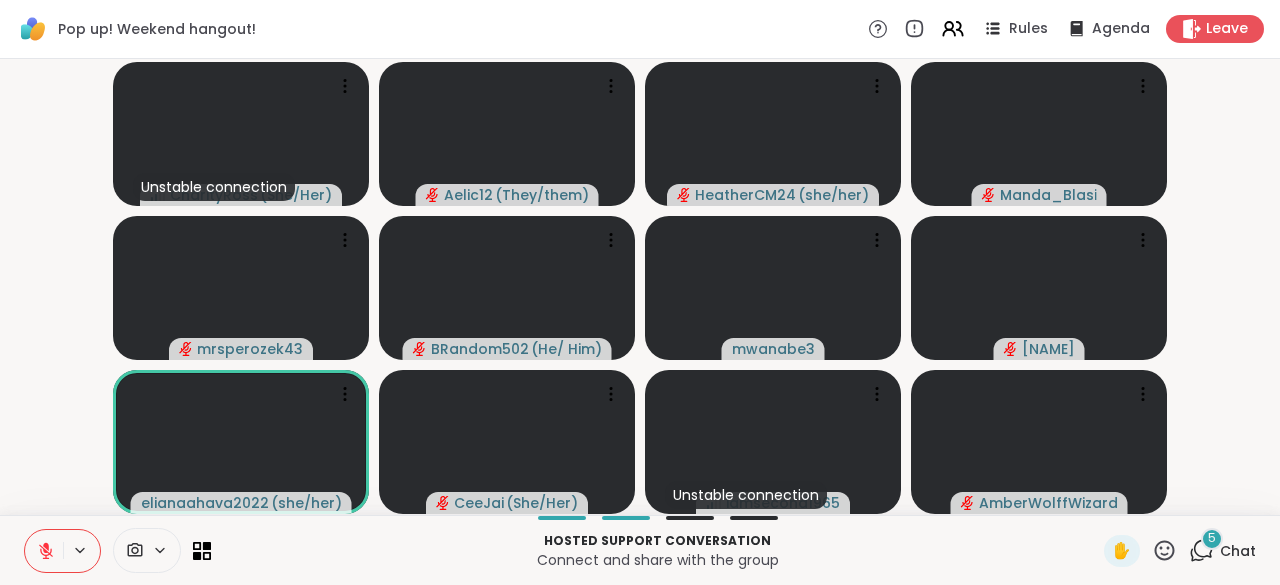 click 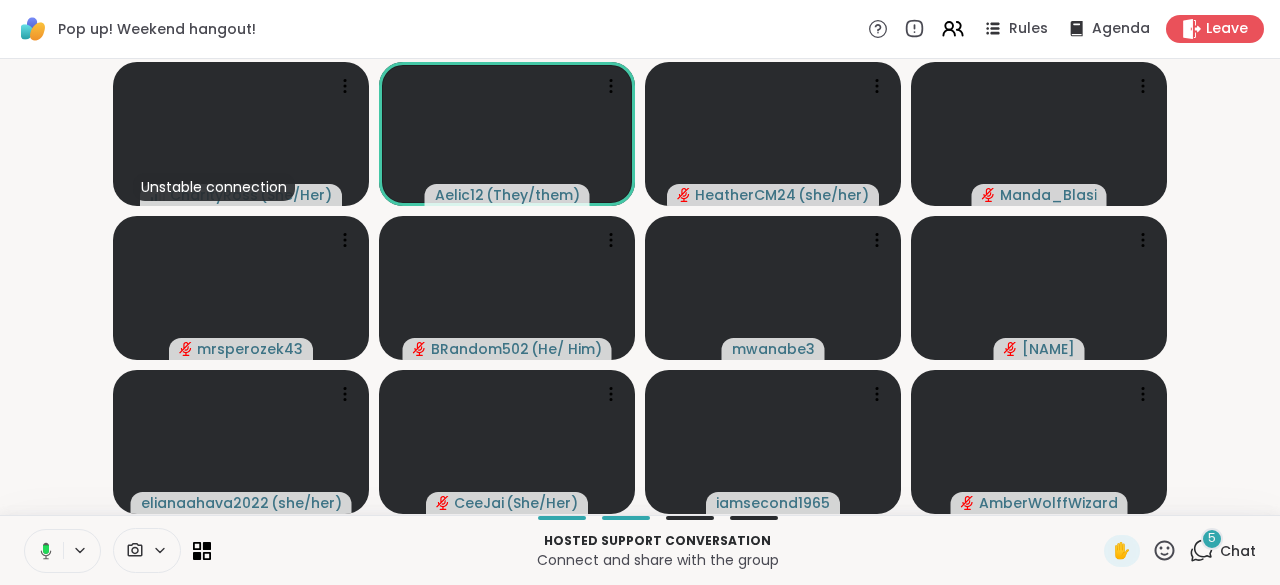 click 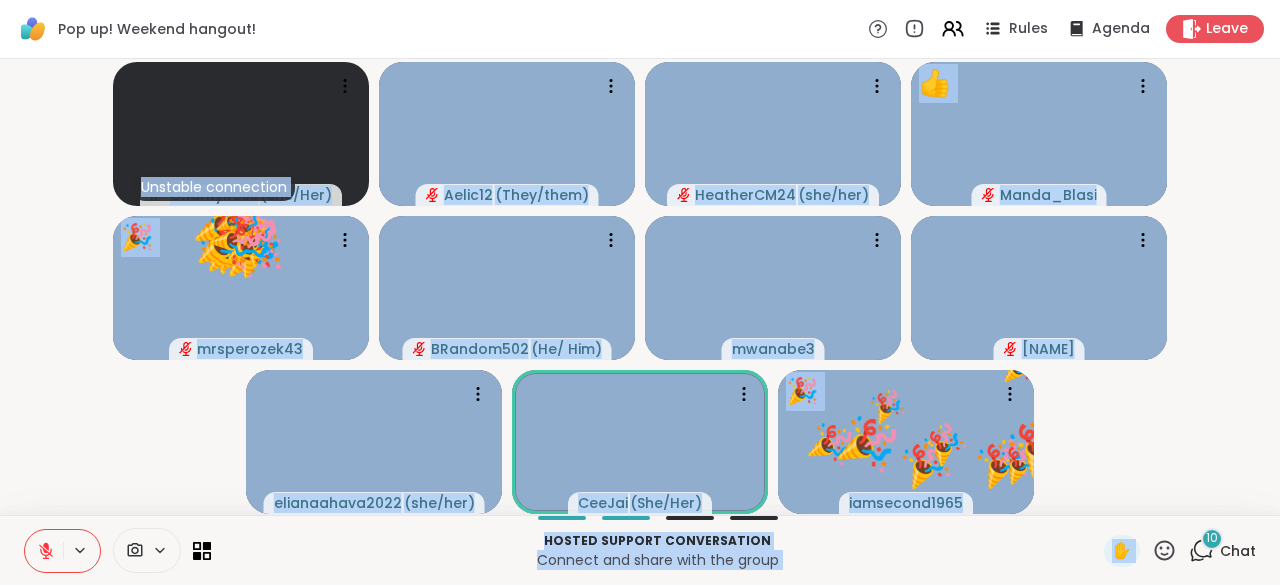 drag, startPoint x: 1140, startPoint y: 545, endPoint x: 1128, endPoint y: 507, distance: 39.849716 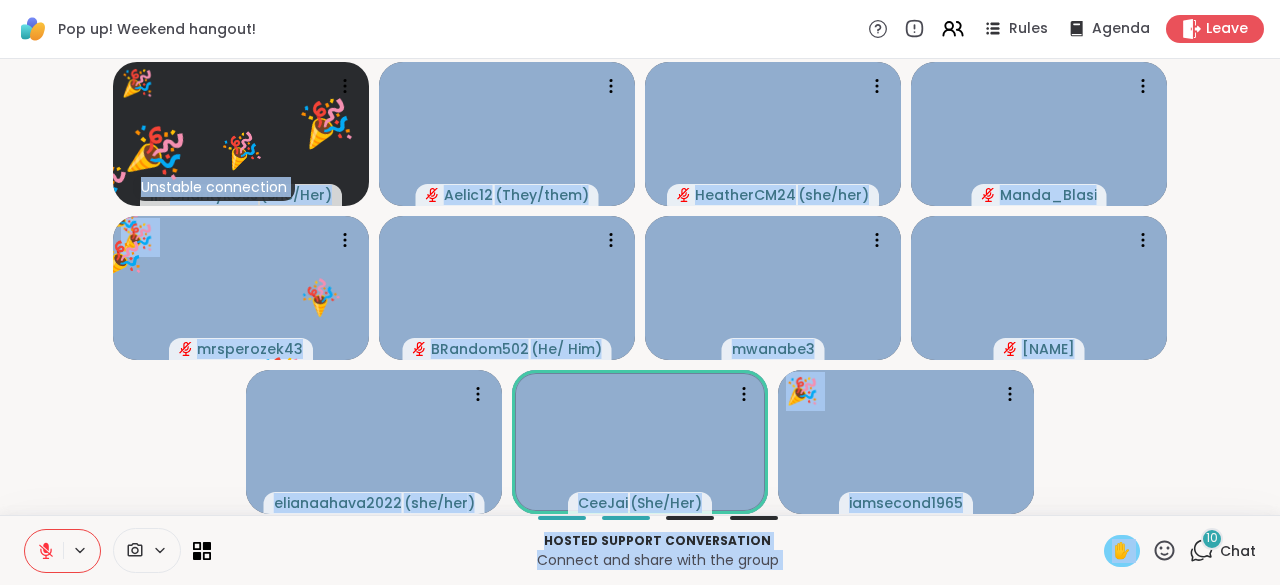 click on "✋" at bounding box center (1122, 551) 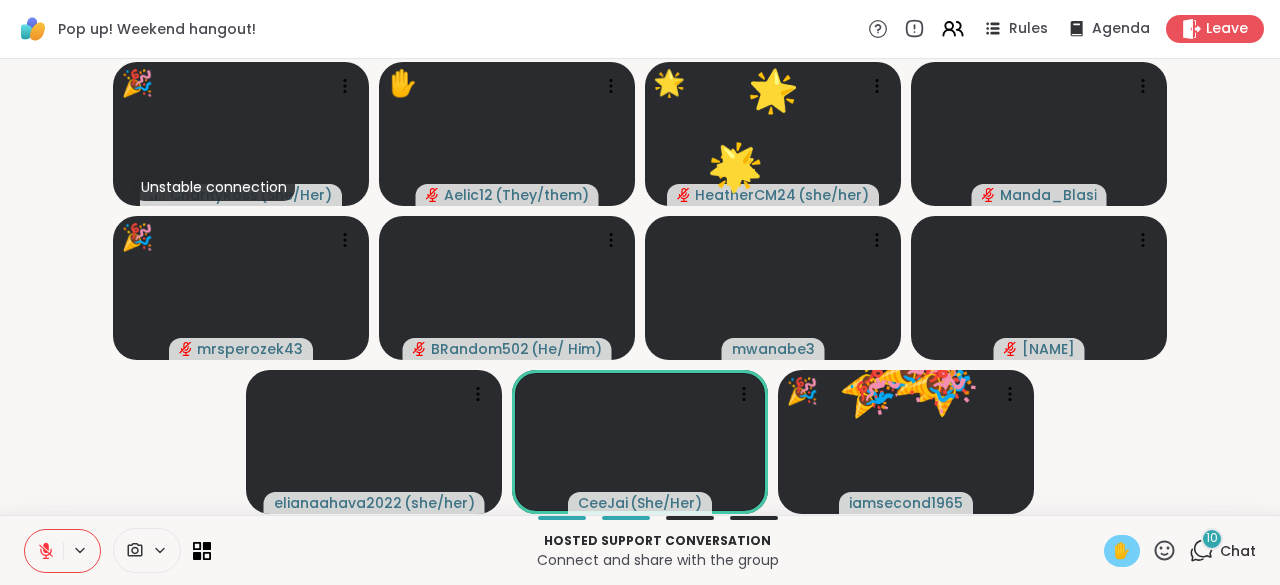 click on "✋" at bounding box center (1122, 551) 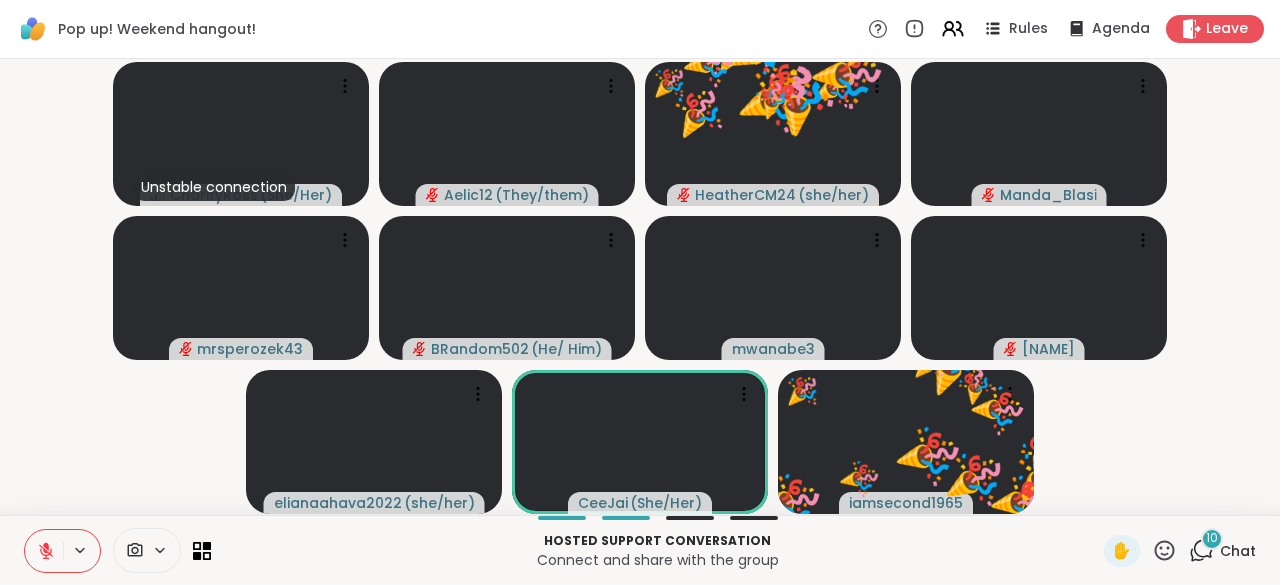 click 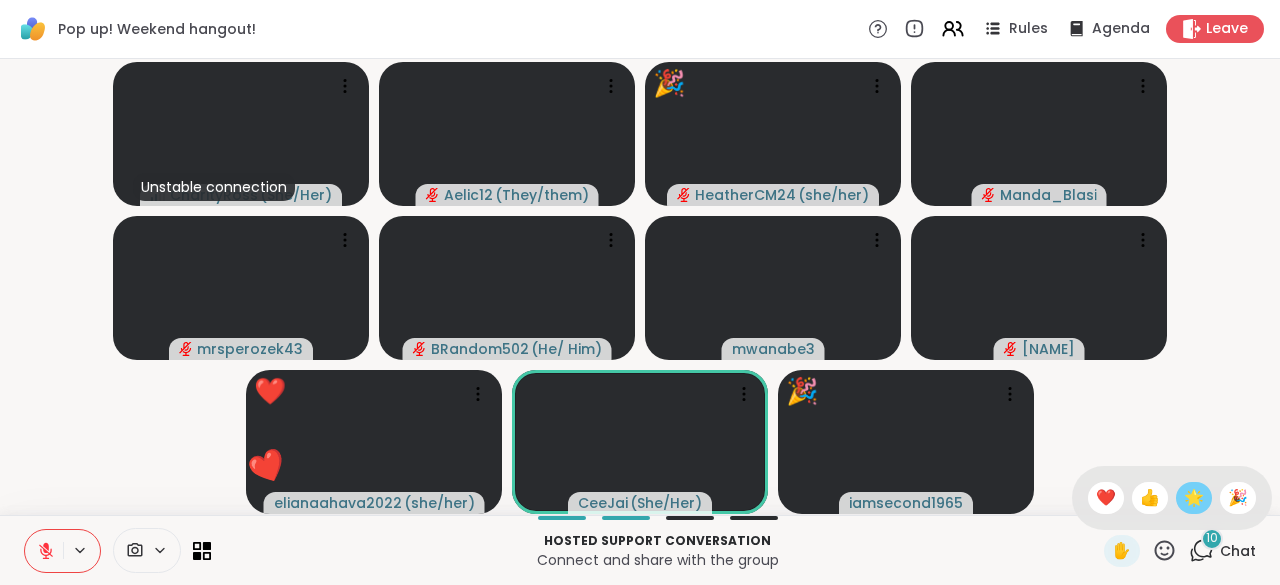 click on "🌟" at bounding box center (1194, 498) 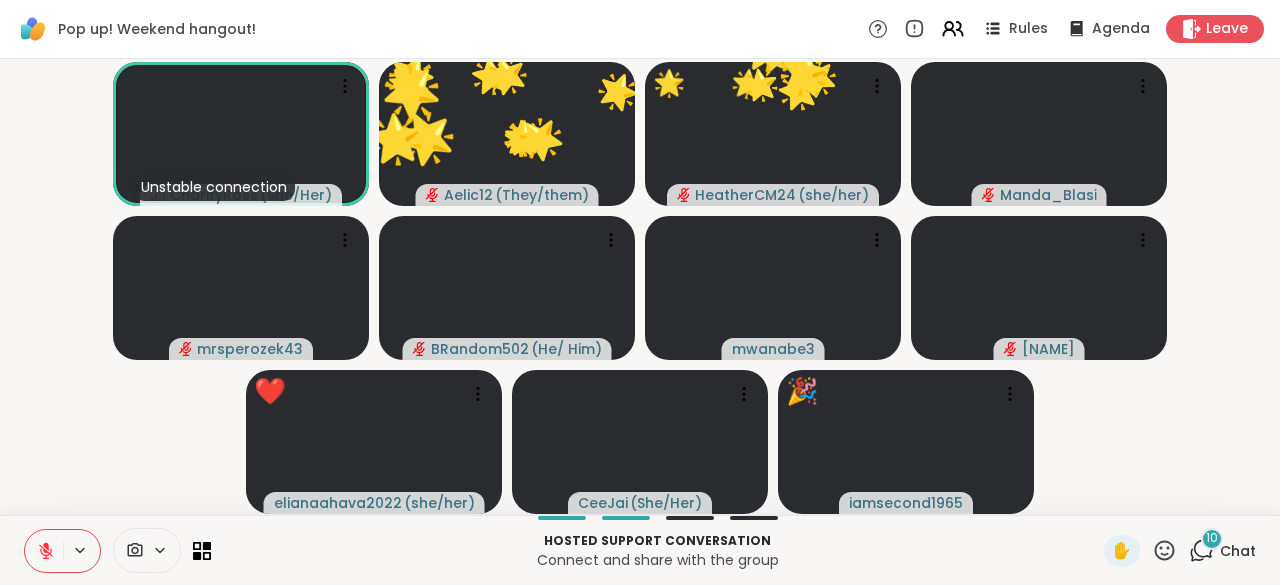 click 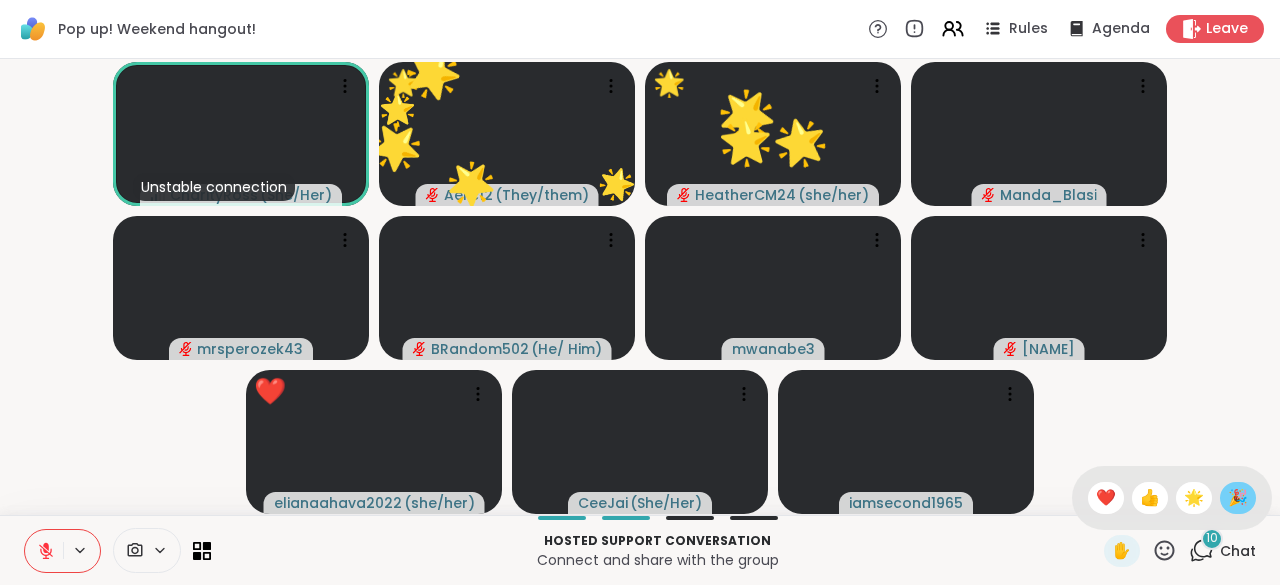 click on "🎉" at bounding box center [1238, 498] 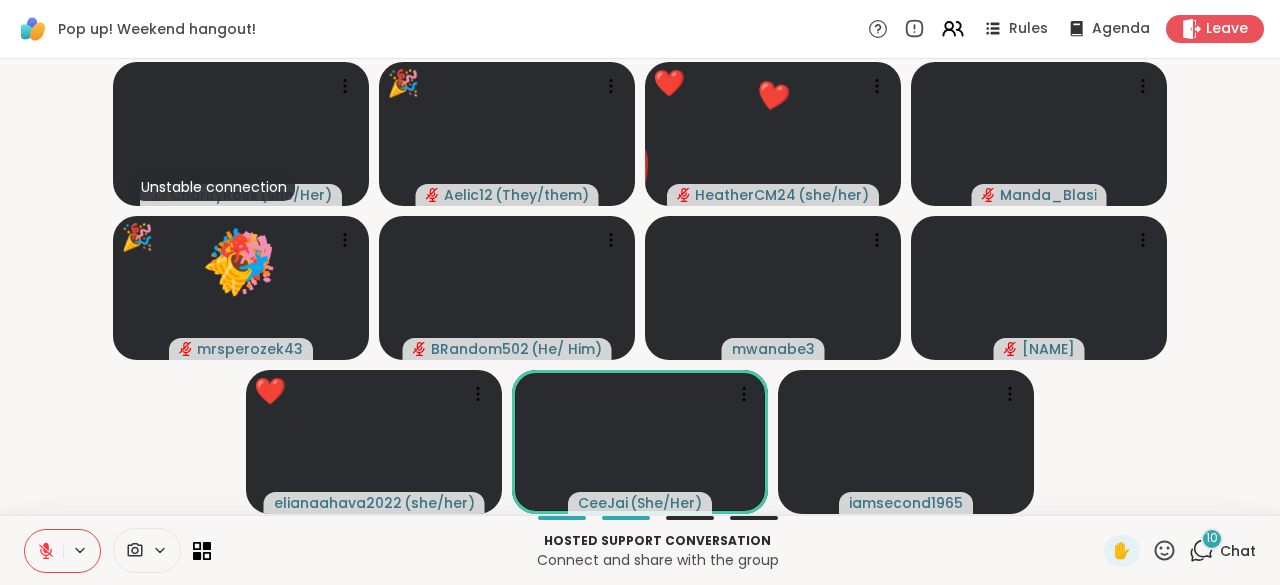 click 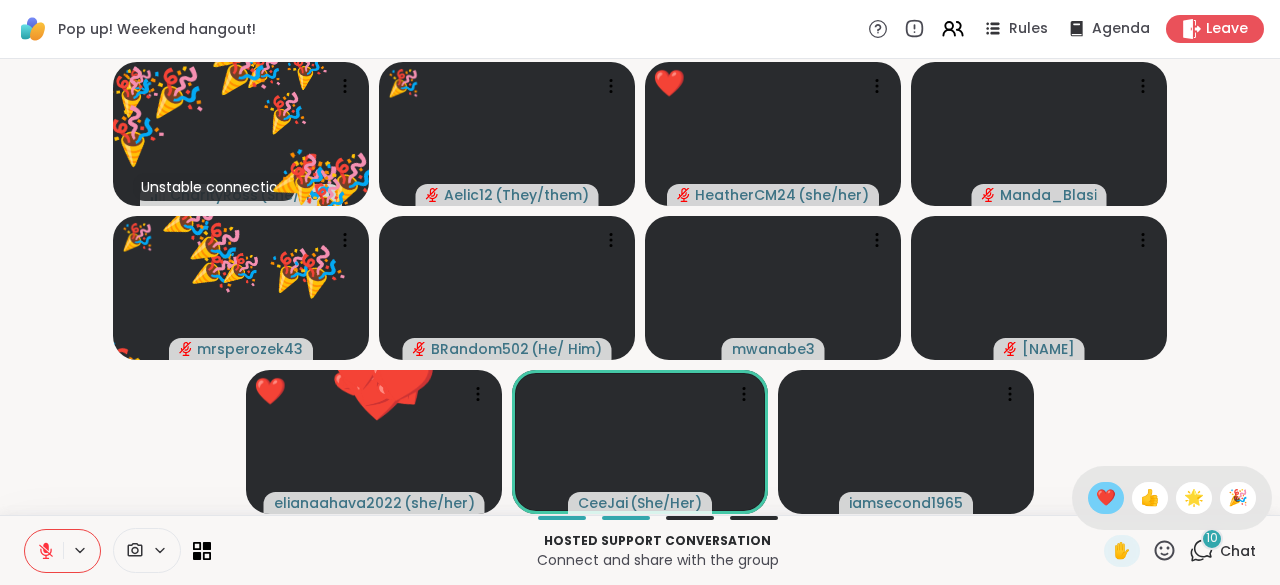 click on "❤️" at bounding box center [1106, 498] 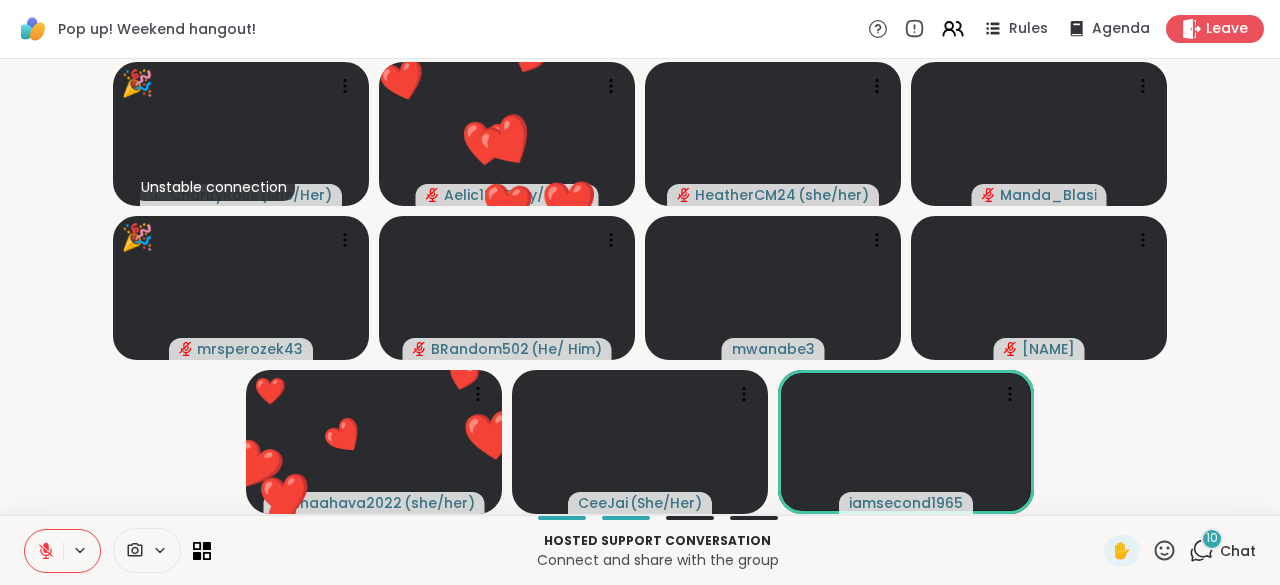 click 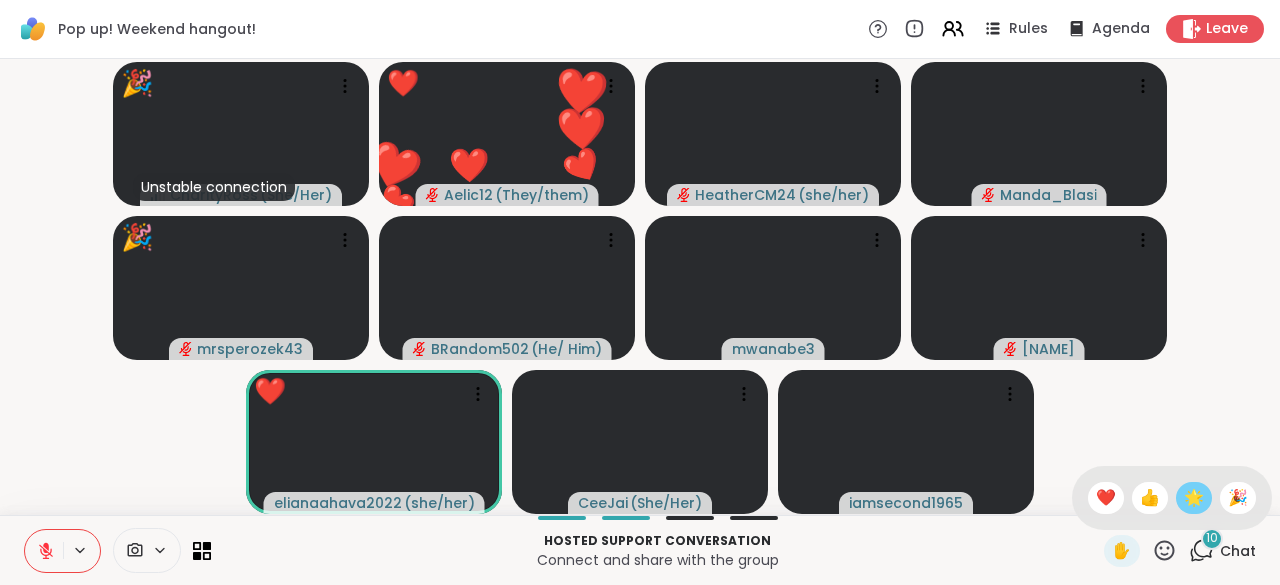 click on "🌟" at bounding box center (1194, 498) 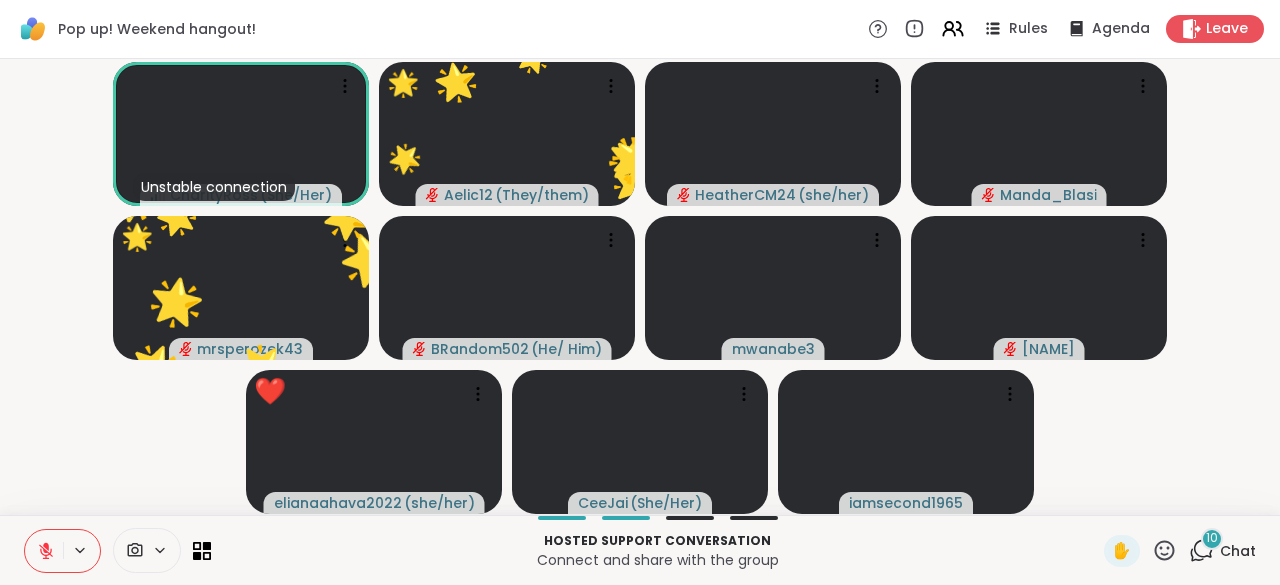 click 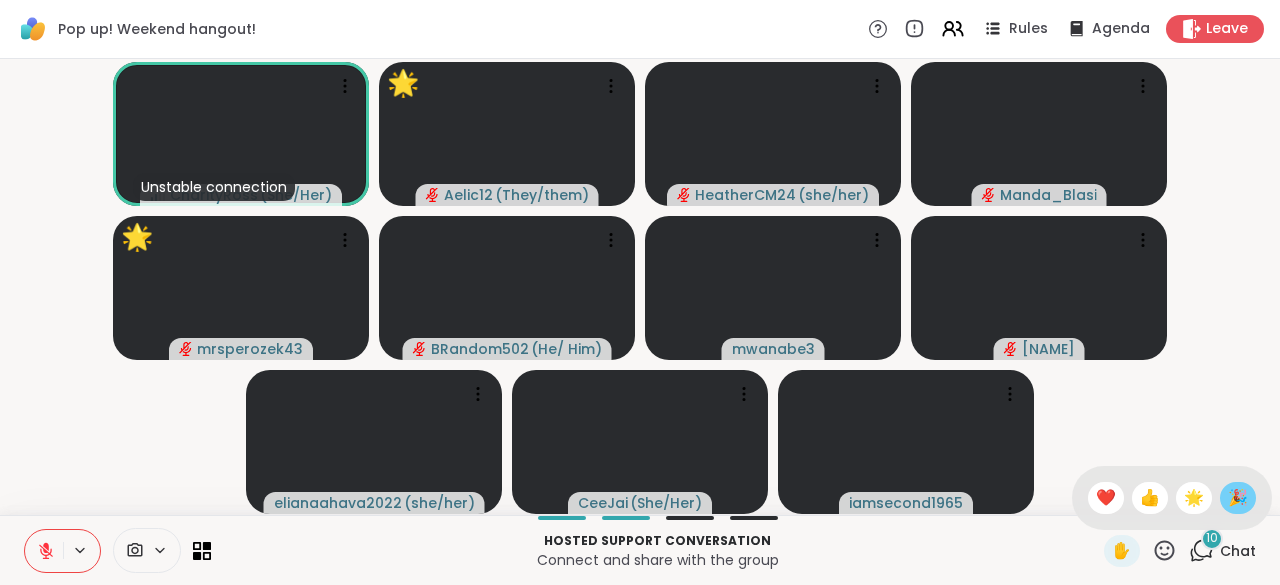 click on "🎉" at bounding box center [1238, 498] 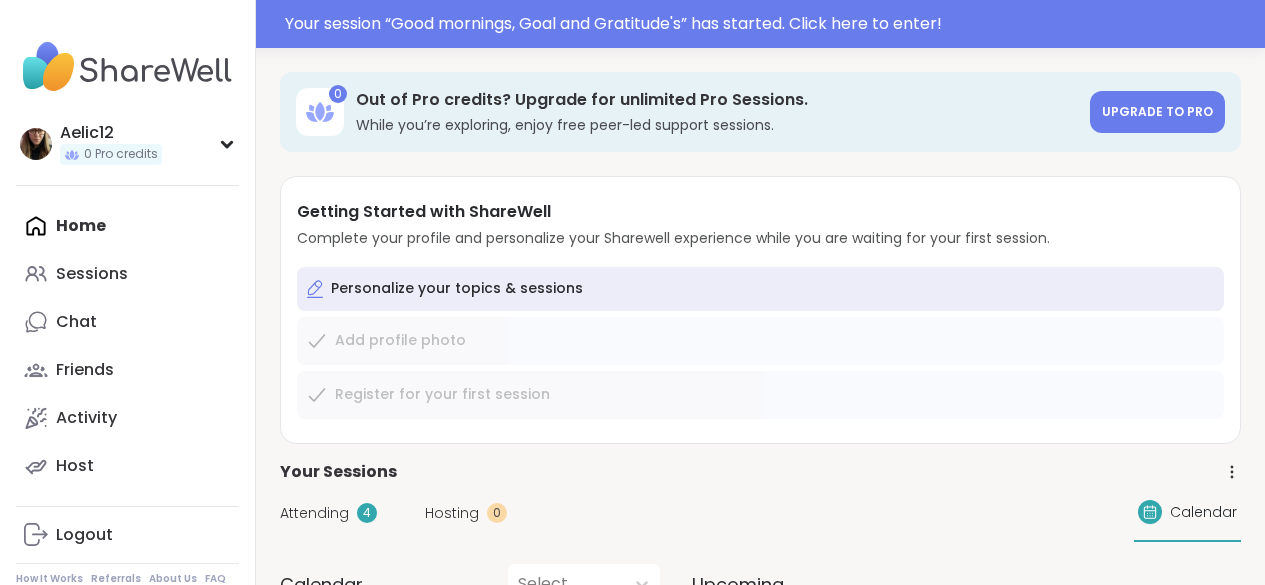 scroll, scrollTop: 0, scrollLeft: 0, axis: both 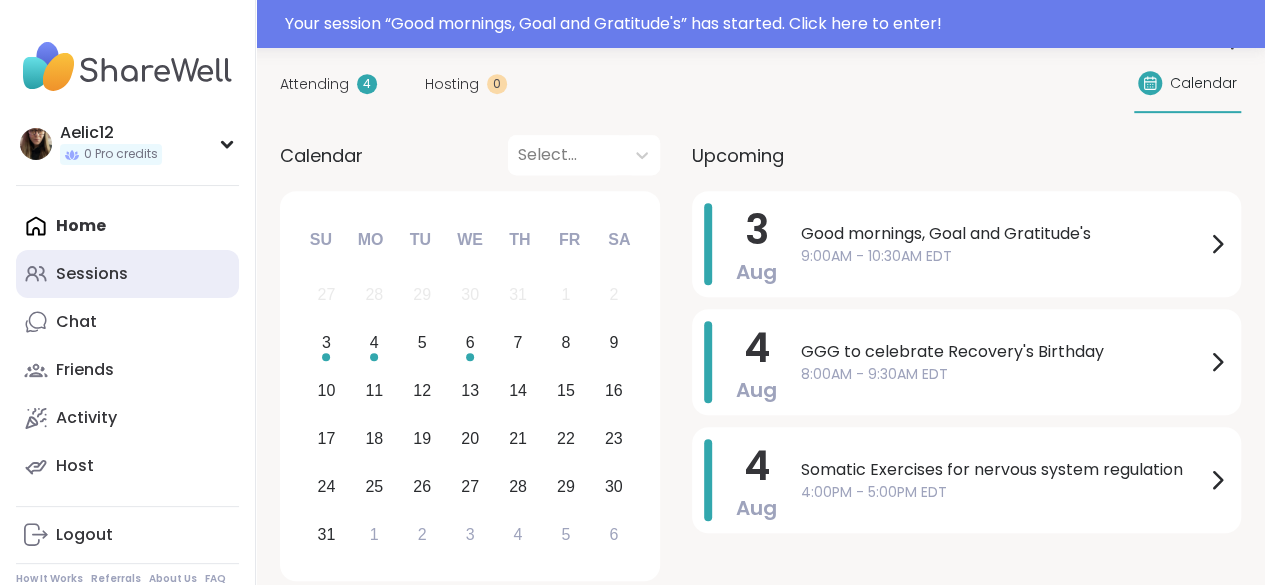click on "Sessions" at bounding box center [92, 274] 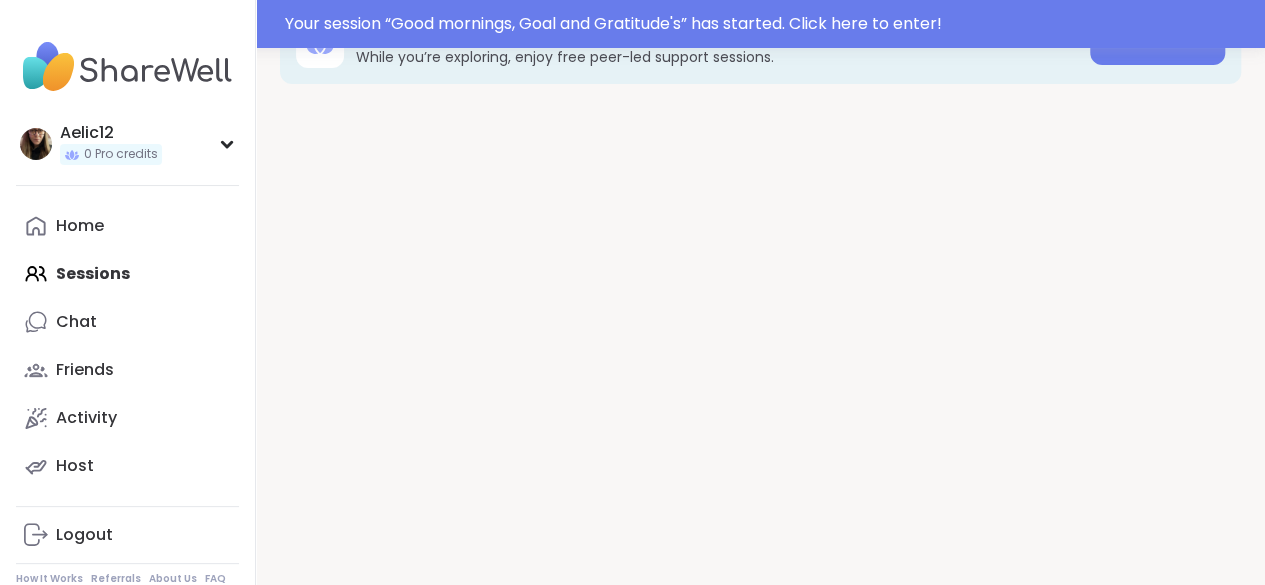scroll, scrollTop: 0, scrollLeft: 0, axis: both 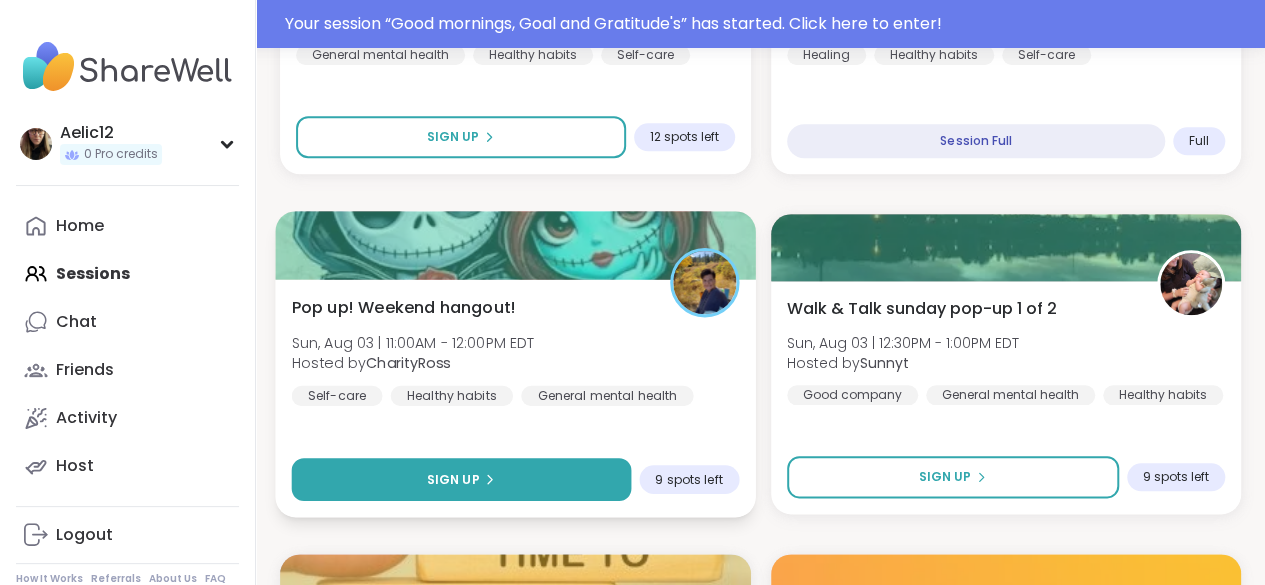 click on "Sign Up" at bounding box center (461, 479) 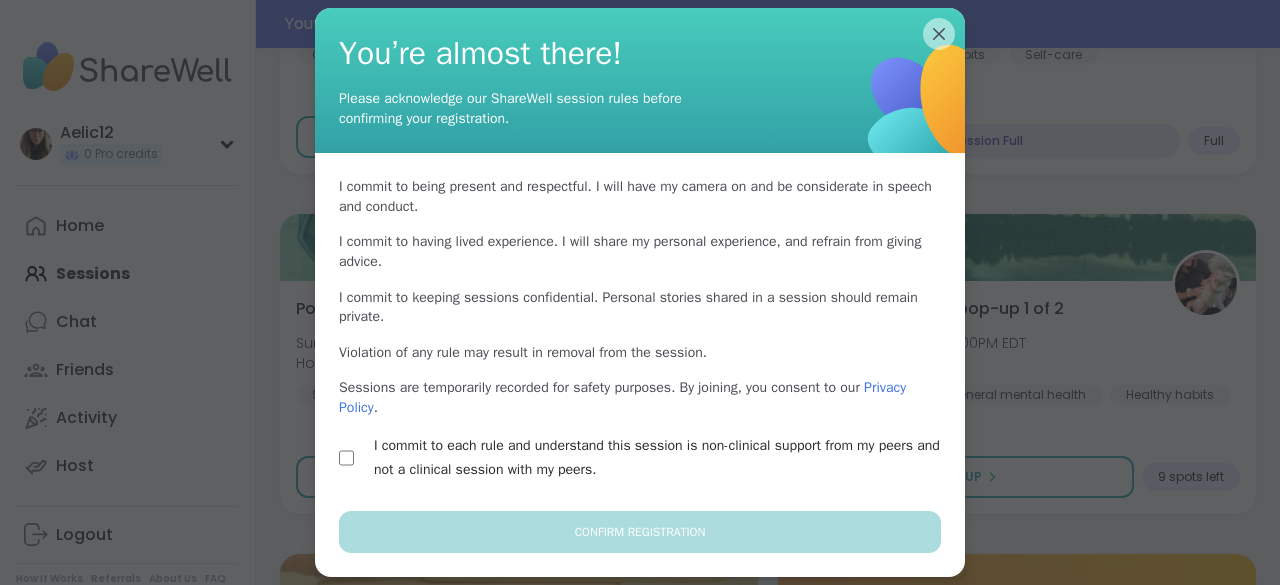 click on "I commit to each rule and understand this session is non-clinical support from my peers and not a clinical session with my peers." at bounding box center (663, 458) 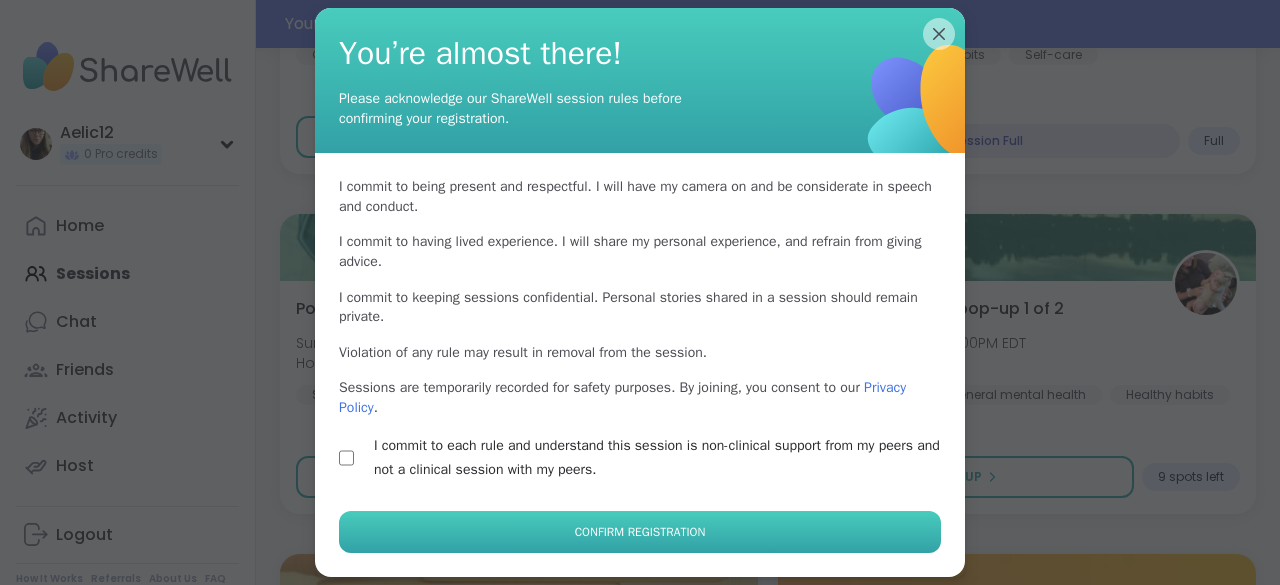 click on "Confirm Registration" at bounding box center [640, 532] 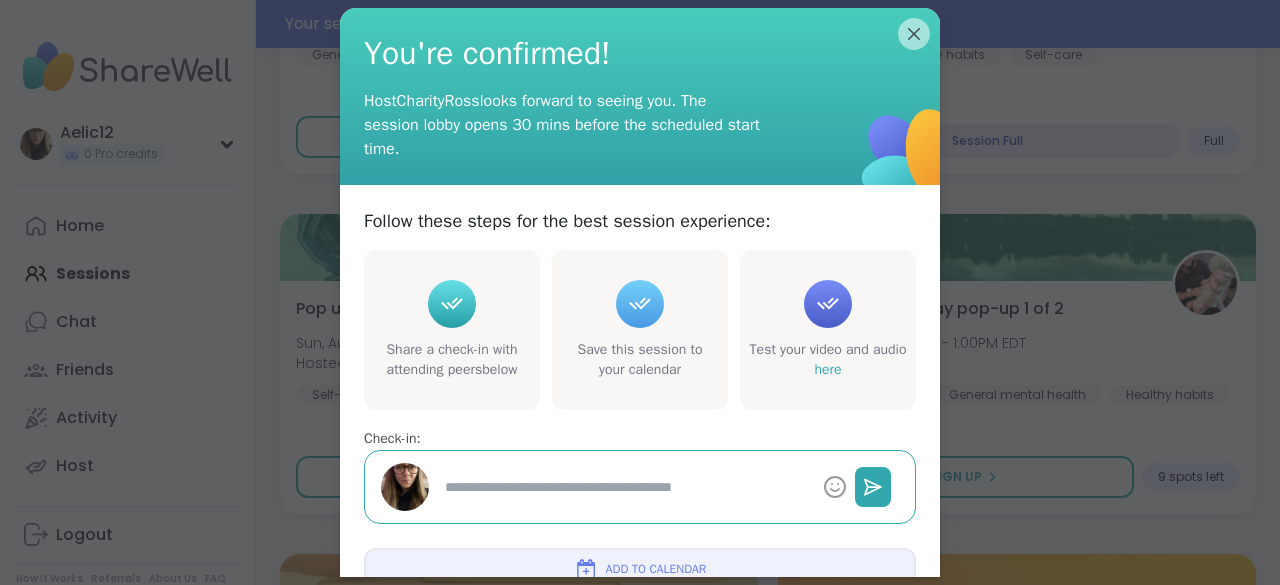 type on "*" 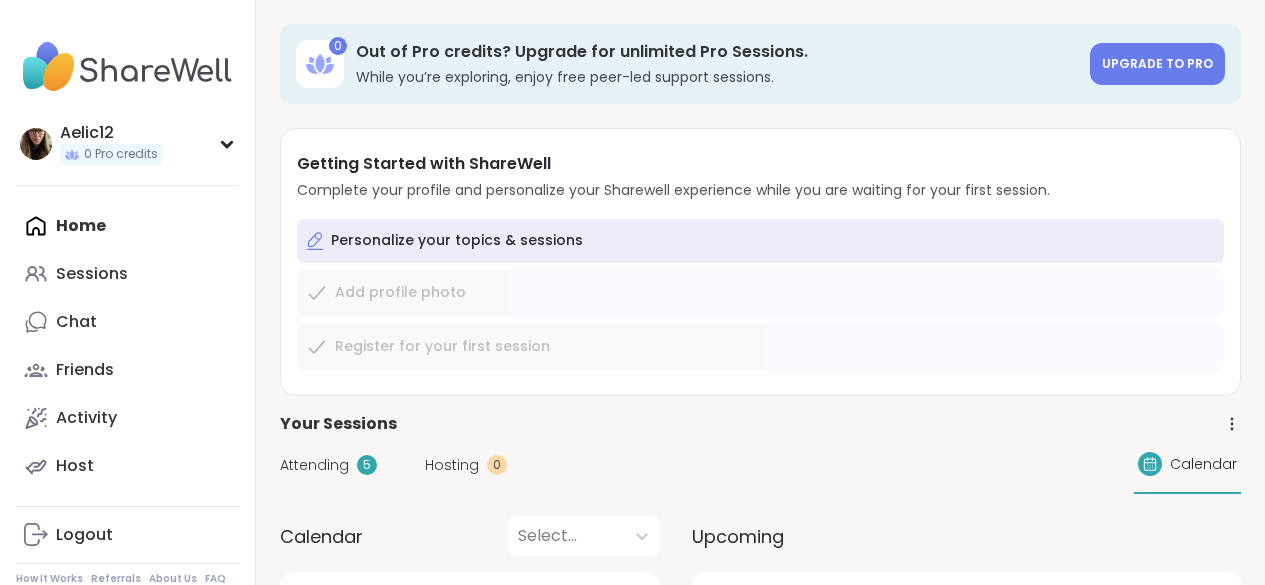 scroll, scrollTop: 0, scrollLeft: 0, axis: both 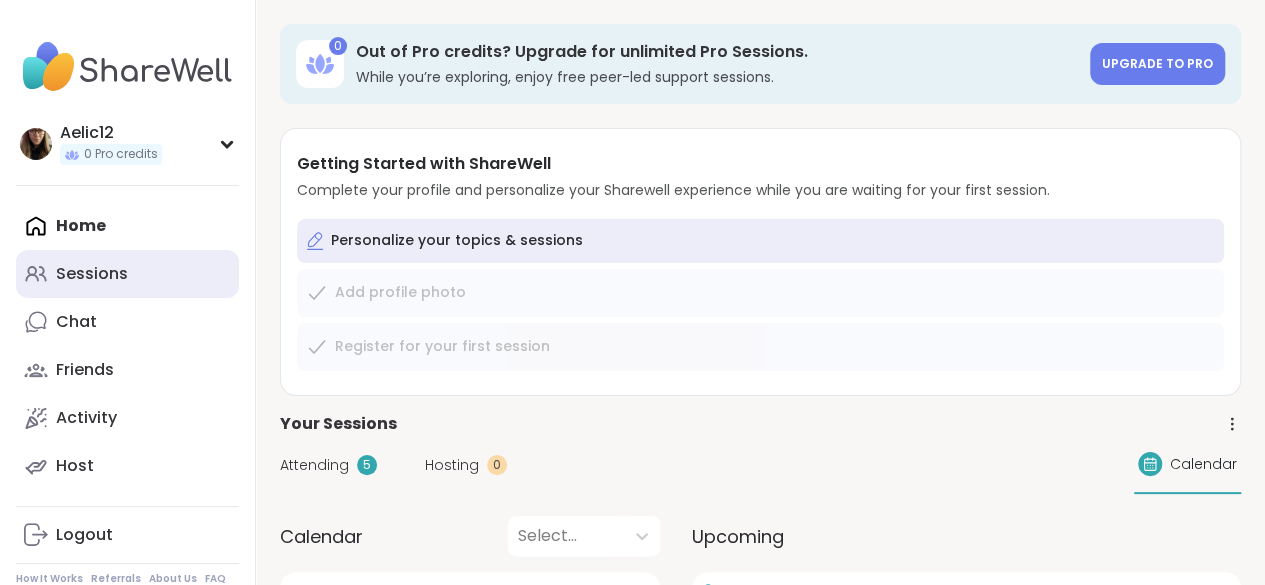 click on "Sessions" at bounding box center [127, 274] 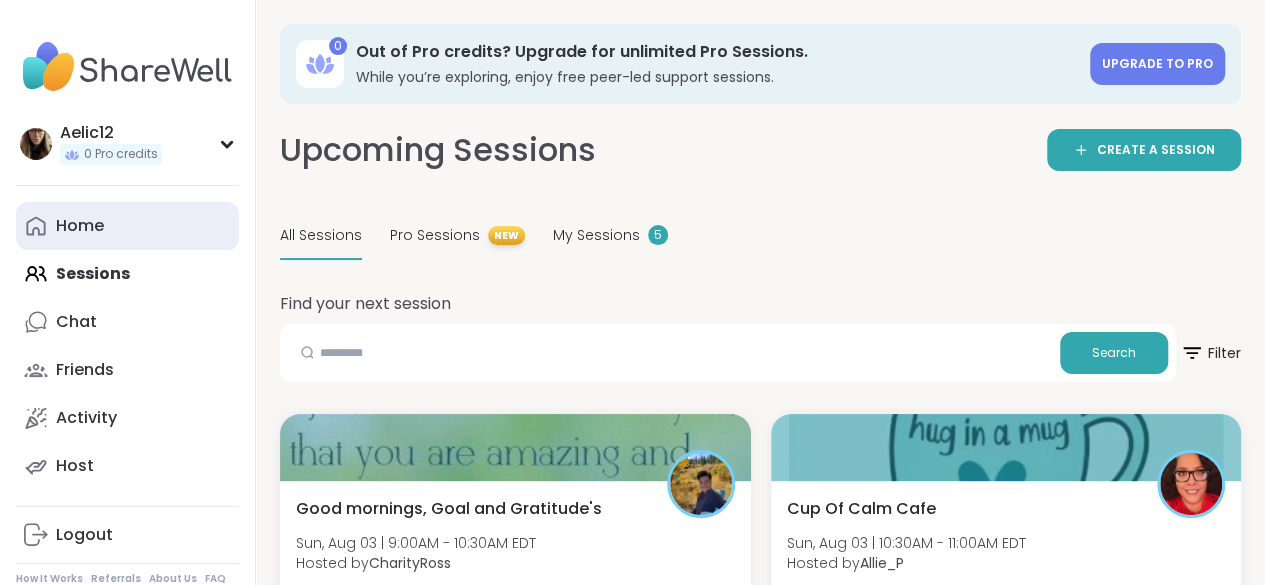 click on "Home" at bounding box center (127, 226) 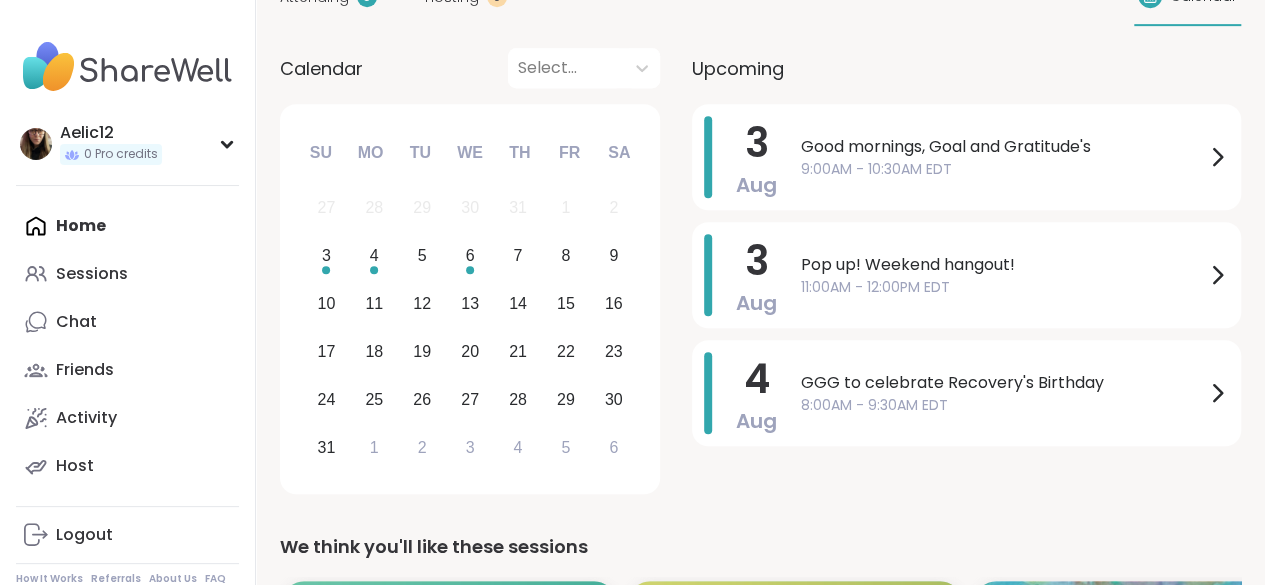 scroll, scrollTop: 473, scrollLeft: 0, axis: vertical 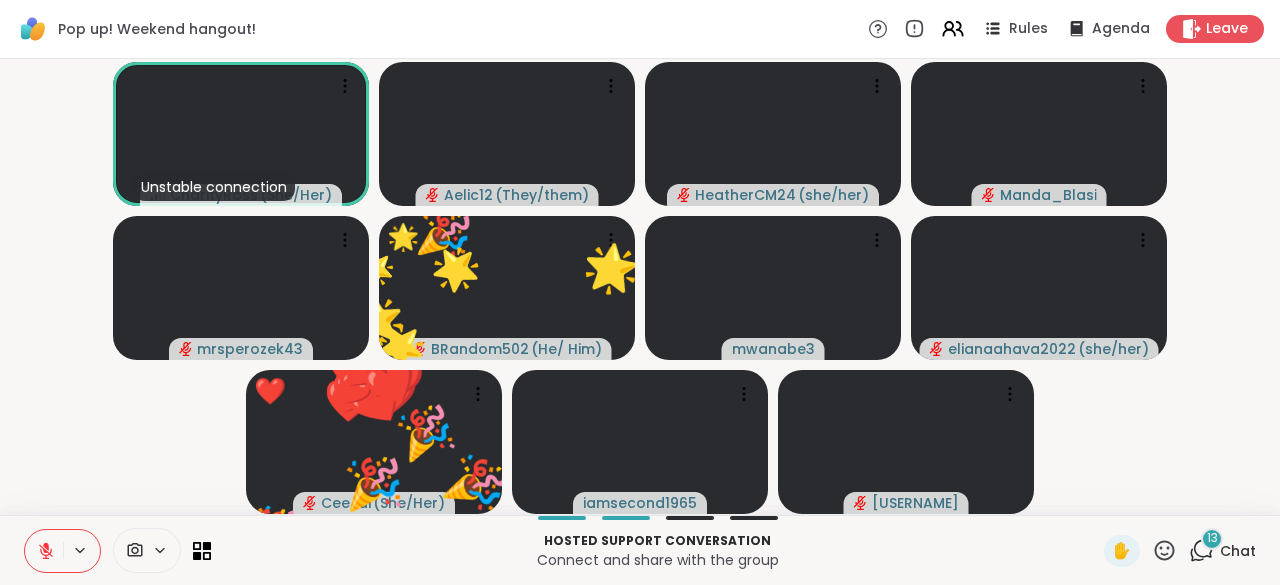 click 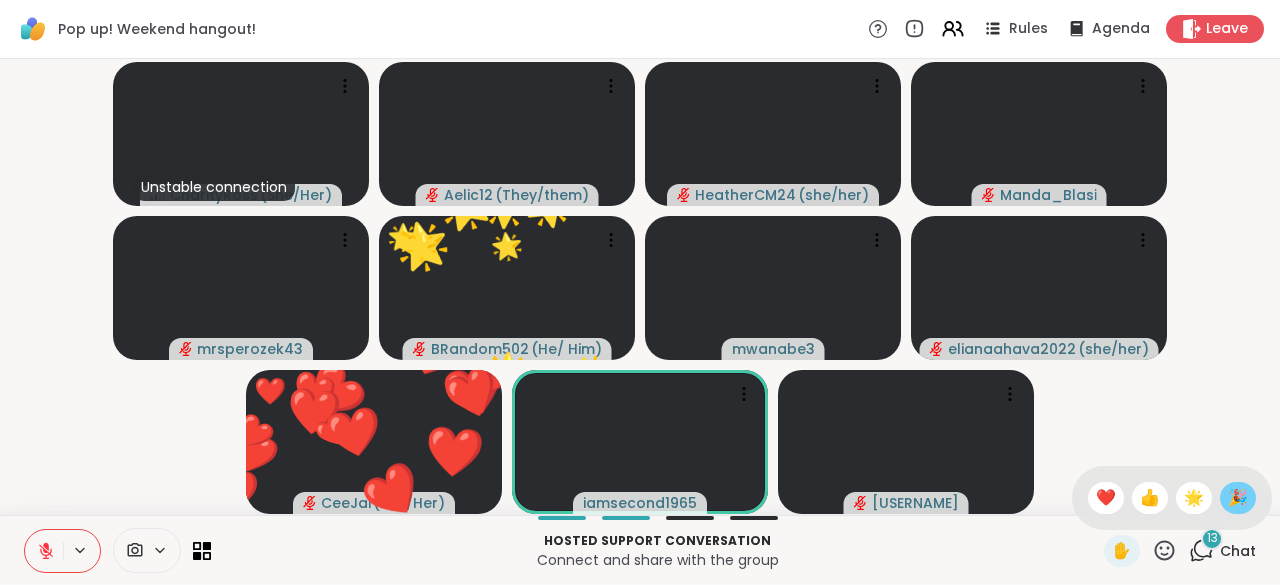 click on "🎉" at bounding box center [1238, 498] 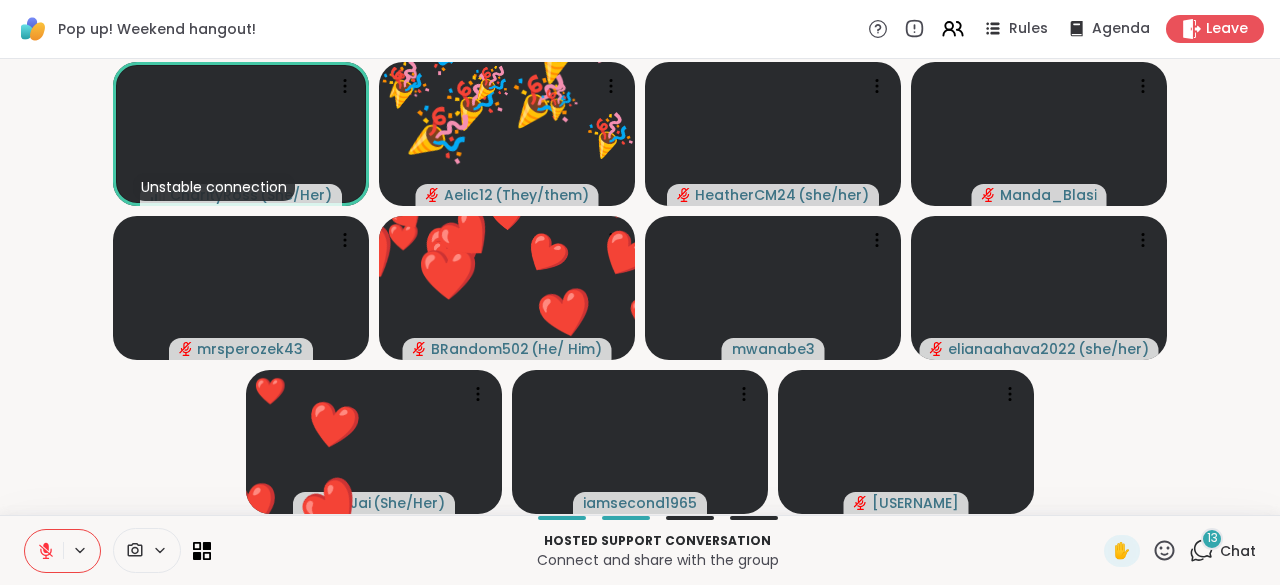 click on "Unstable connection CharityRoss ( She/Her ) 🎉 Aelic12 ( They/them ) 🎉 🎉 🎉 🎉 🎉 🎉 🎉 🎉 🎉 🎉 🎉 🎉 🎉 🎉 🎉 🎉 HeatherCM24 ( she/her ) Manda_Blasi mrsperozek43 ❤️ BRandom502 ( He/ Him ) 🌟 🌟 🌟 🌟 🌟 🌟 🌟 🌟 🌟 🌟 🌟 🌟 🌟 🌟 🌟 🌟 🌟 🌟 ❤️ ❤️ ❤️ ❤️ ❤️ ❤️ ❤️ ❤️ ❤️ ❤️ ❤️ ❤️ ❤️ ❤️ ❤️ ❤️ ❤️ ❤️ ❤️ ❤️ ❤️ ❤️ ❤️ ❤️ ❤️ ❤️ ❤️ ❤️ ❤️ ❤️ mwanabe3 elianaahava2022 ( she/her ) ❤️ CeeJai ( She/Her ) ❤️ ❤️ ❤️ ❤️ ❤️ ❤️ ❤️ ❤️ ❤️ ❤️ ❤️ ❤️ ❤️ ❤️ ❤️ ❤️ ❤️ ❤️ ❤️ ❤️ ❤️ ❤️ ❤️ ❤️ ❤️ ❤️ ❤️ ❤️ ❤️ iamsecond1965 wpope10" at bounding box center [640, 287] 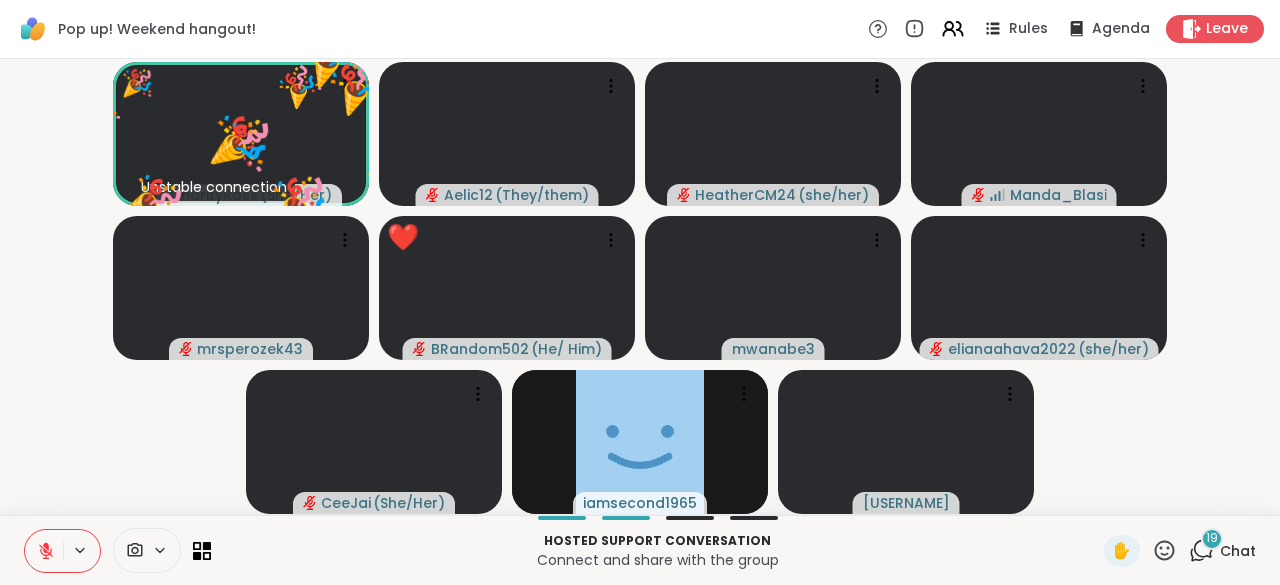 click 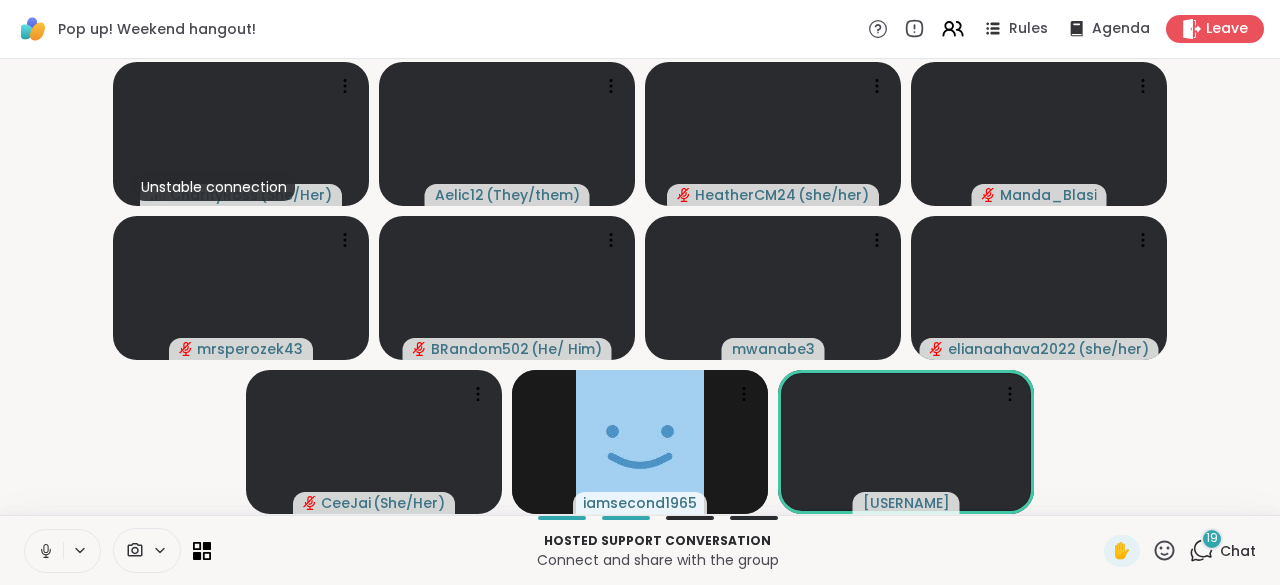 click 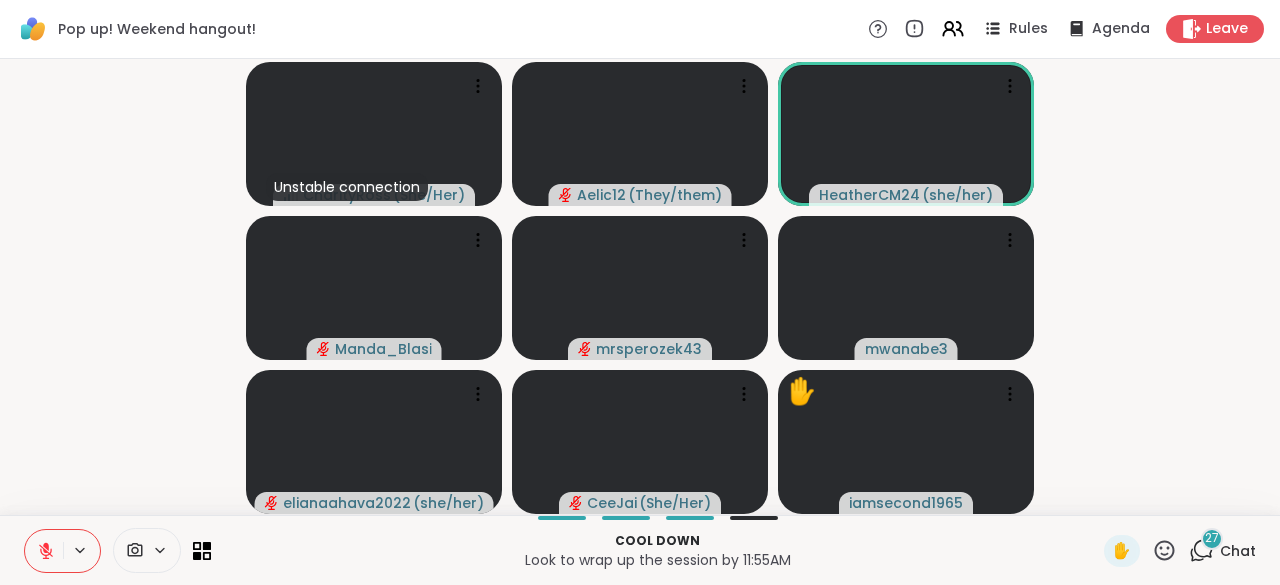 click 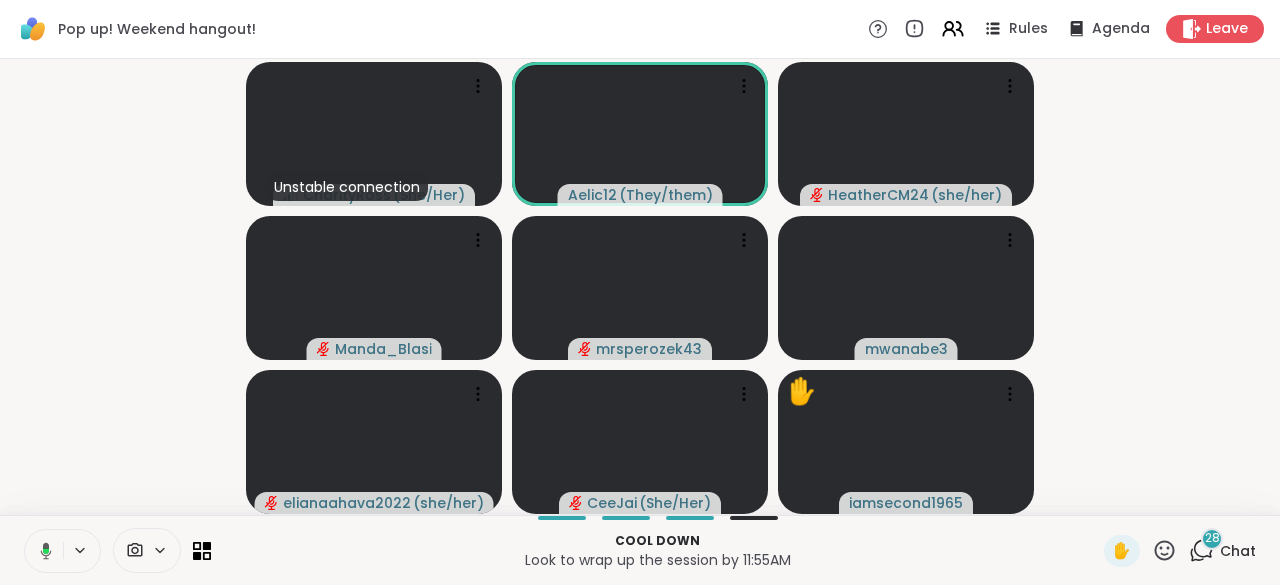 click 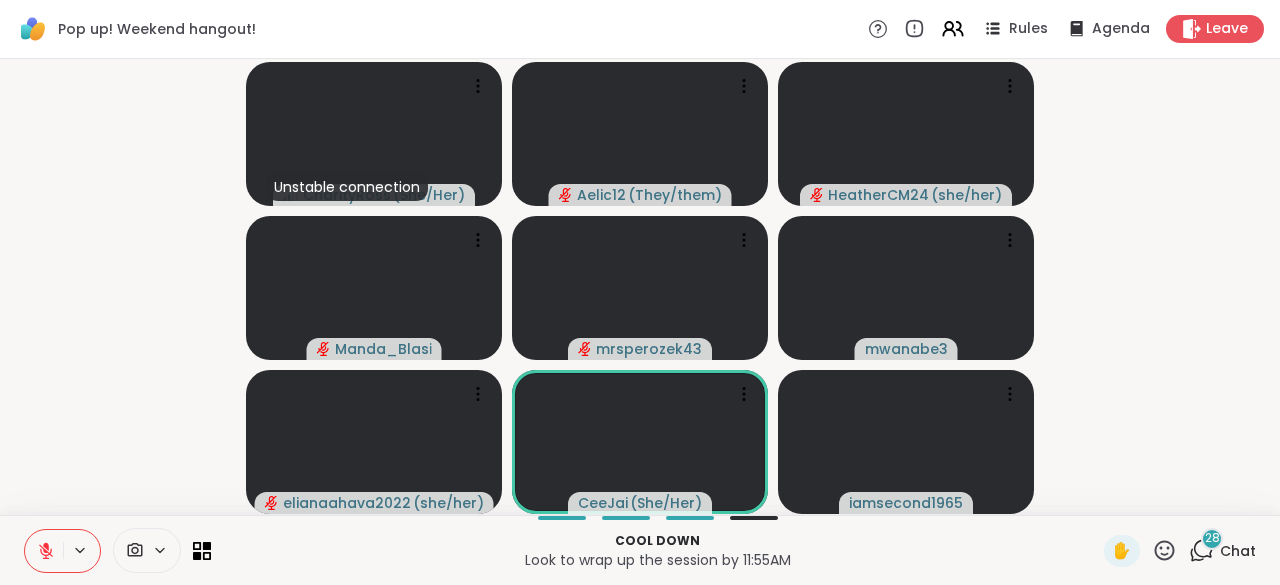 click 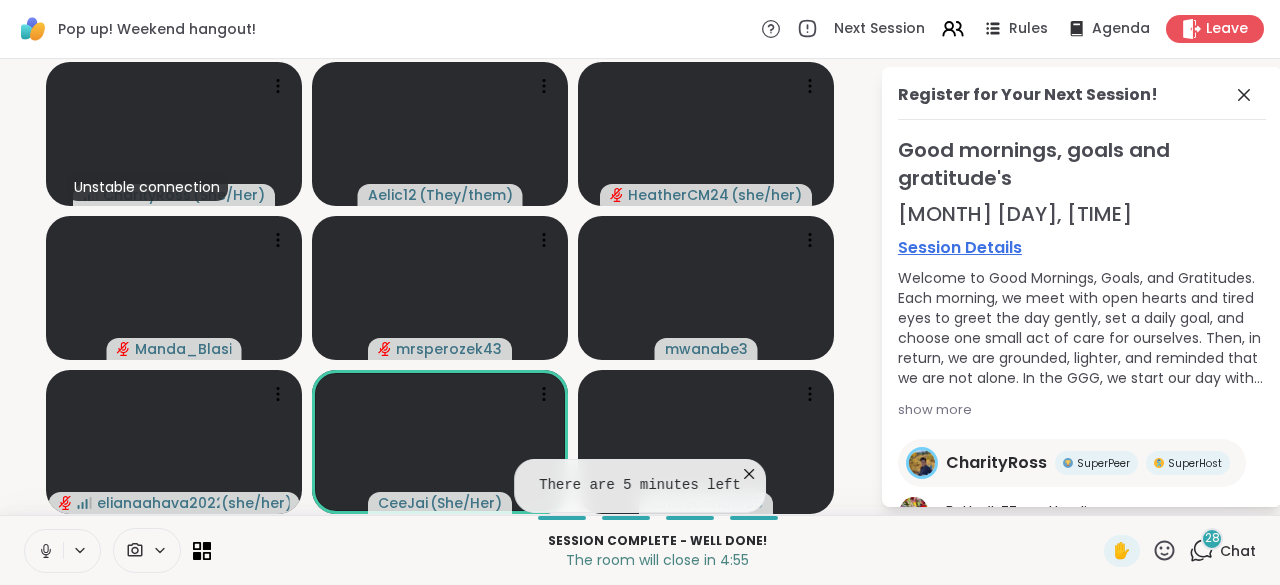 click 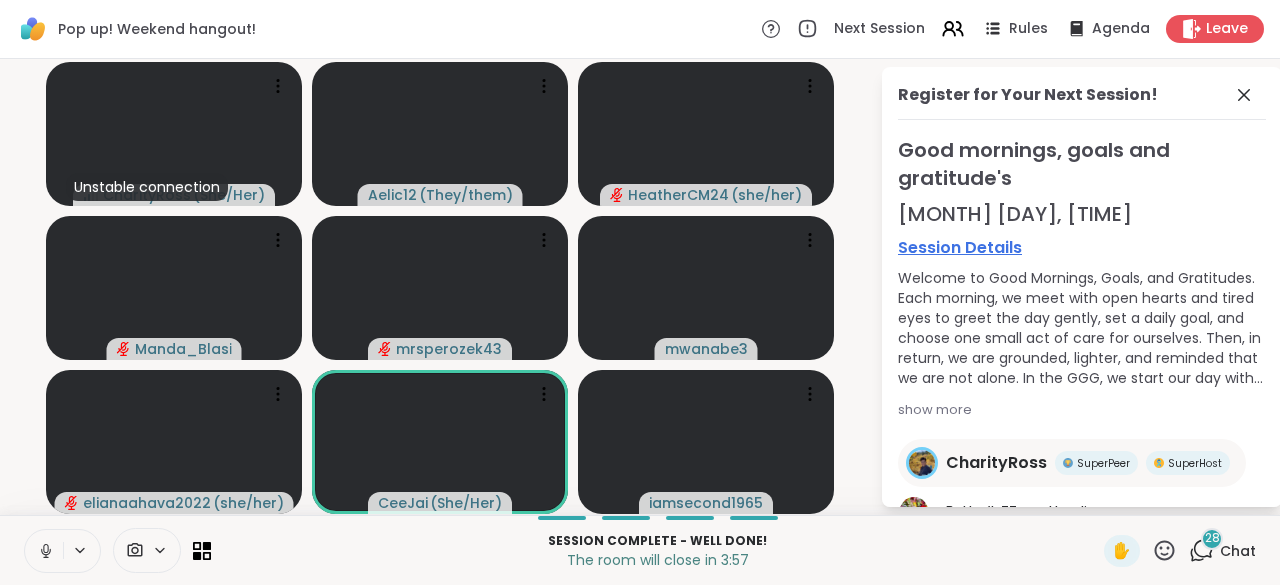 click 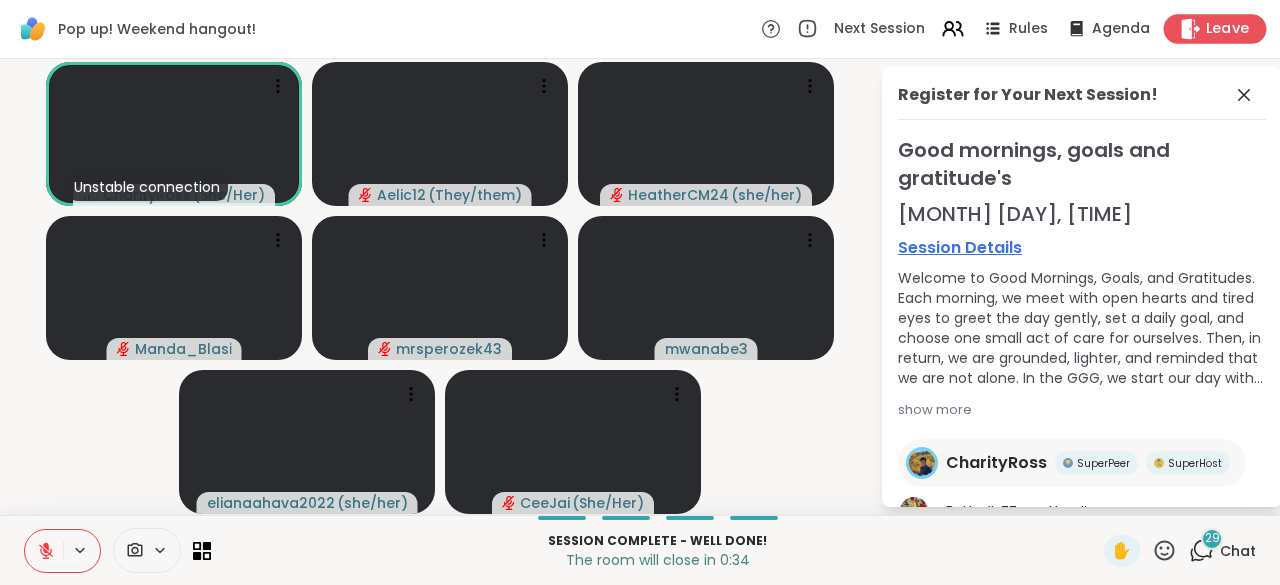 click on "Leave" at bounding box center [1228, 29] 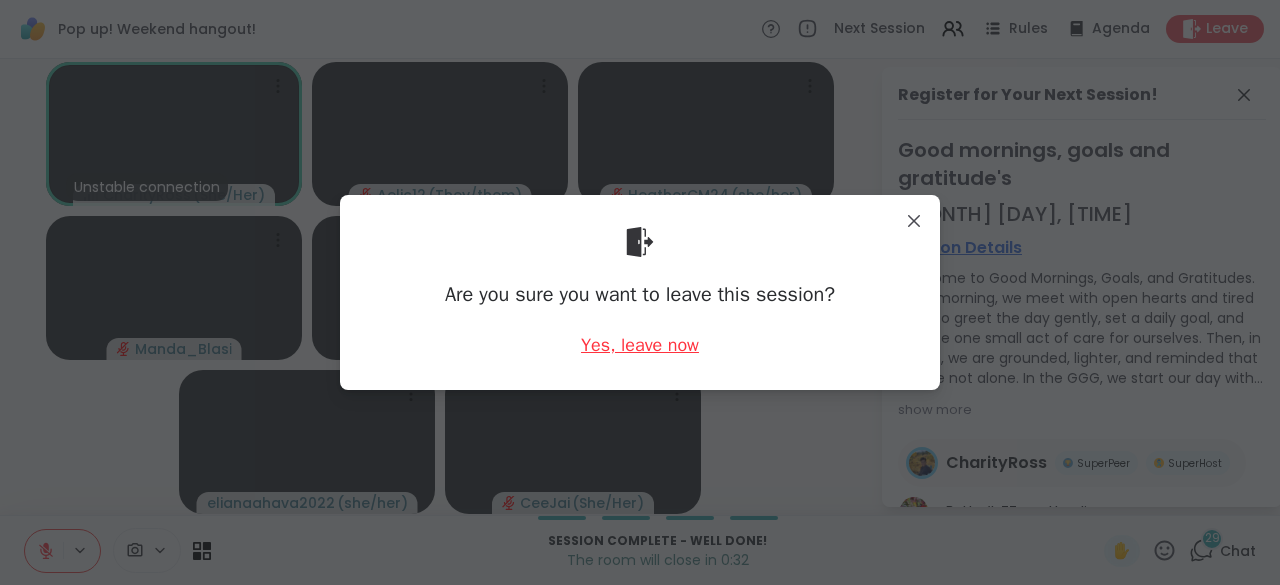 click on "Yes, leave now" at bounding box center [640, 345] 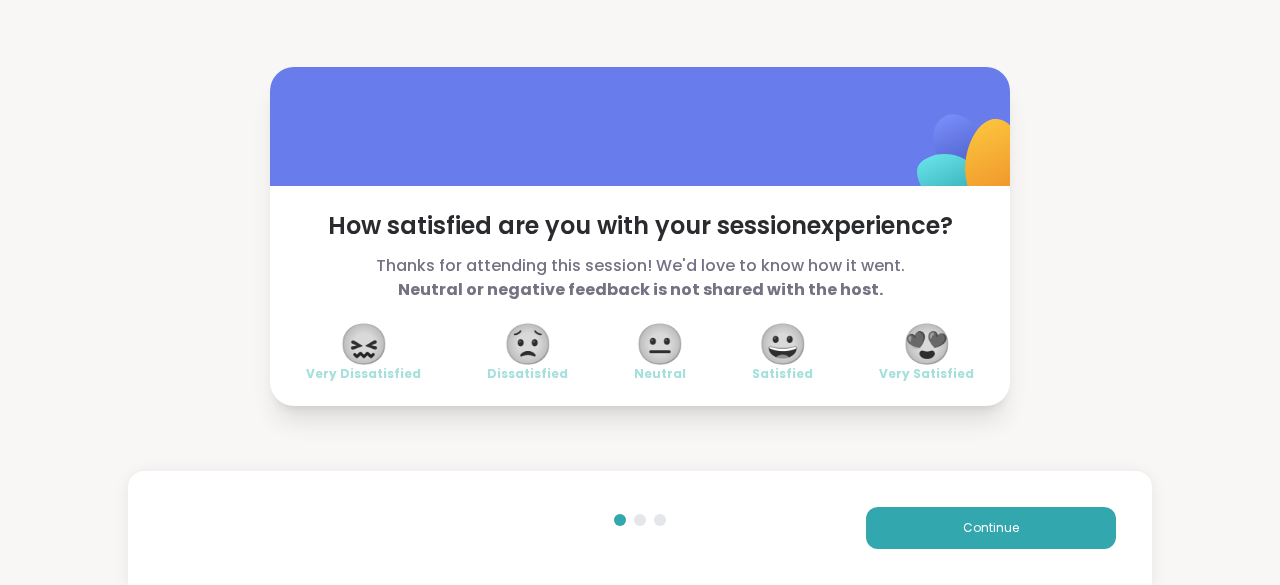 click on "😍" at bounding box center [927, 344] 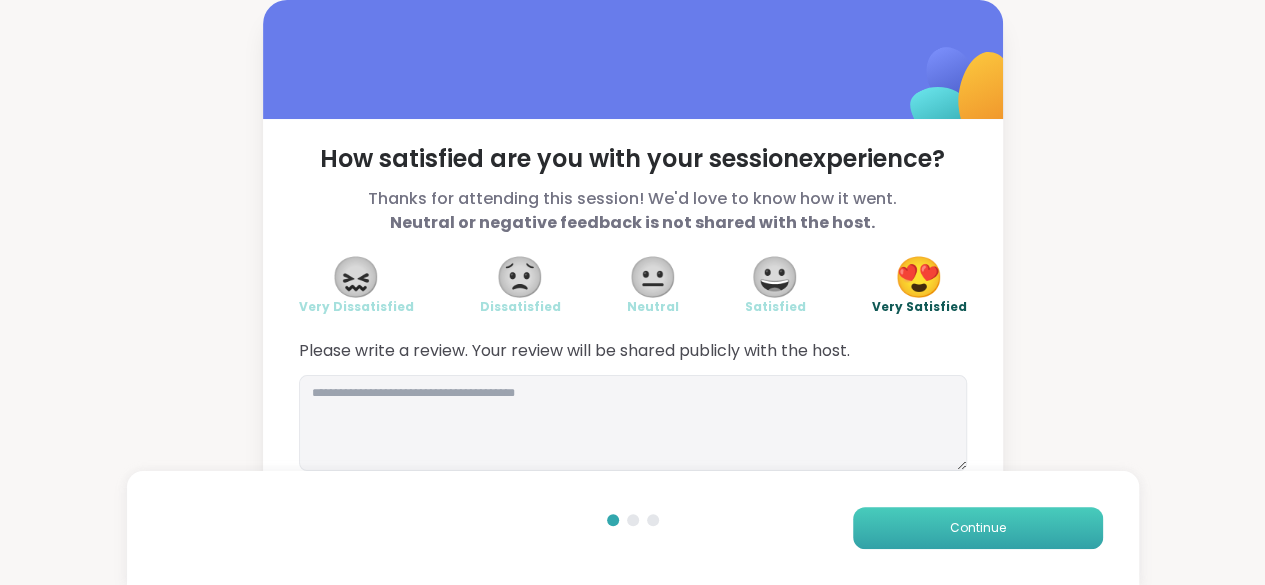 click on "Continue" at bounding box center (978, 528) 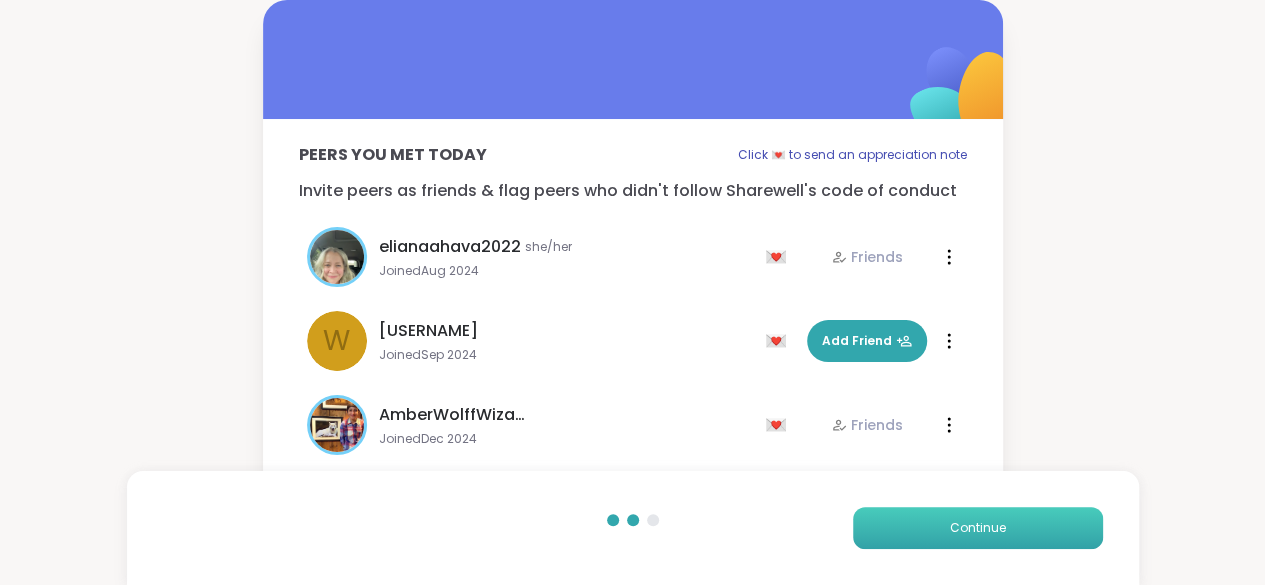 click on "Continue" at bounding box center (978, 528) 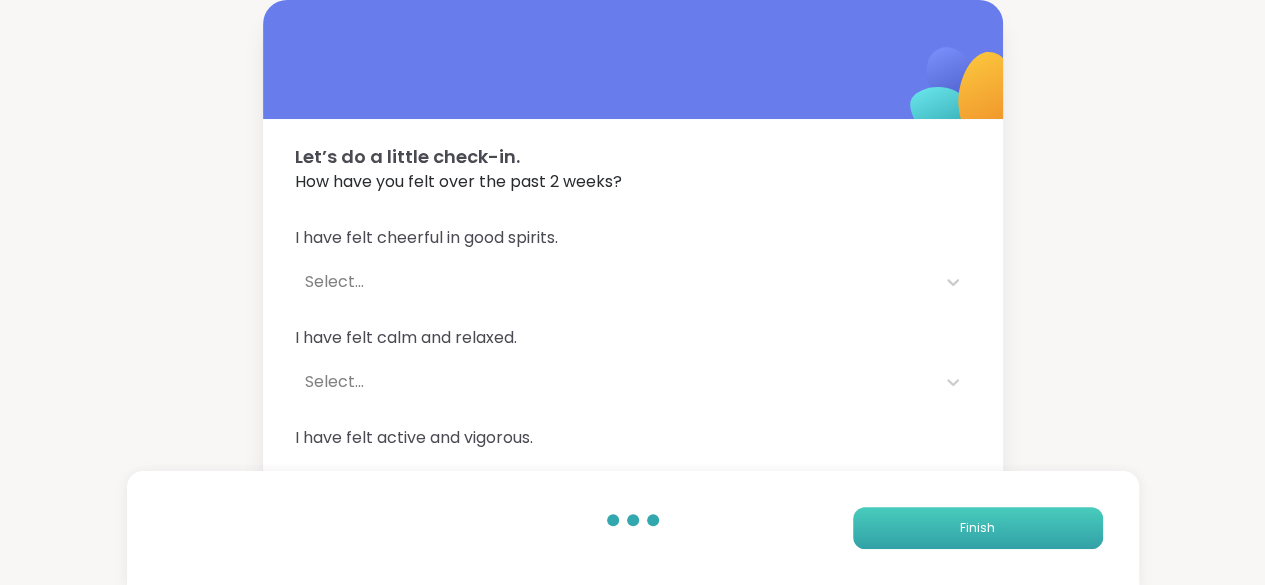 click on "Finish" at bounding box center (978, 528) 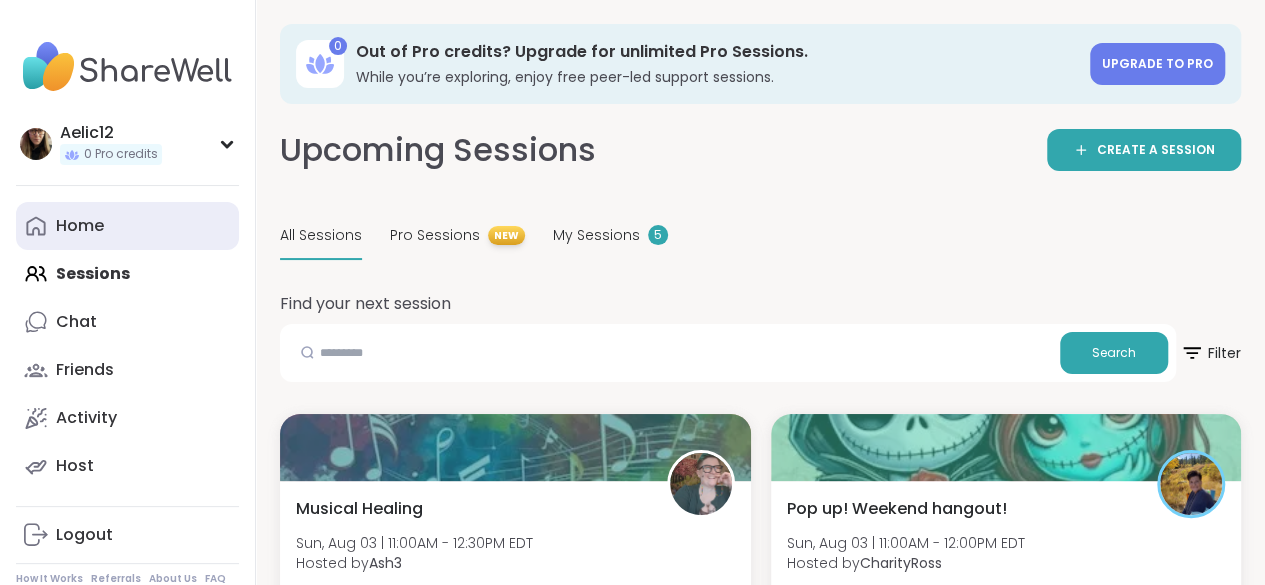 click on "Home" at bounding box center [80, 226] 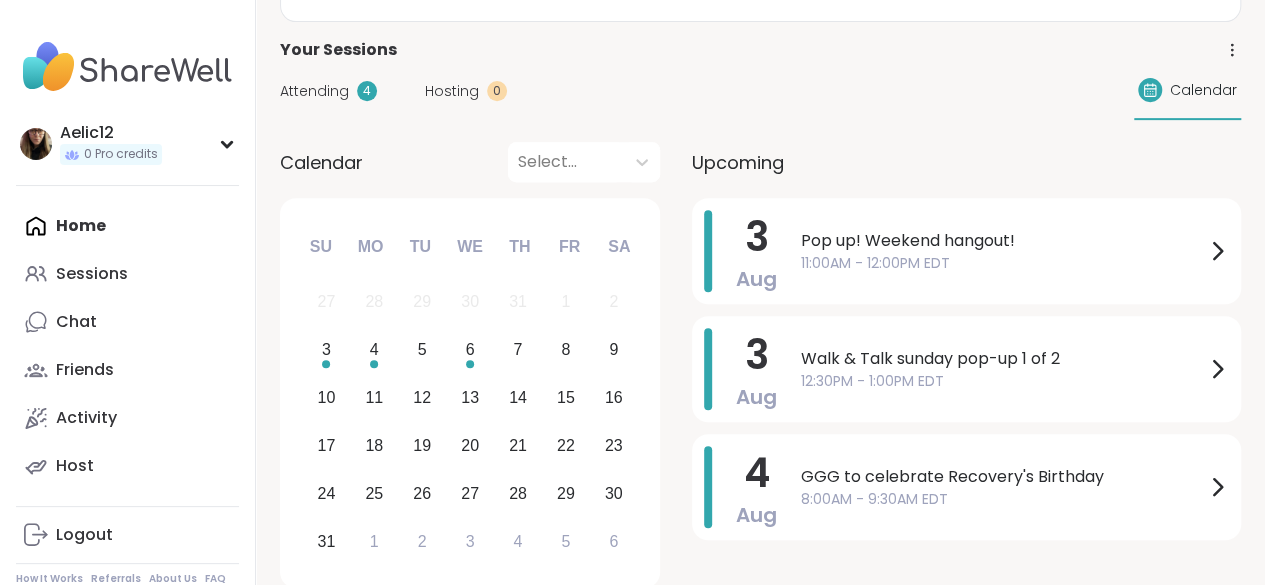 scroll, scrollTop: 383, scrollLeft: 0, axis: vertical 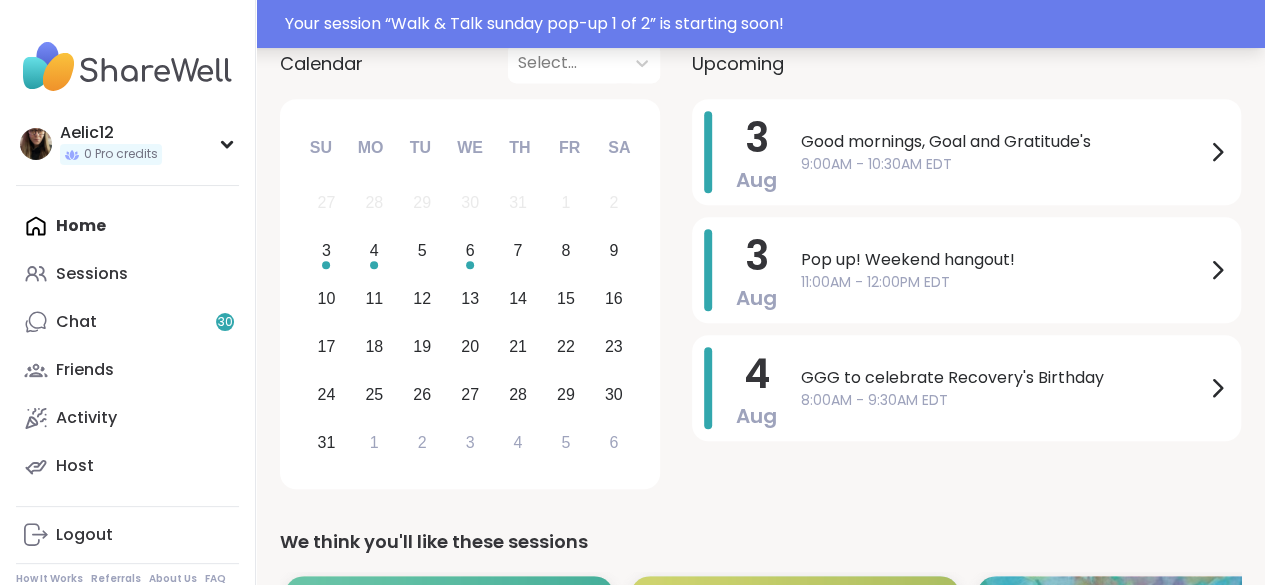 click on "Your session “ Walk & Talk sunday pop-up 1 of 2 ” is starting soon!" at bounding box center [769, 24] 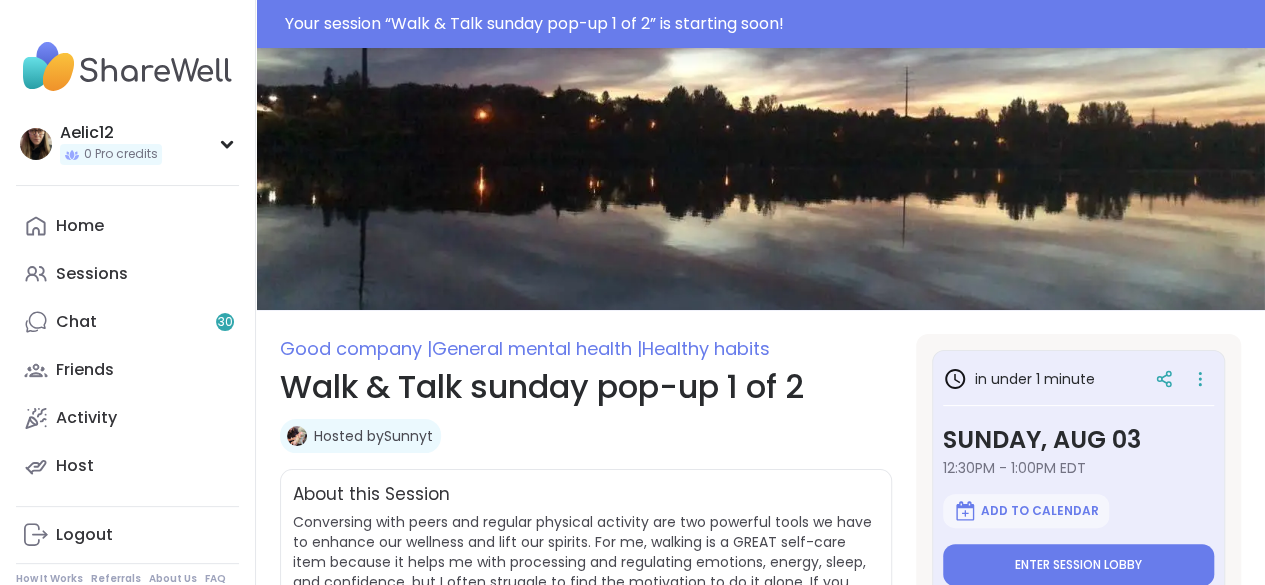 click on "Your session “ Walk & Talk sunday pop-up 1 of 2 ” is starting soon!" at bounding box center (769, 24) 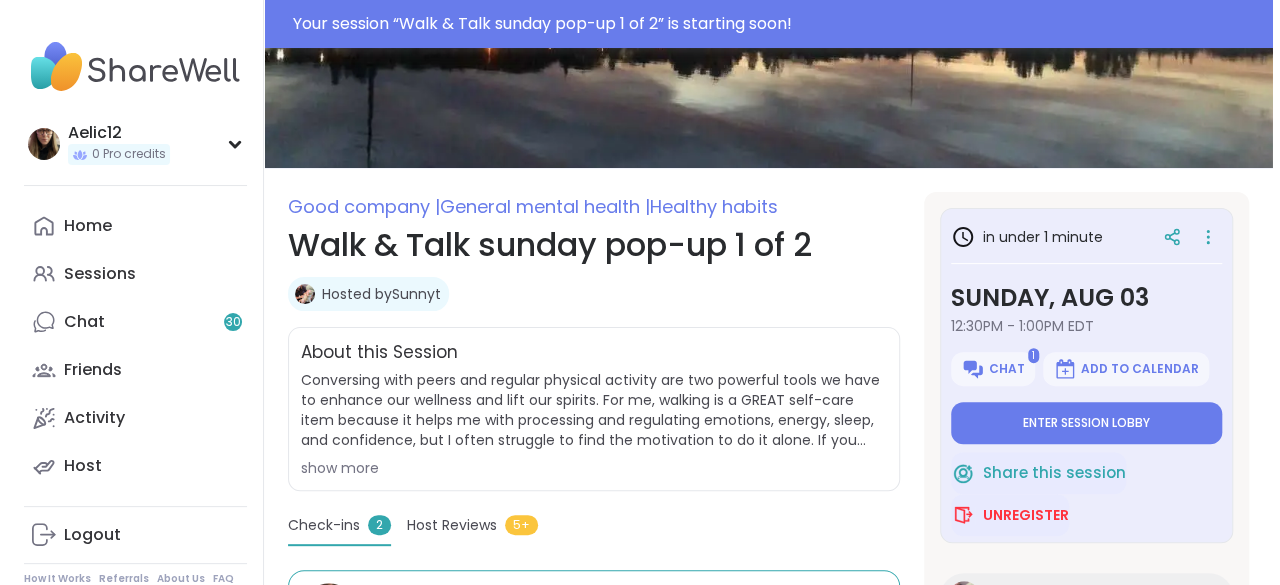 scroll, scrollTop: 156, scrollLeft: 0, axis: vertical 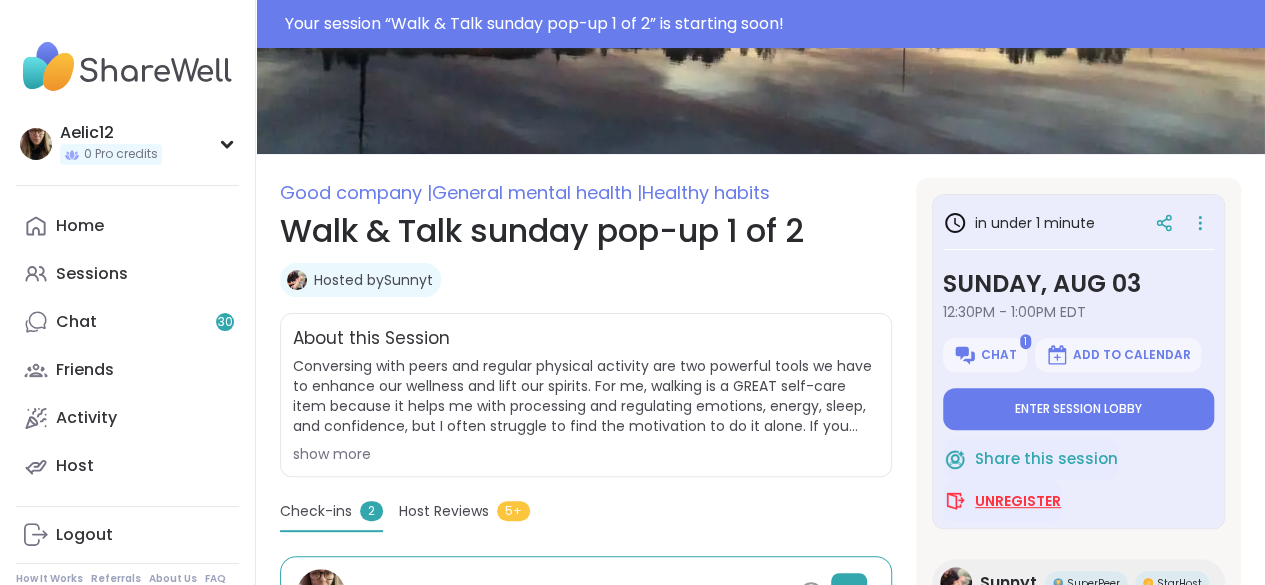 click on "Unregister" at bounding box center [1018, 501] 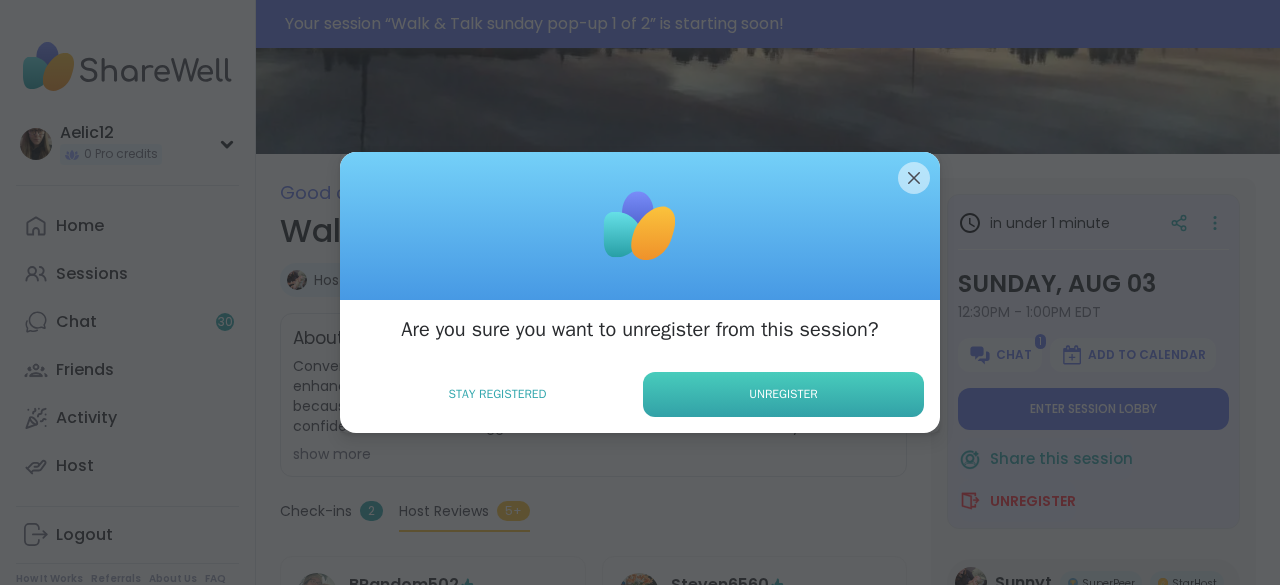 click on "Unregister" at bounding box center [783, 394] 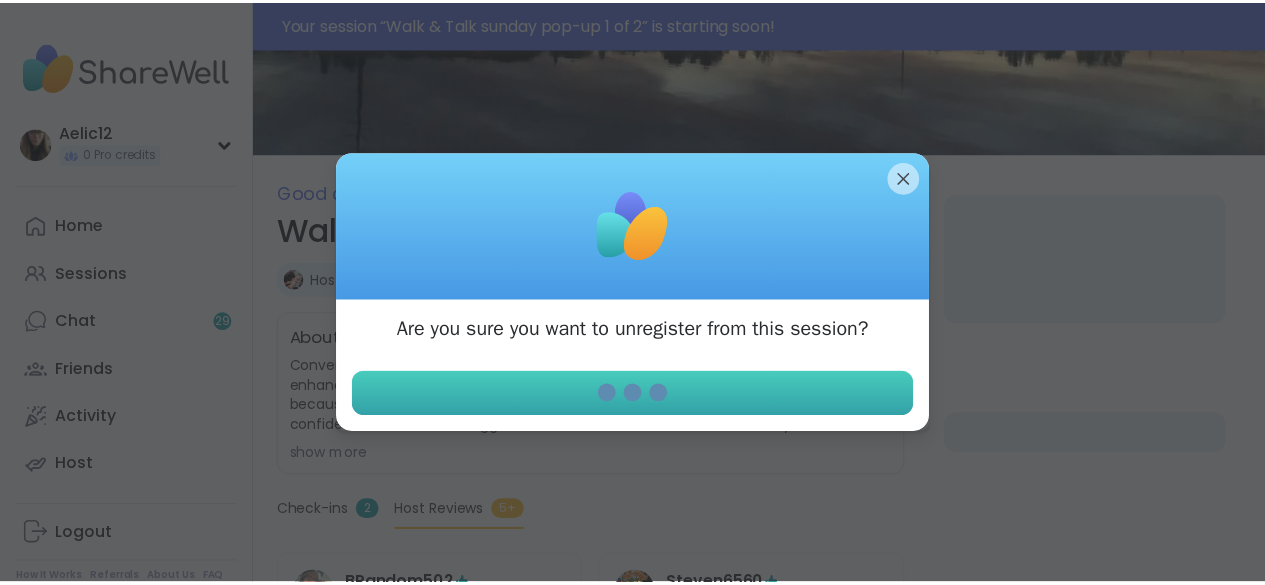 scroll, scrollTop: 108, scrollLeft: 0, axis: vertical 